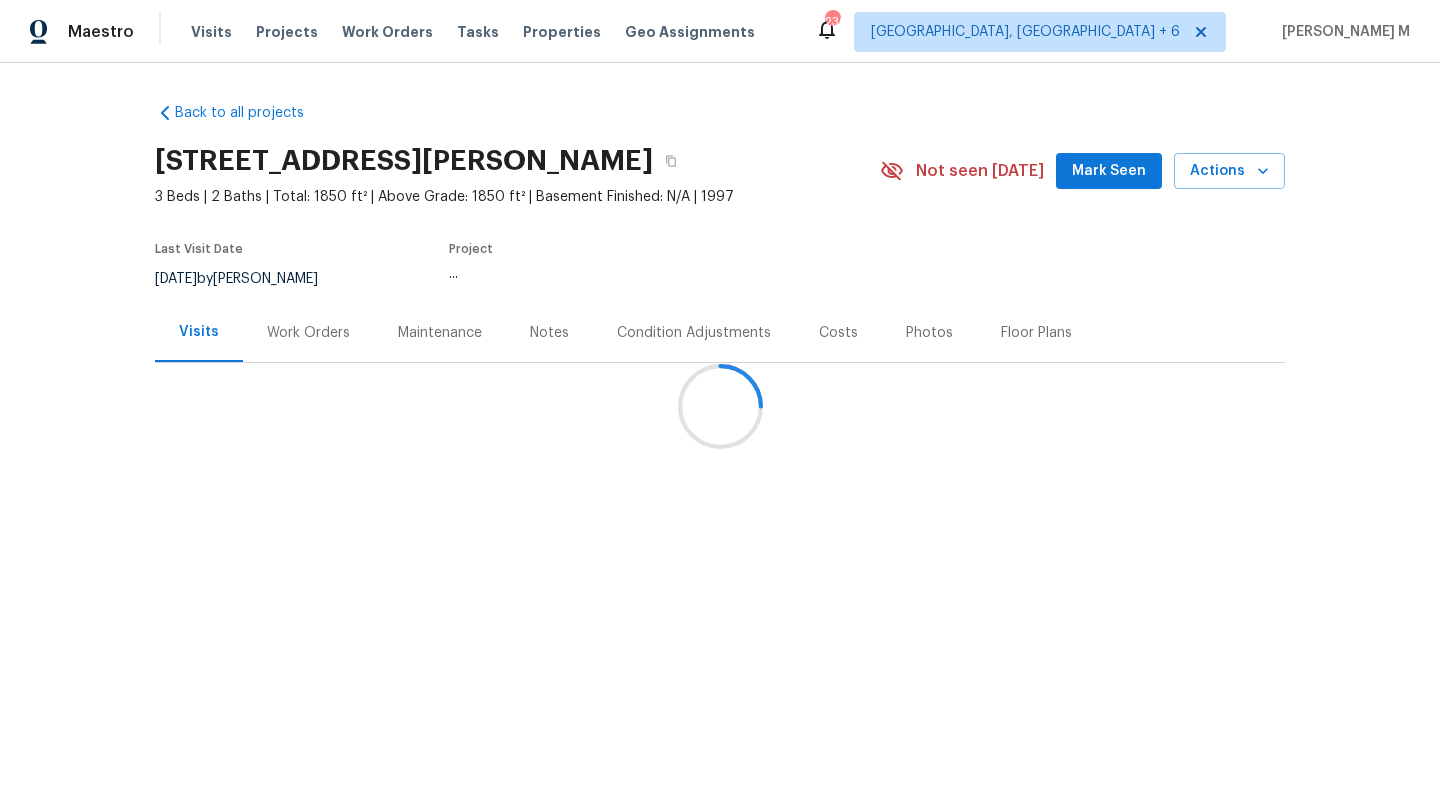 scroll, scrollTop: 0, scrollLeft: 0, axis: both 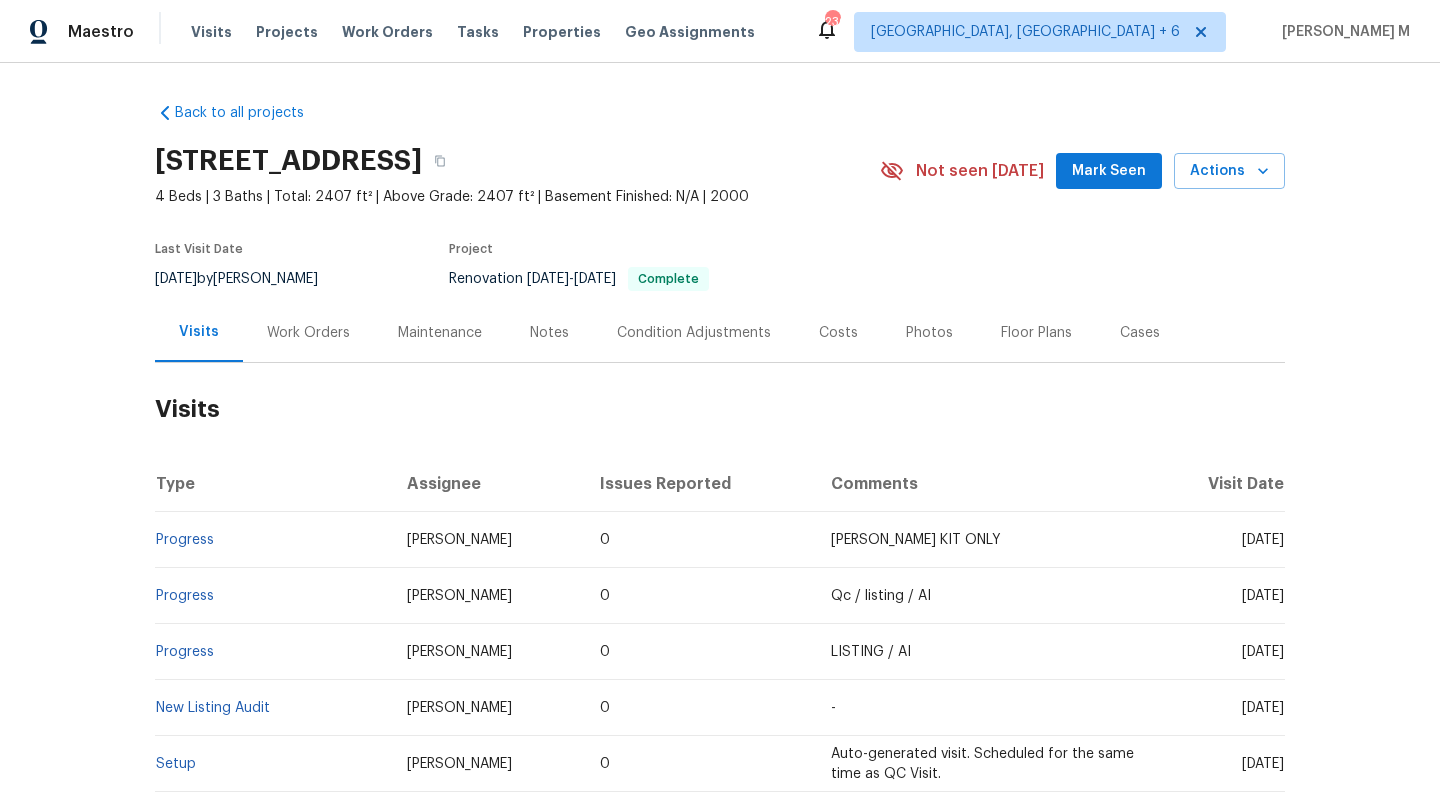 click on "Work Orders" at bounding box center [308, 333] 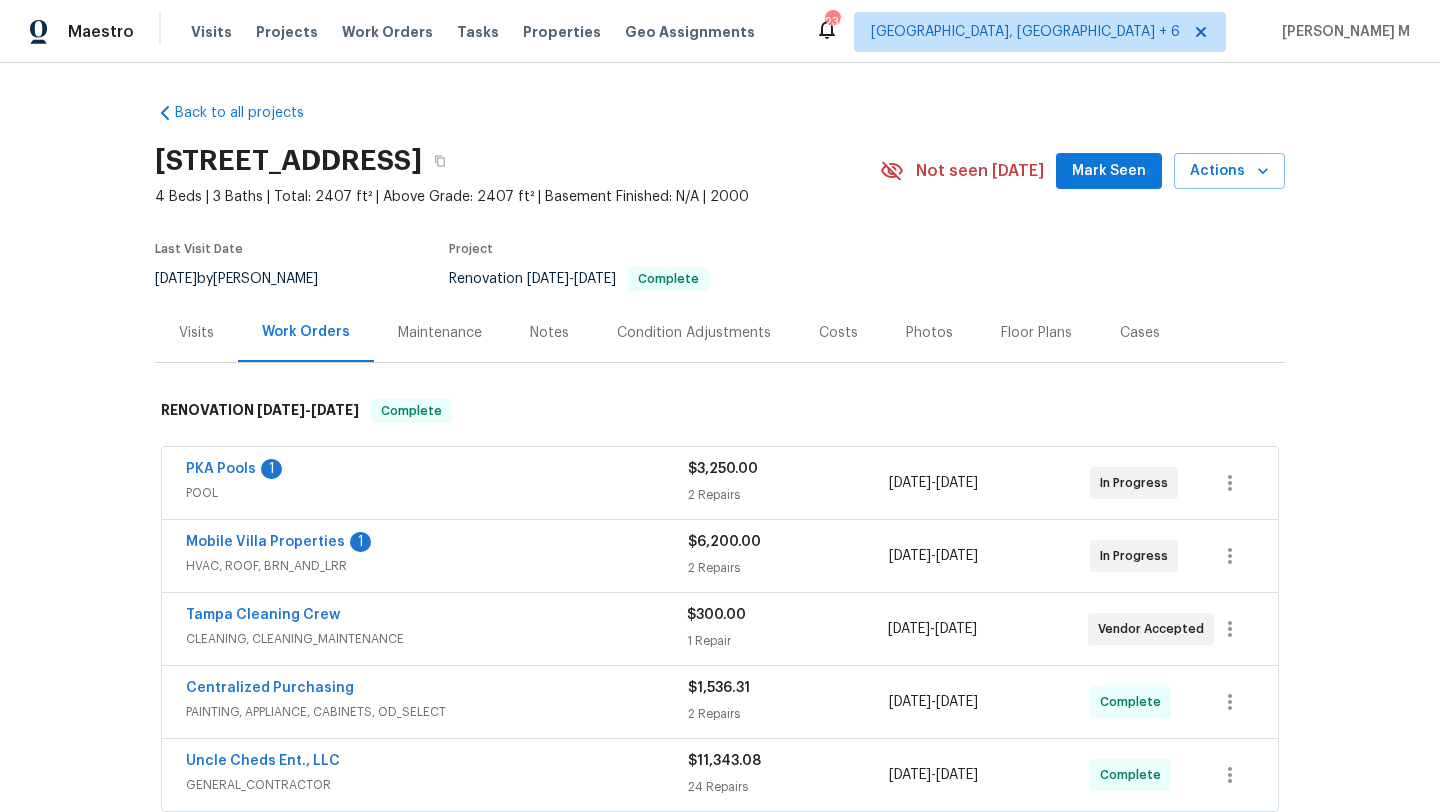 scroll, scrollTop: 38, scrollLeft: 0, axis: vertical 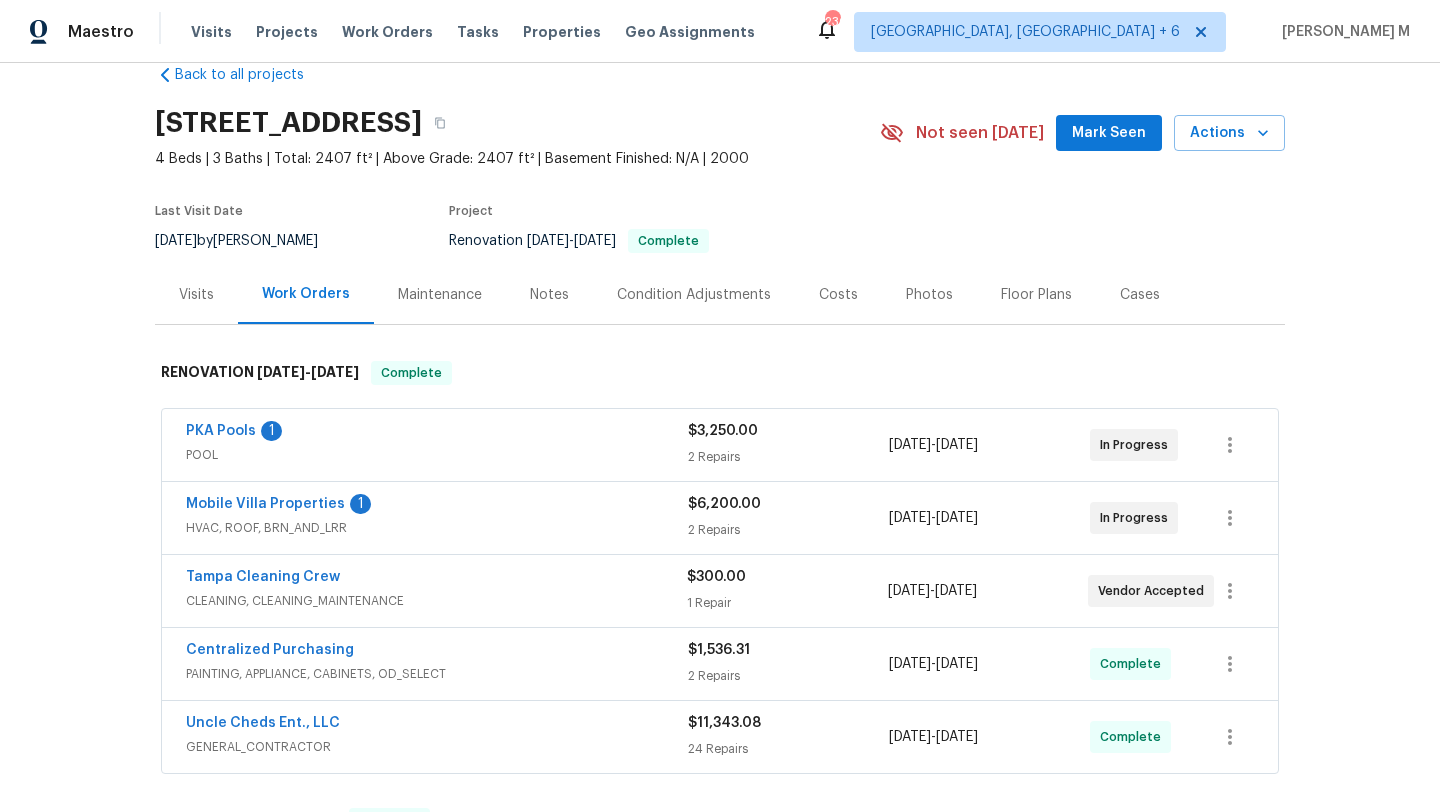 click on "Cases" at bounding box center [1140, 294] 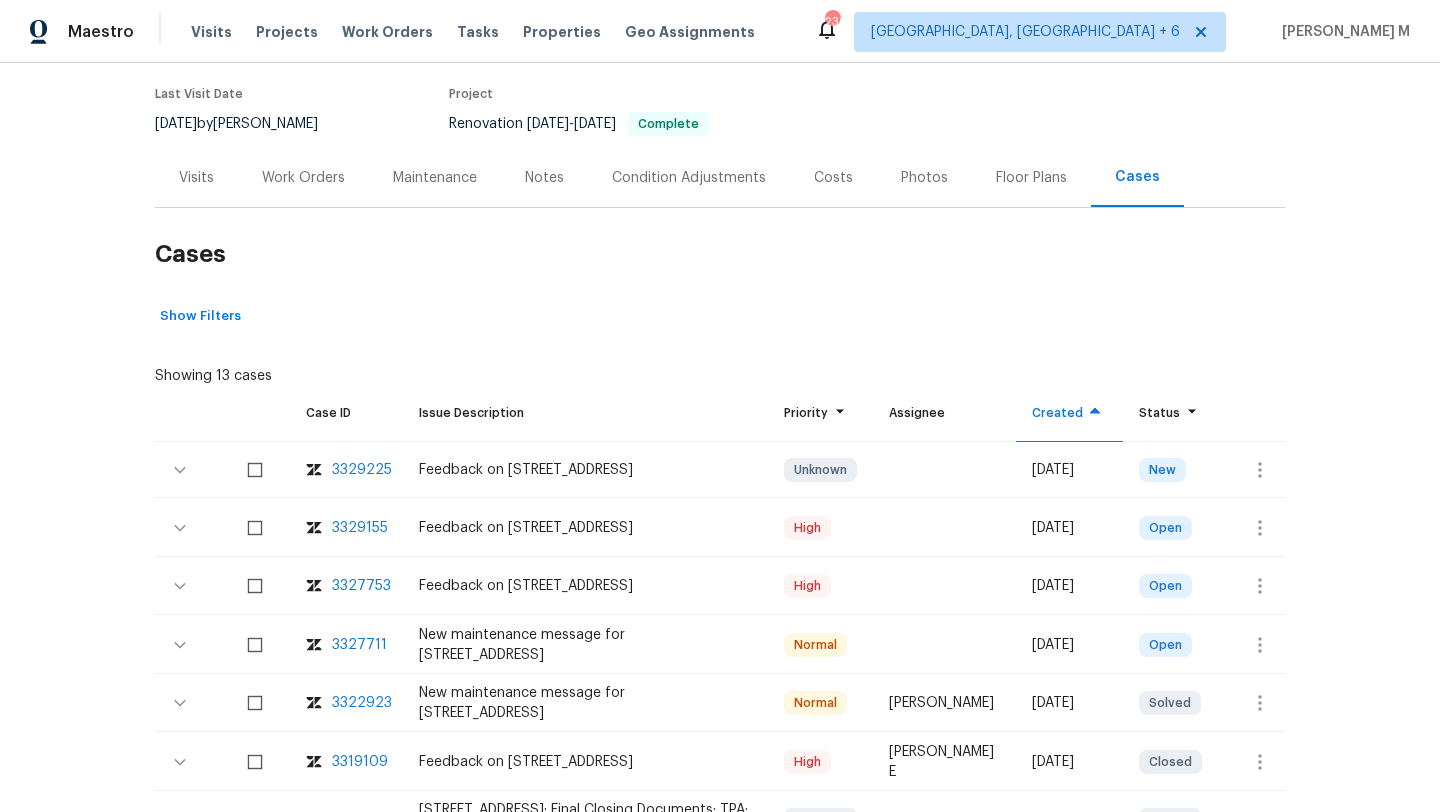 scroll, scrollTop: 165, scrollLeft: 0, axis: vertical 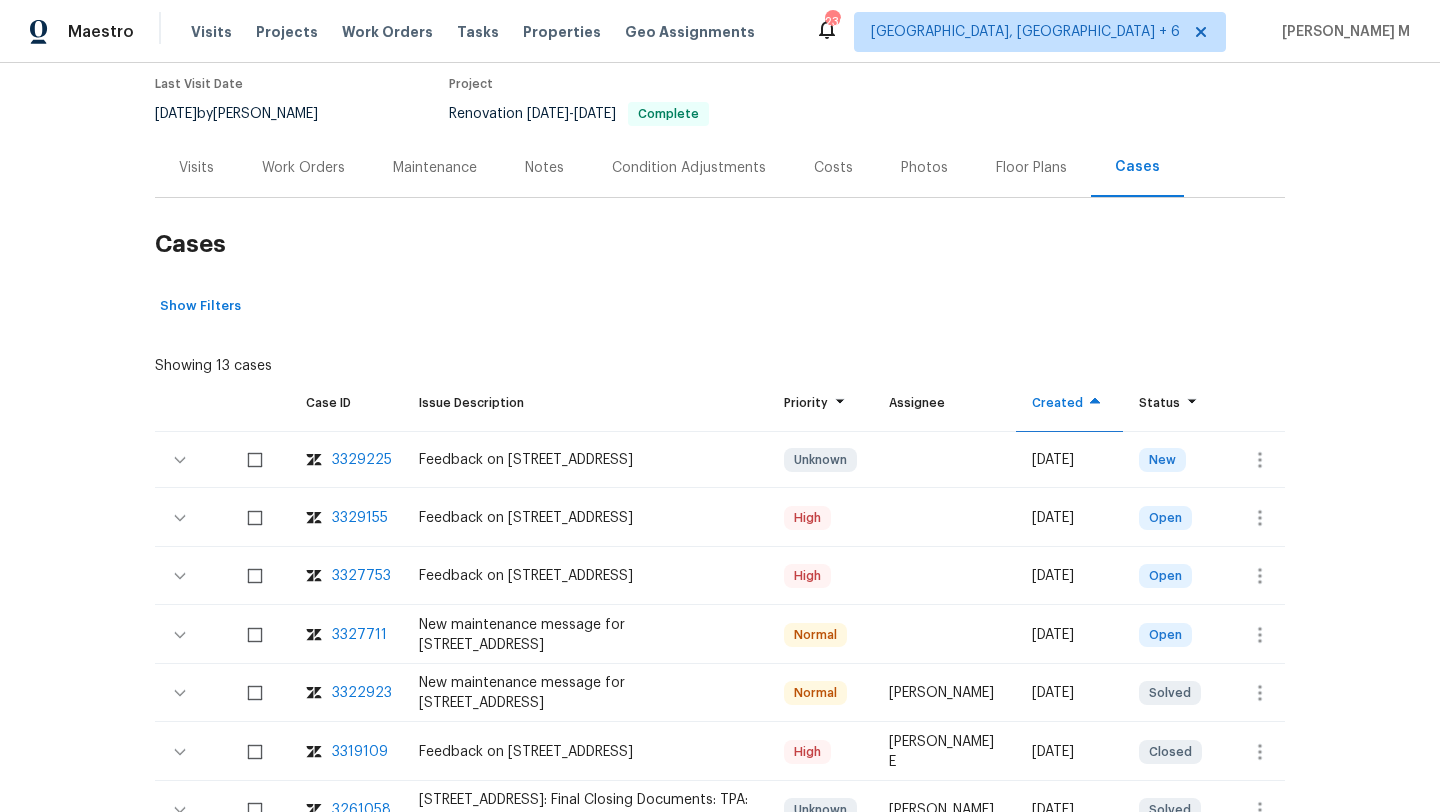click on "3327711" at bounding box center (359, 635) 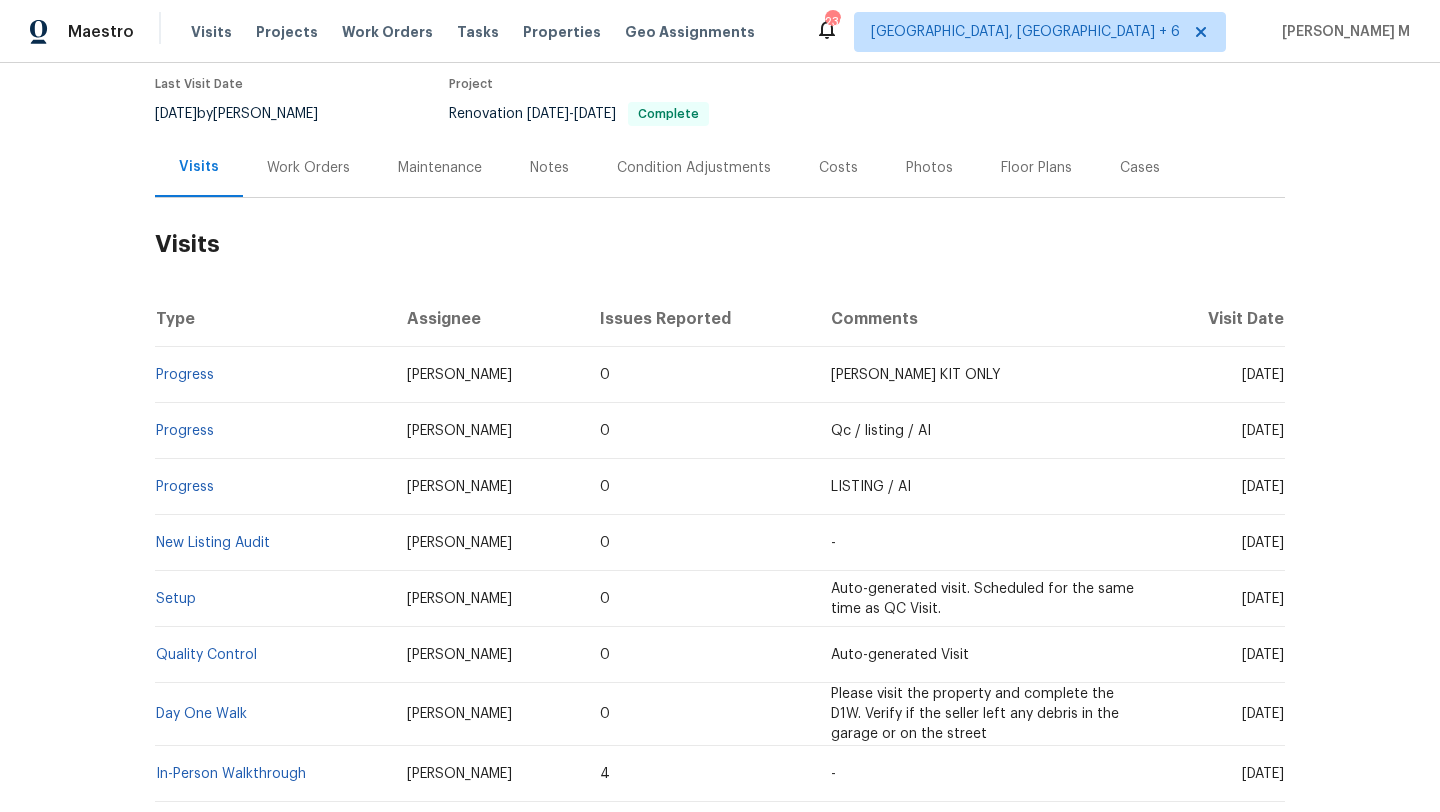 click on "Cases" at bounding box center [1140, 167] 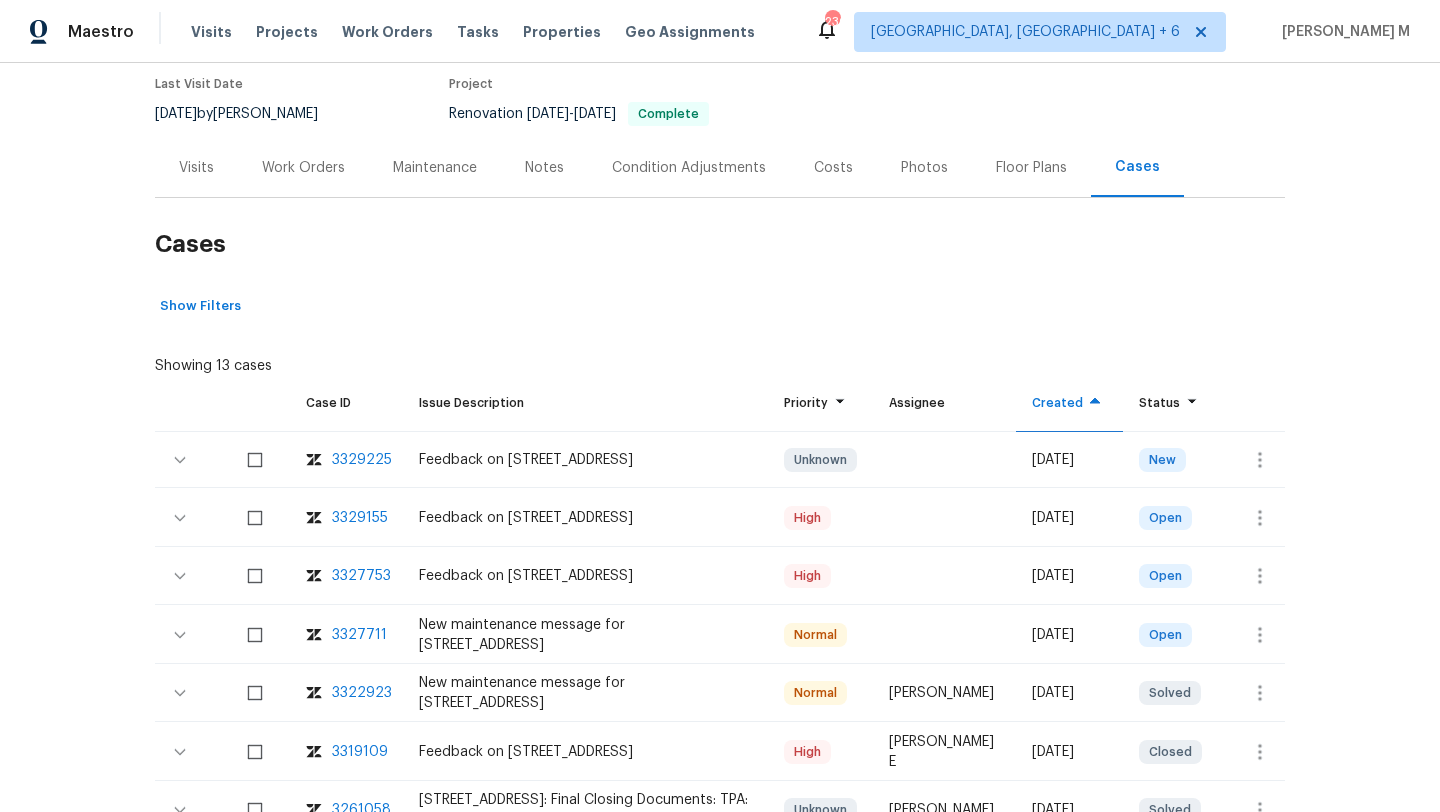 click on "3329225" at bounding box center (362, 460) 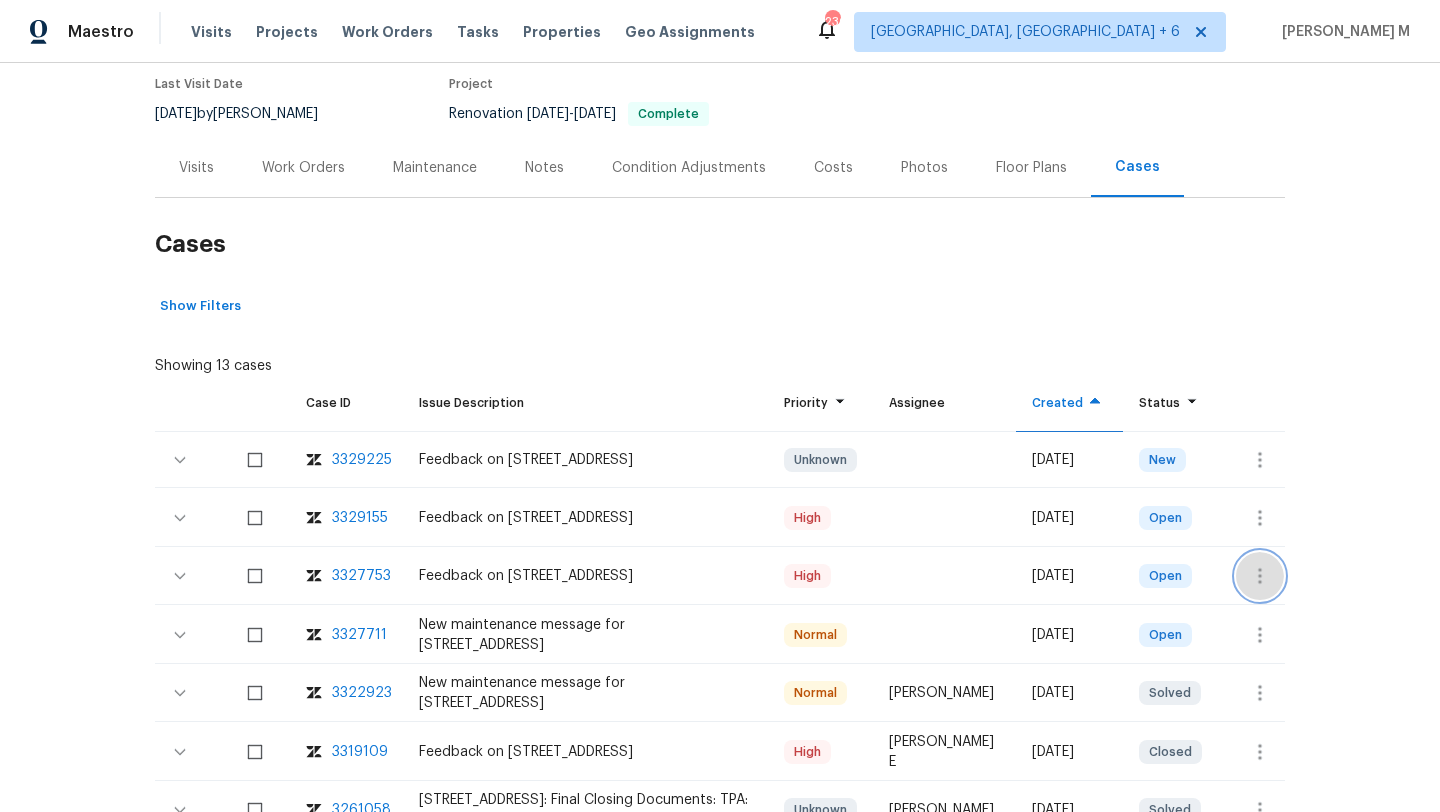 click 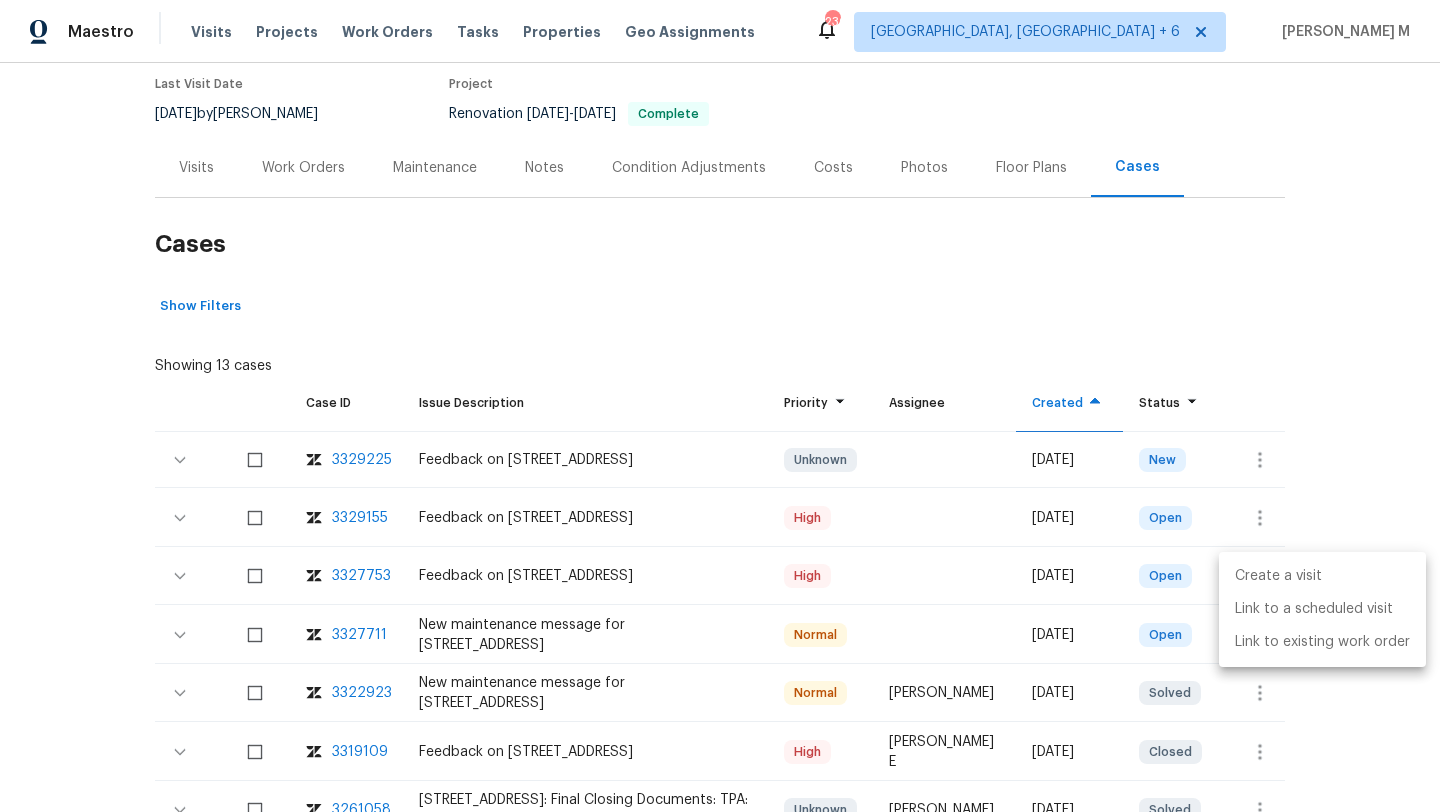 click on "Create a visit" at bounding box center (1322, 576) 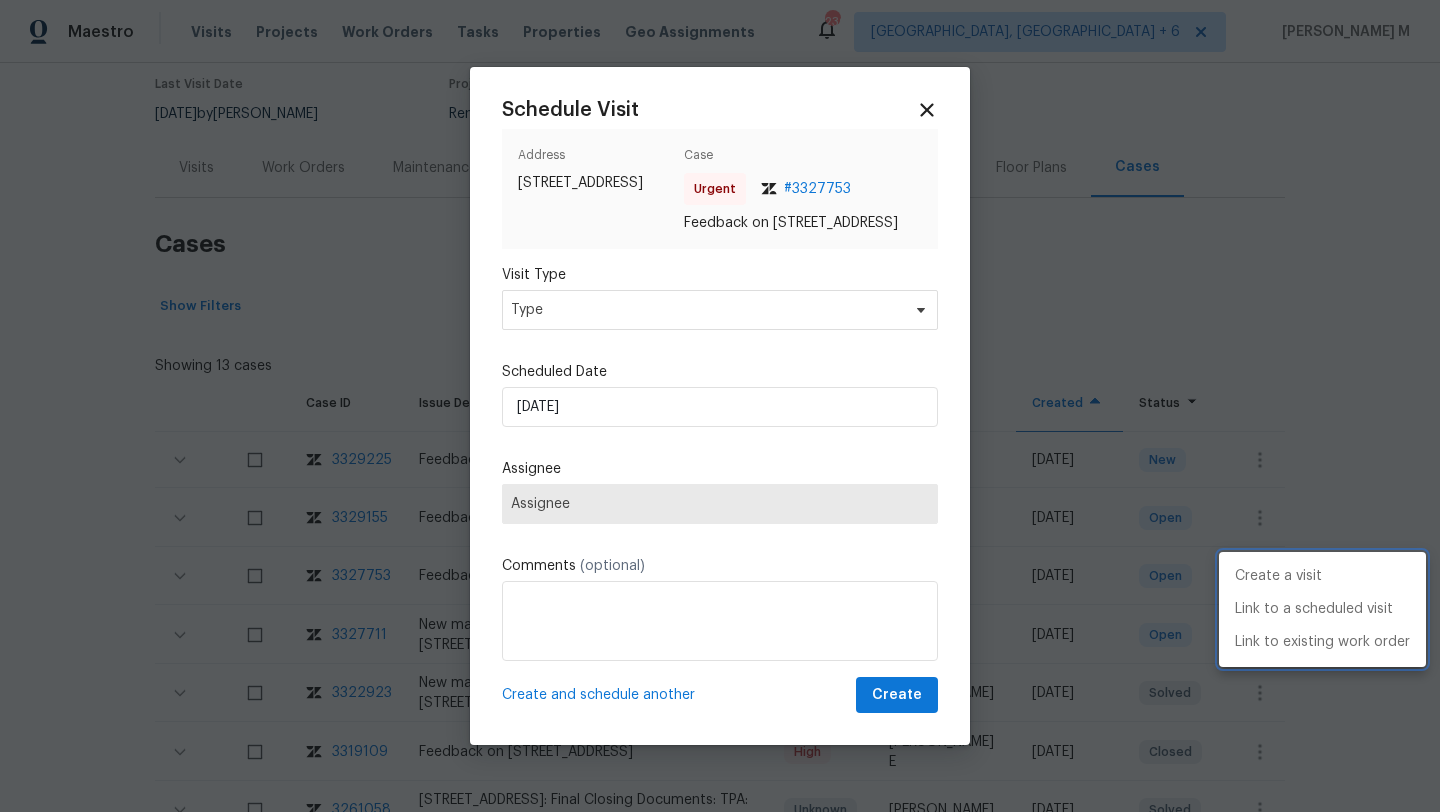 click at bounding box center (720, 406) 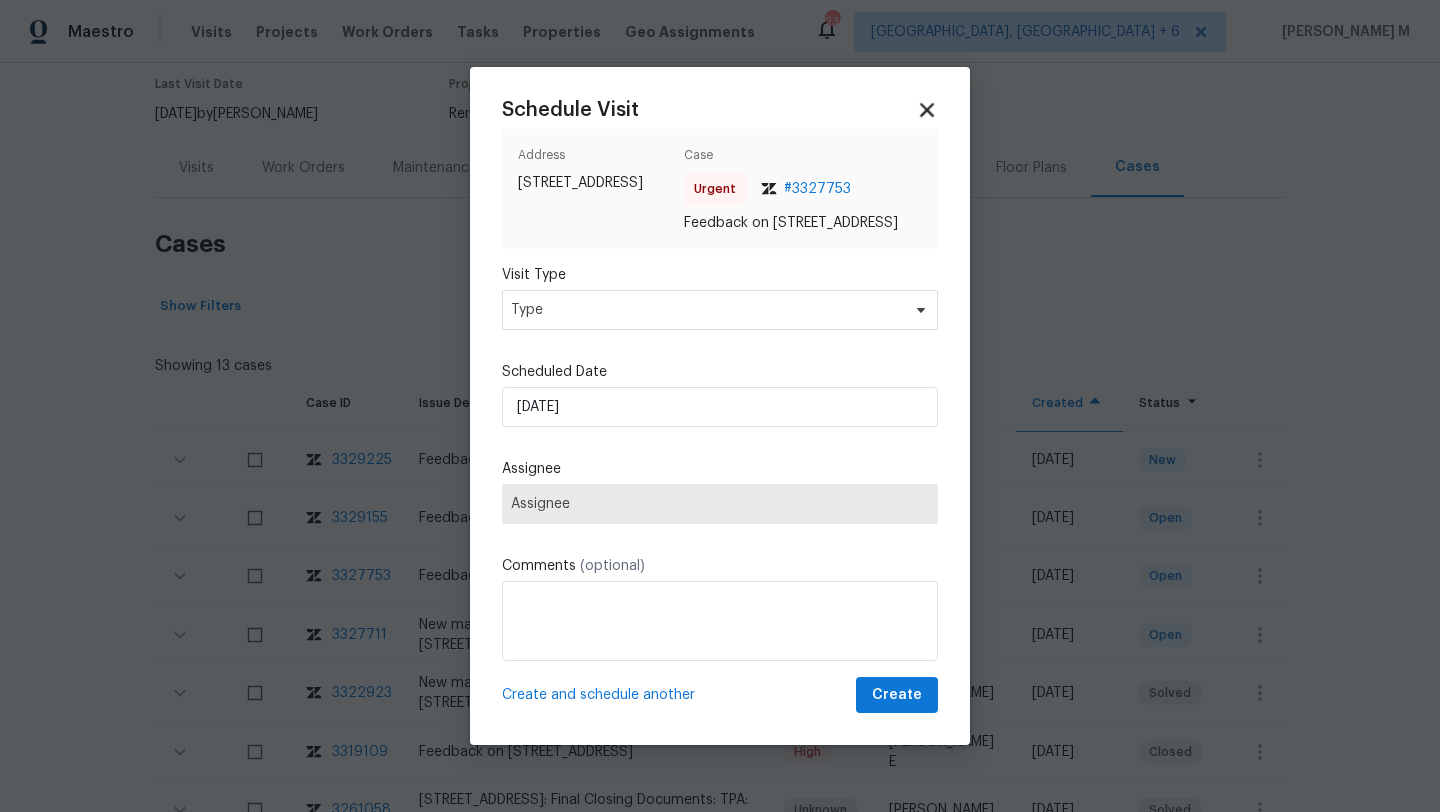 click 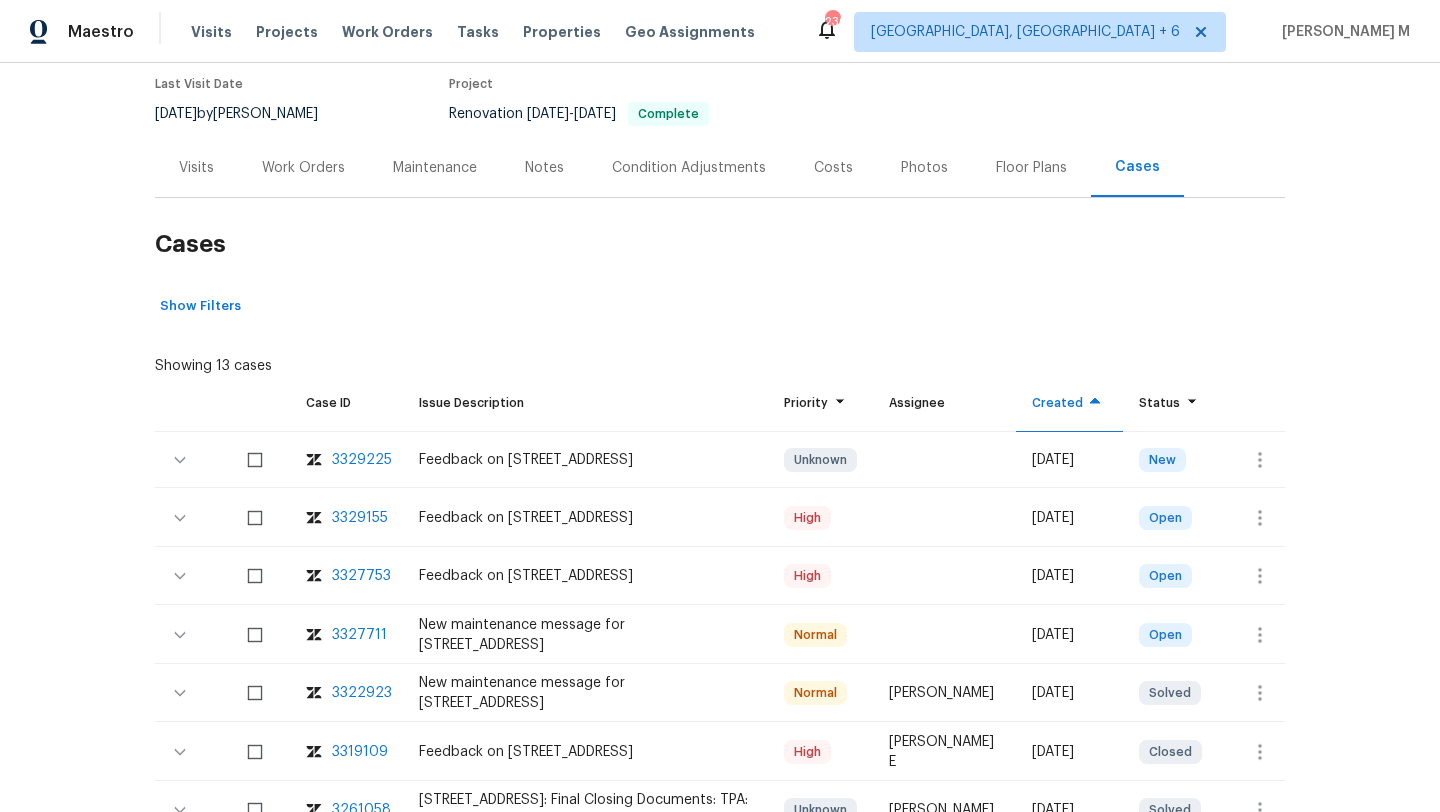 click on "Visits" at bounding box center (196, 167) 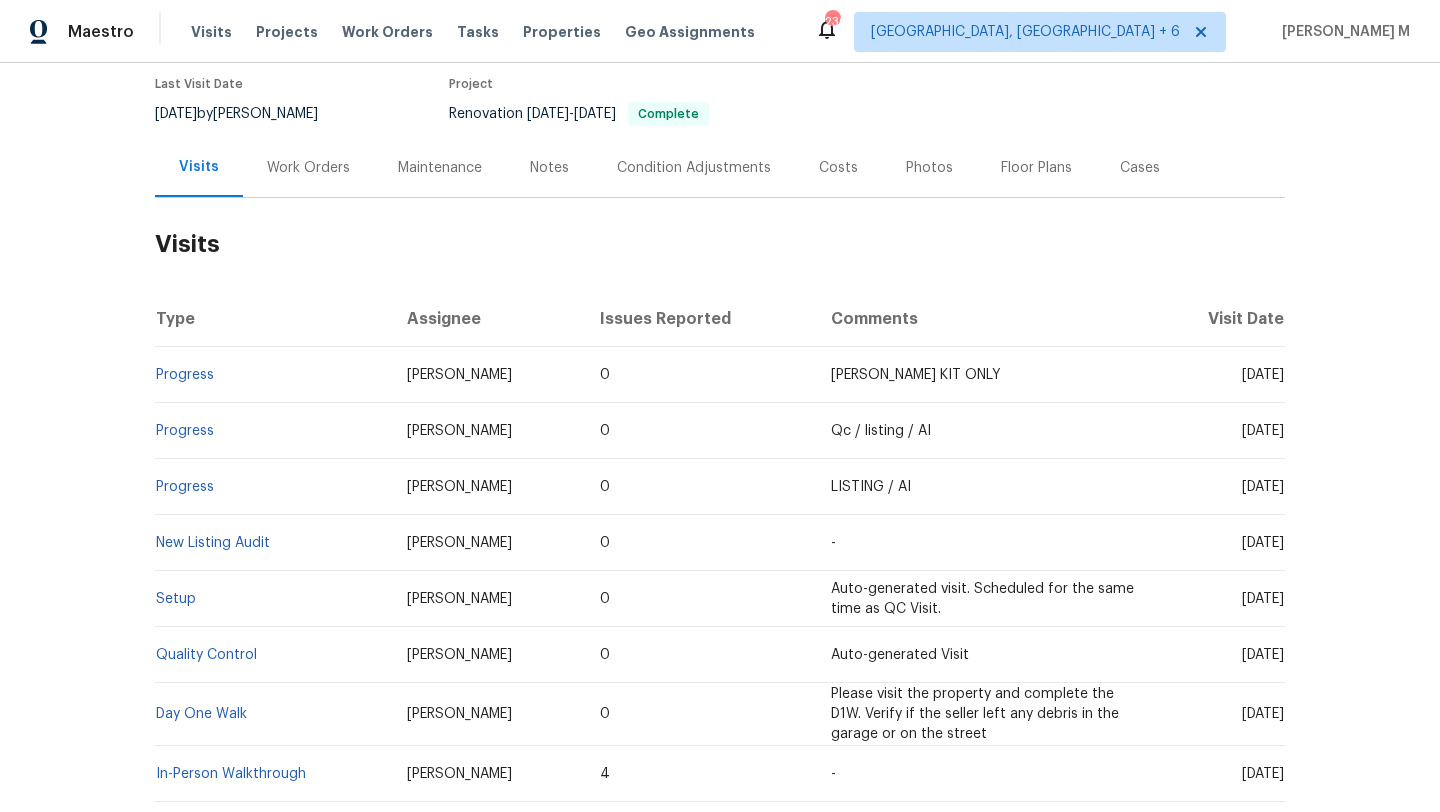 drag, startPoint x: 1200, startPoint y: 376, endPoint x: 1238, endPoint y: 379, distance: 38.118237 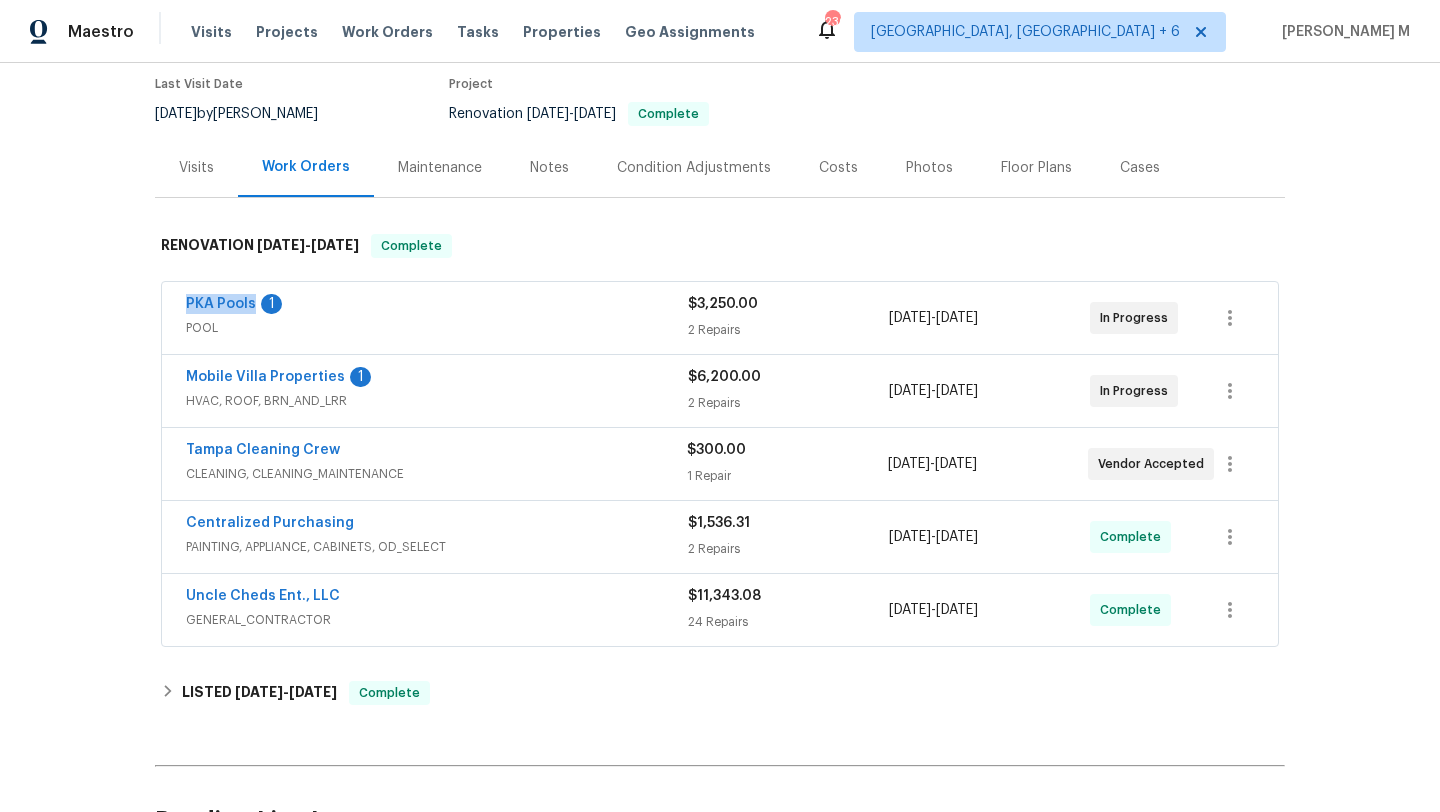 copy on "PKA Pools" 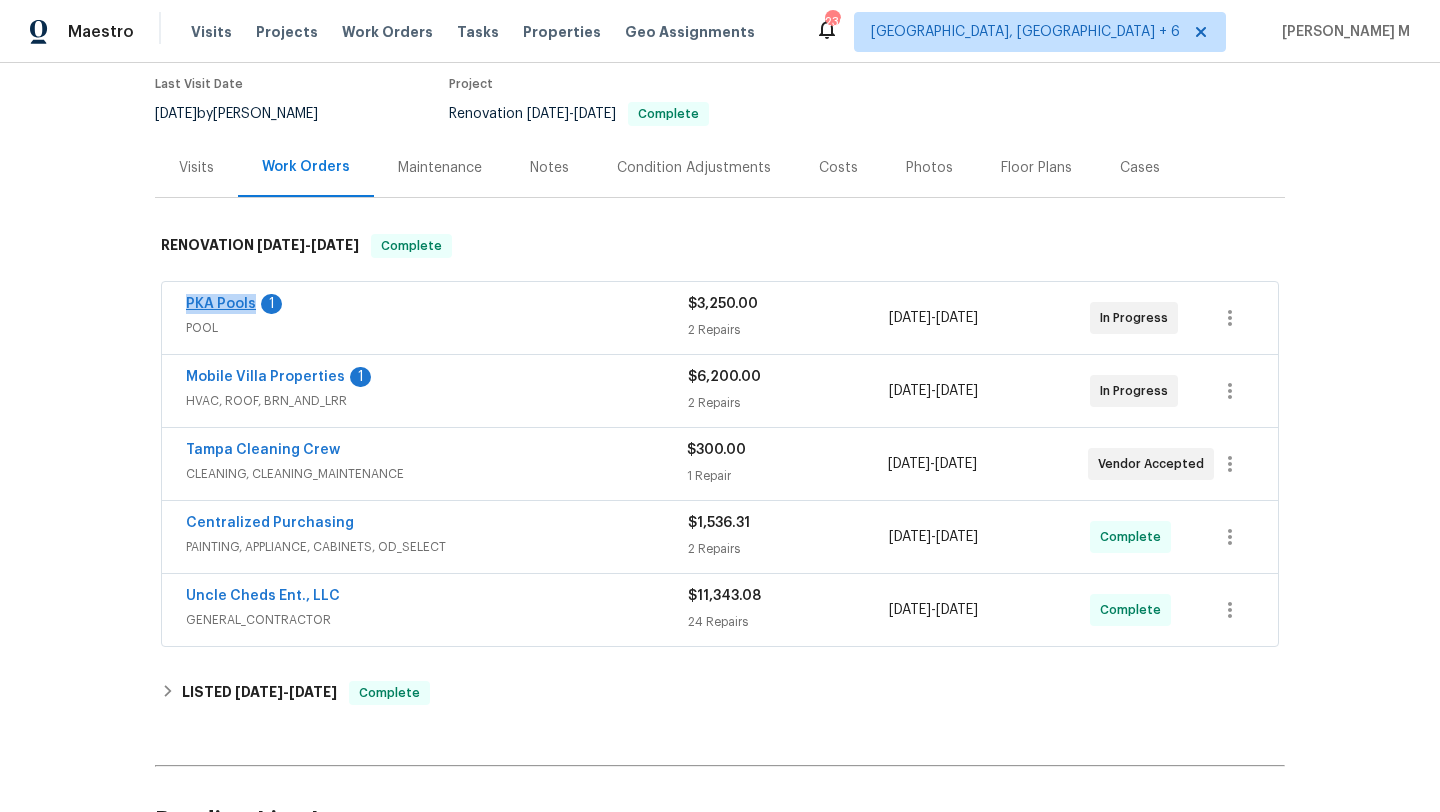 drag, startPoint x: 159, startPoint y: 300, endPoint x: 243, endPoint y: 301, distance: 84.00595 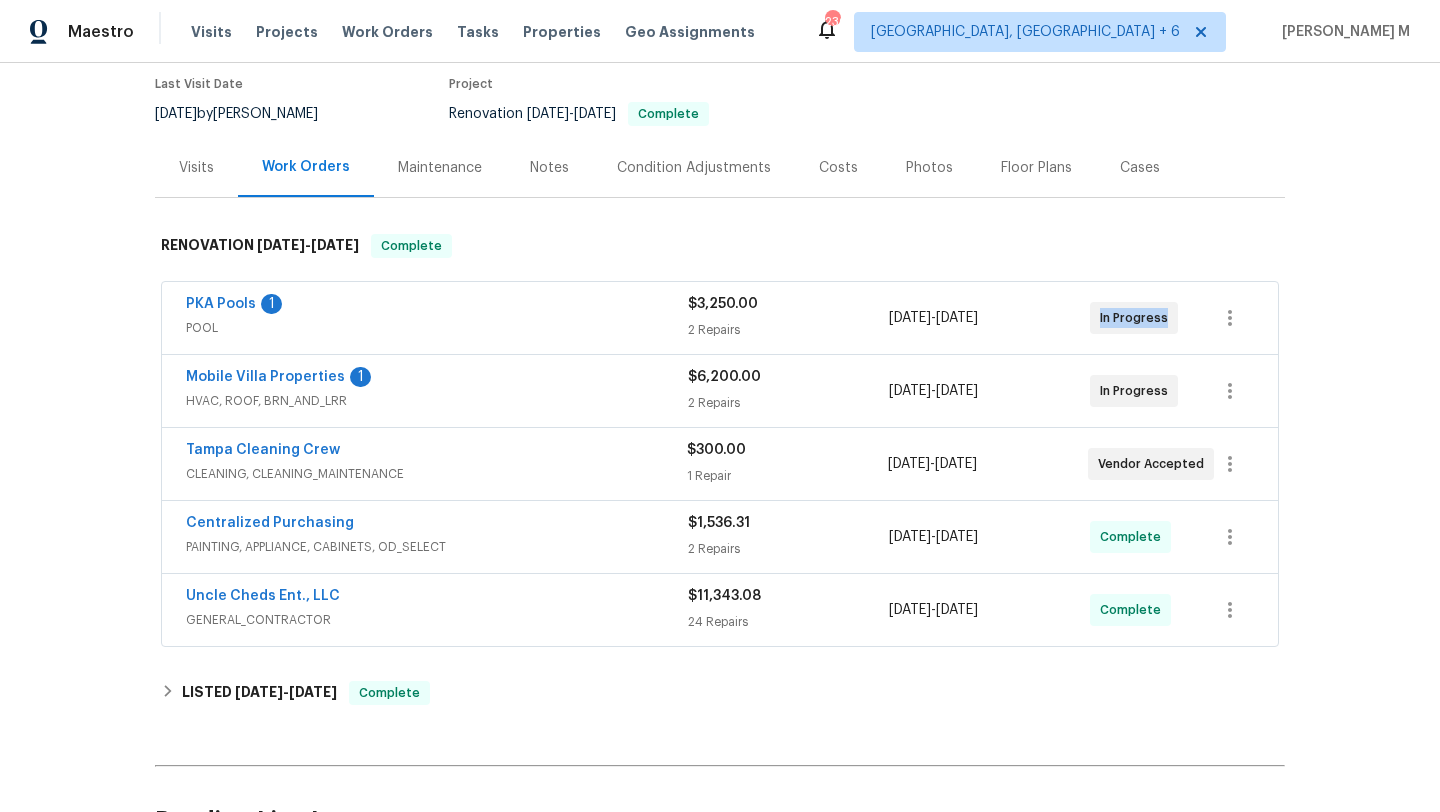 drag, startPoint x: 1086, startPoint y: 322, endPoint x: 1168, endPoint y: 322, distance: 82 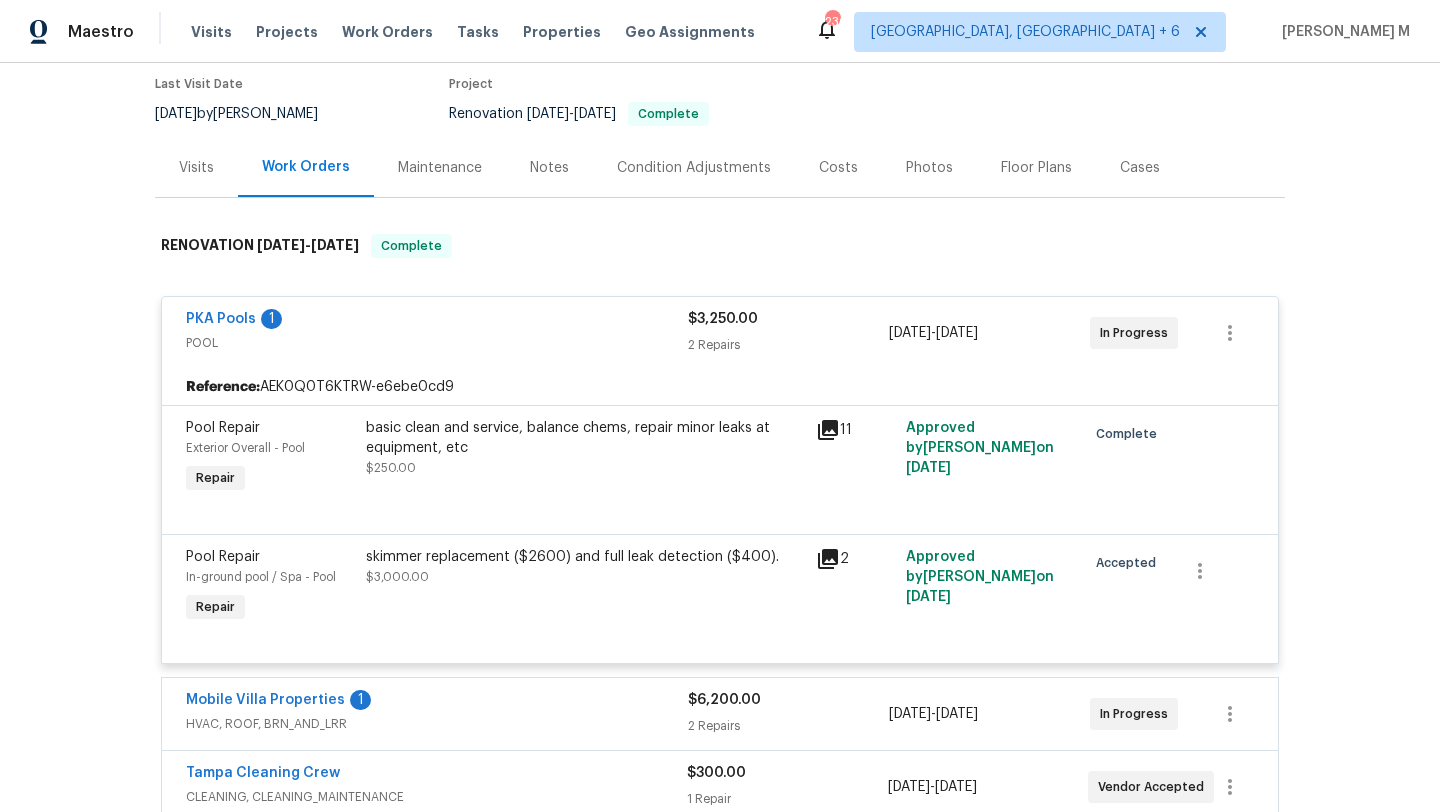 click on "Cases" at bounding box center [1140, 167] 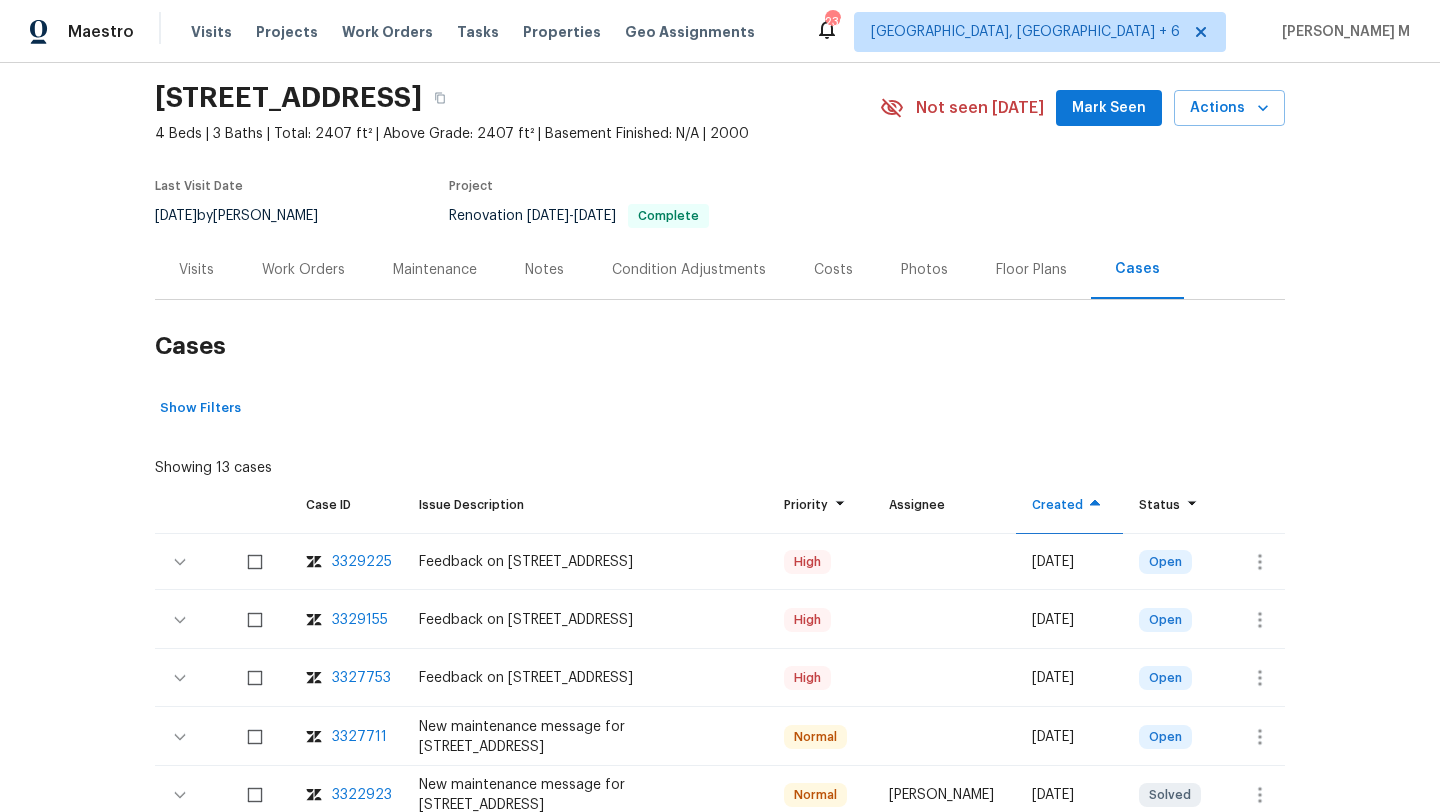scroll, scrollTop: 71, scrollLeft: 0, axis: vertical 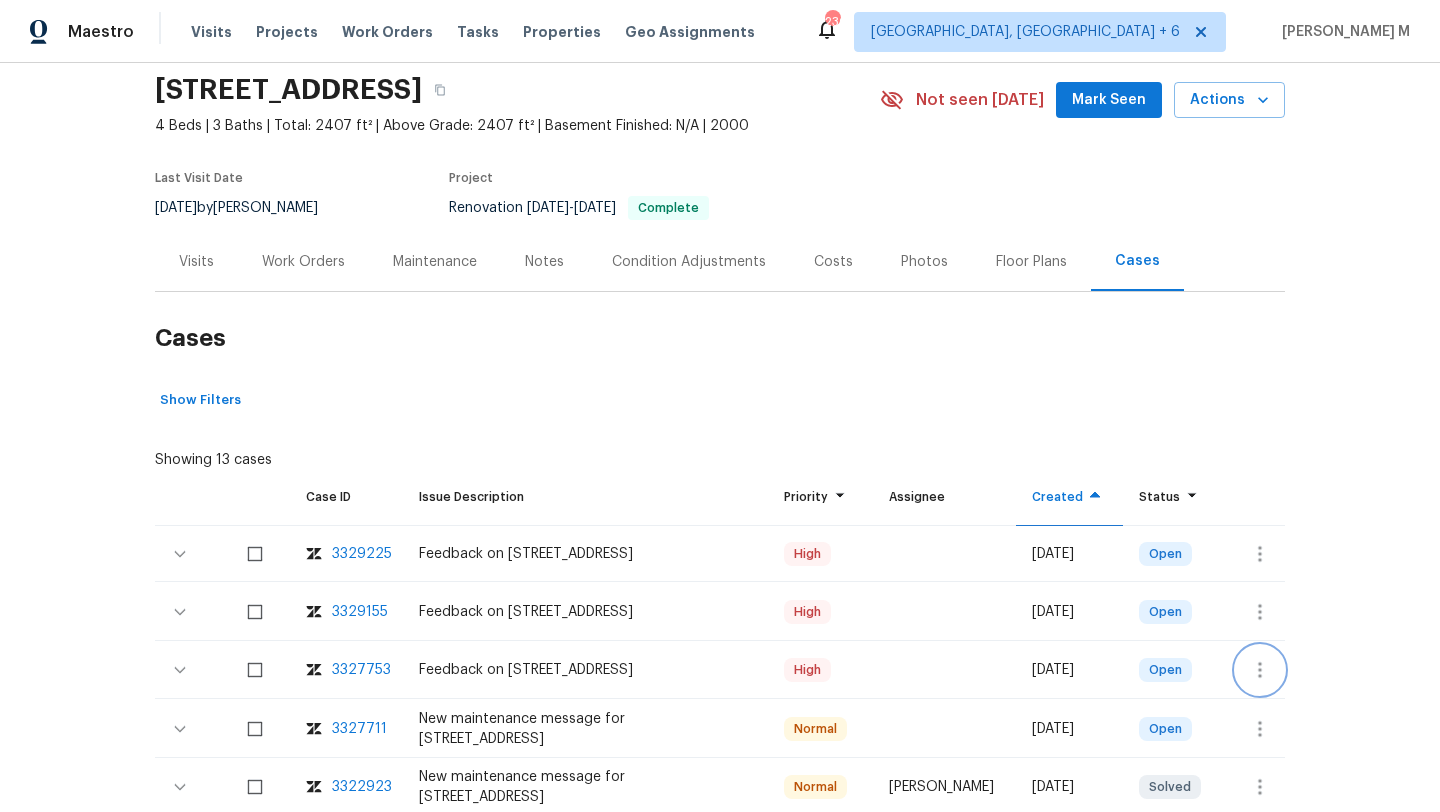click 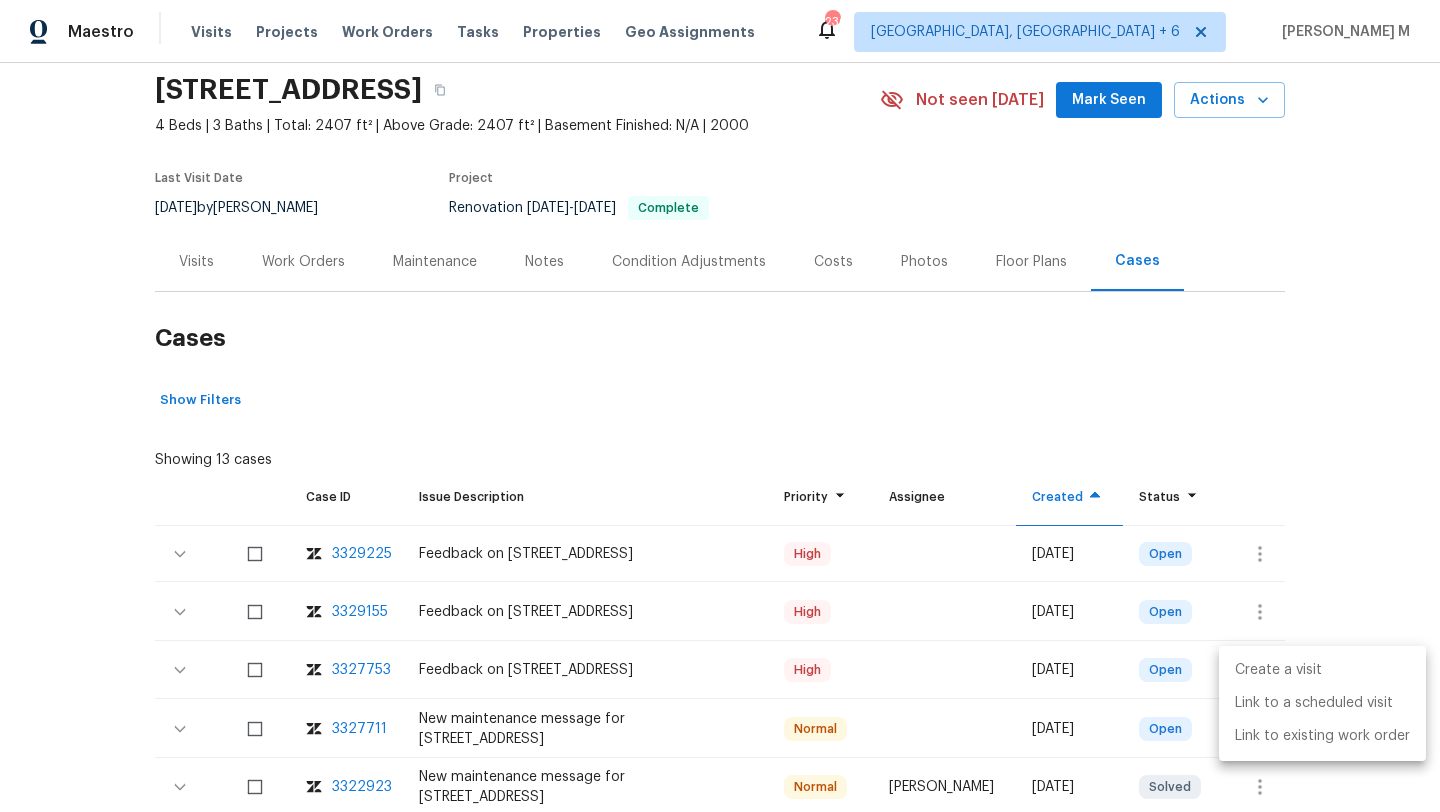 click on "Create a visit" at bounding box center (1322, 670) 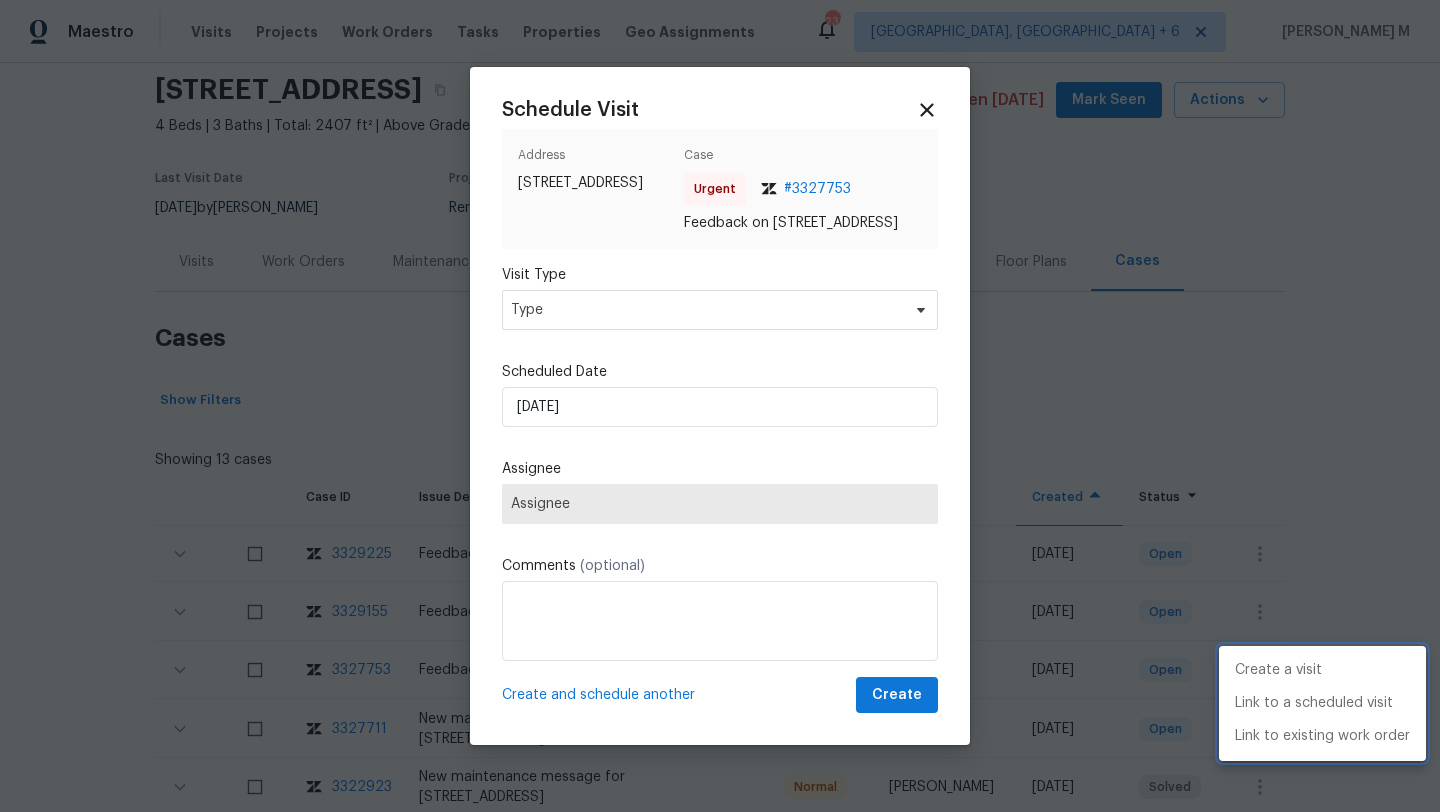 click at bounding box center (720, 406) 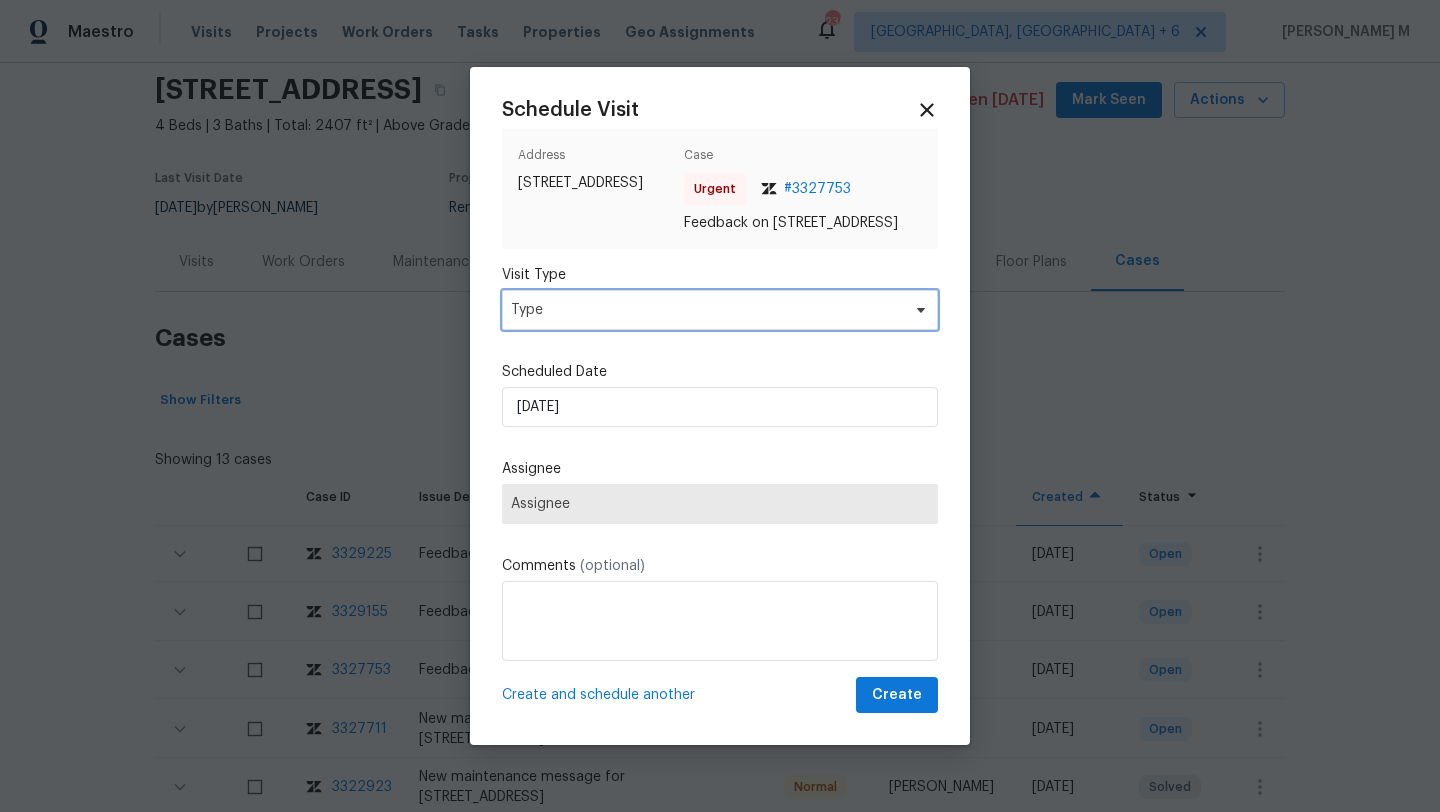 click on "Type" at bounding box center (705, 310) 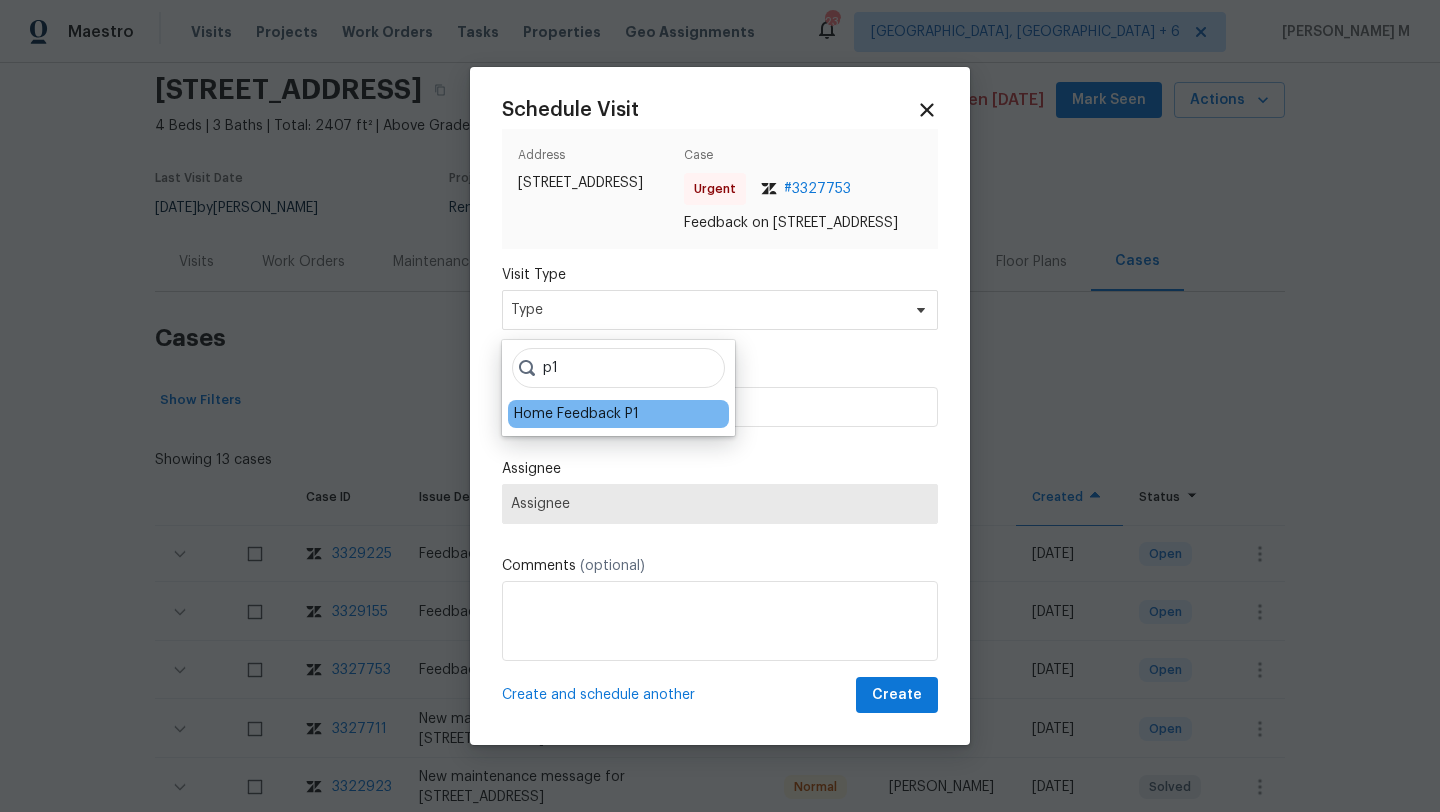type on "p1" 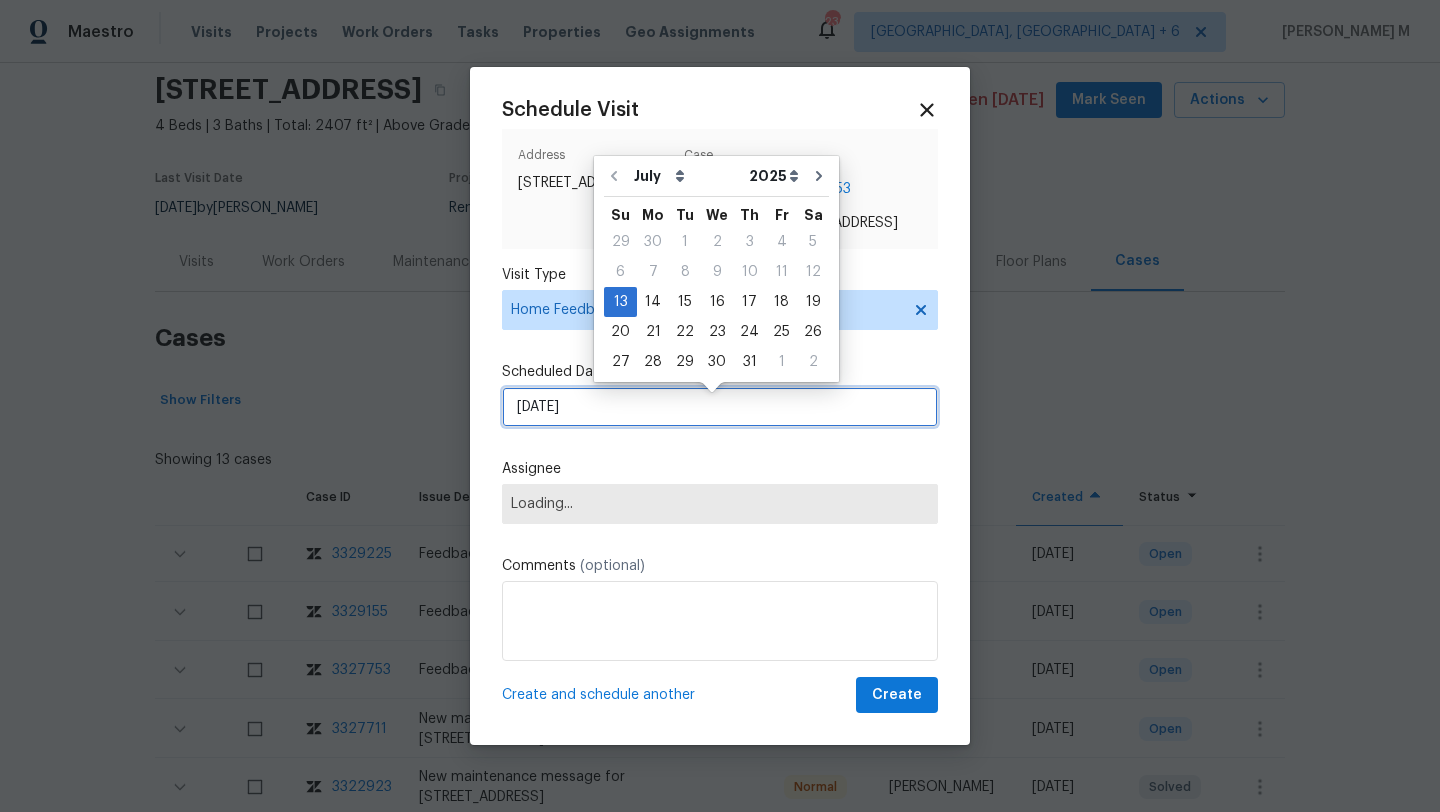 click on "13/07/2025" at bounding box center (720, 407) 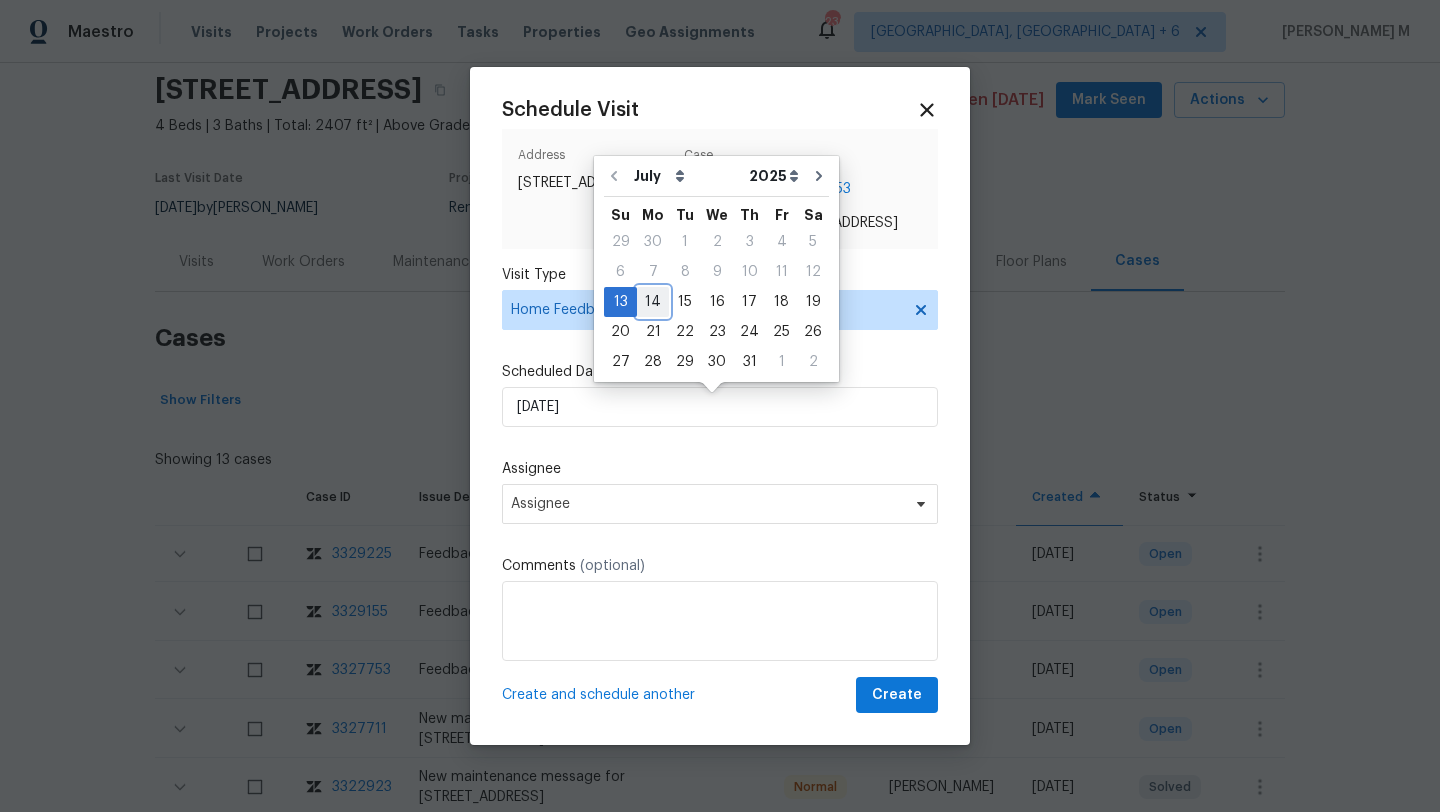 click on "14" at bounding box center [653, 302] 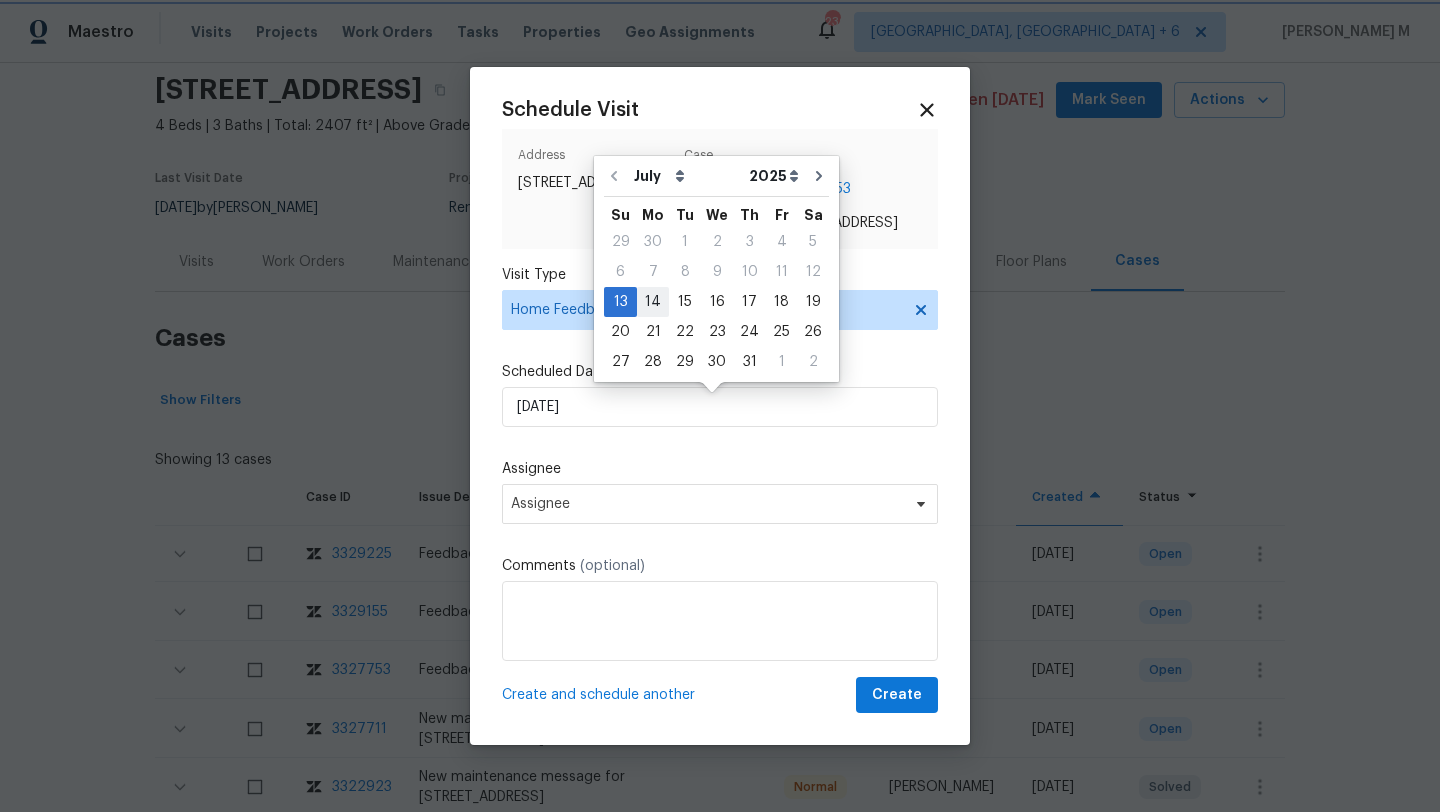 type on "14/07/2025" 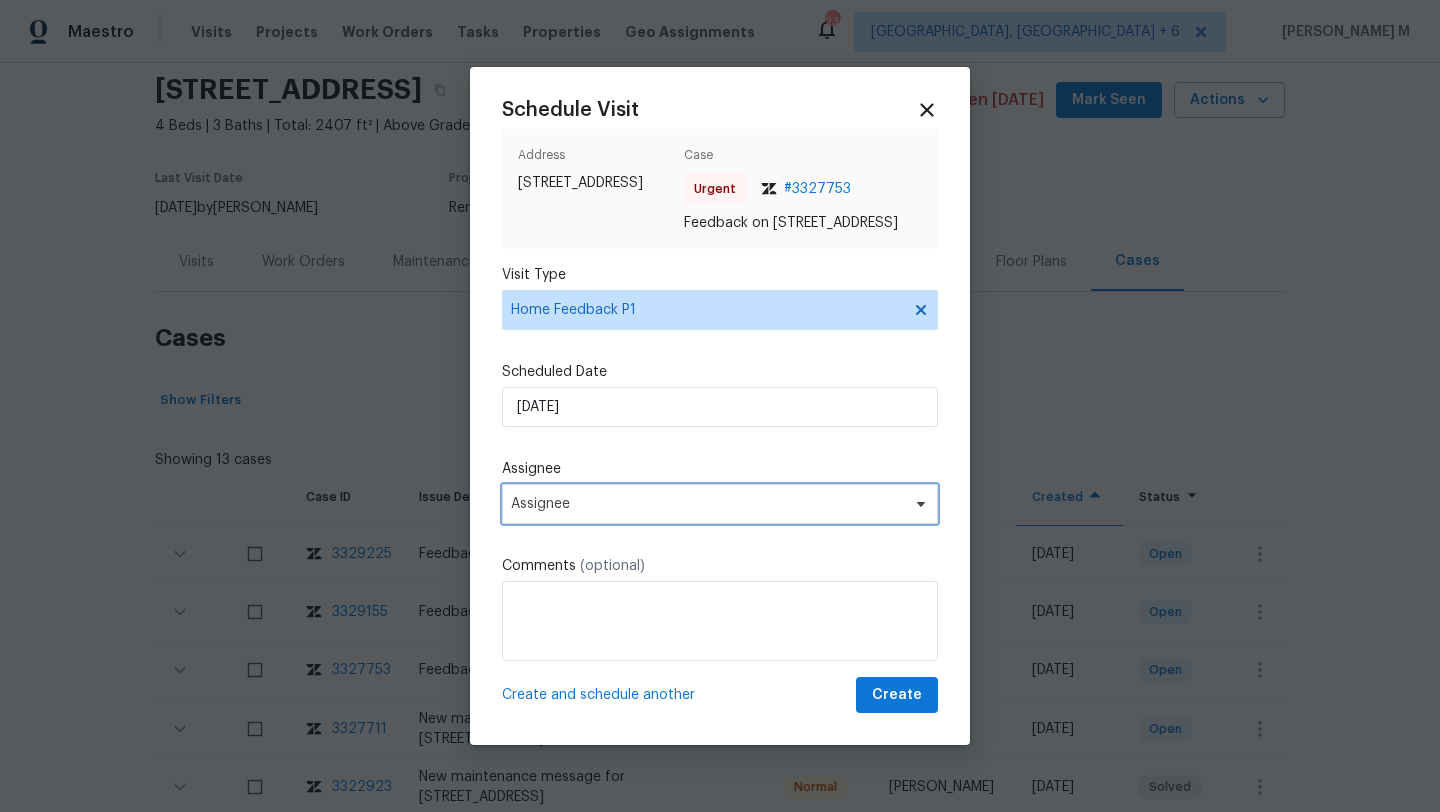 click on "Assignee" at bounding box center (707, 504) 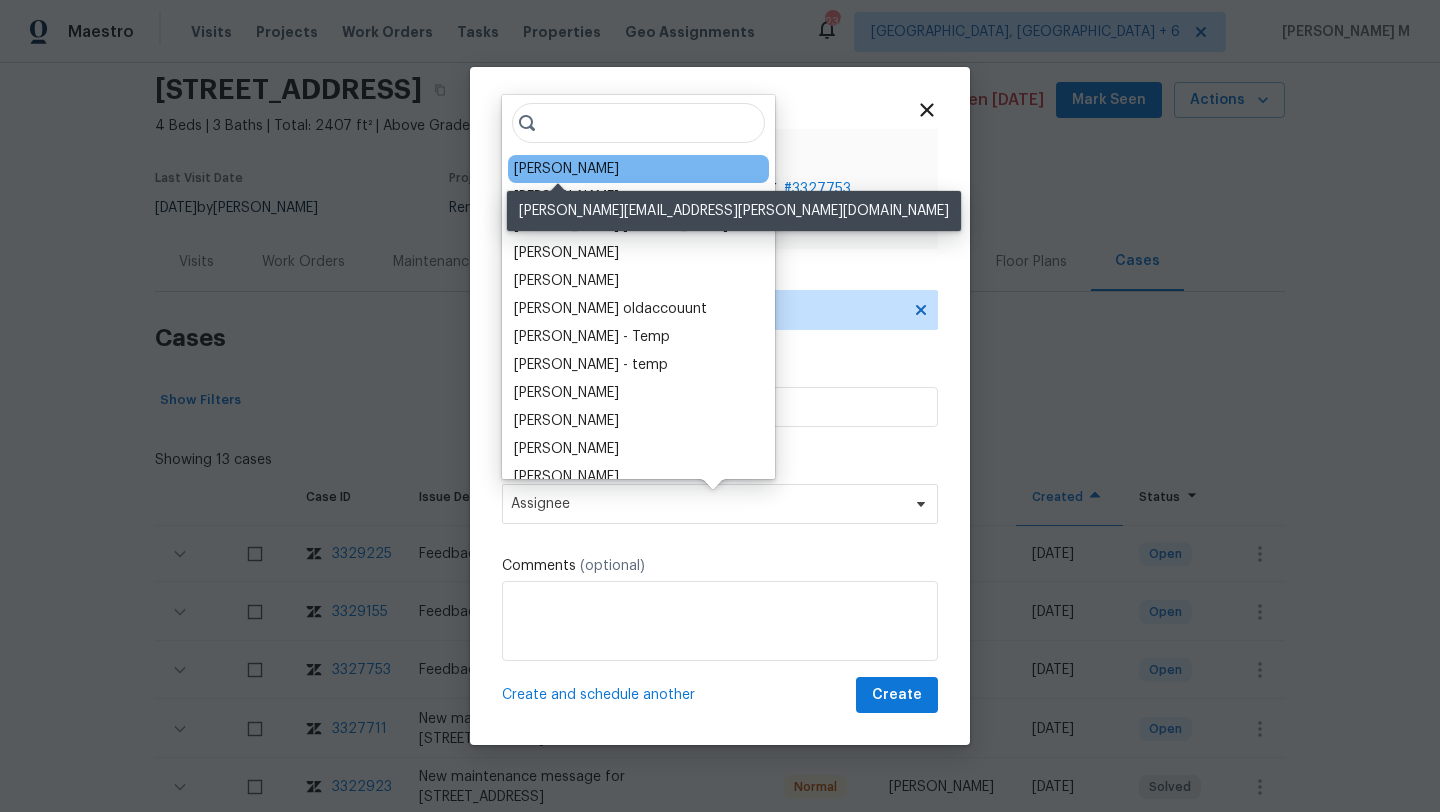 click on "Paul Springer" at bounding box center (566, 169) 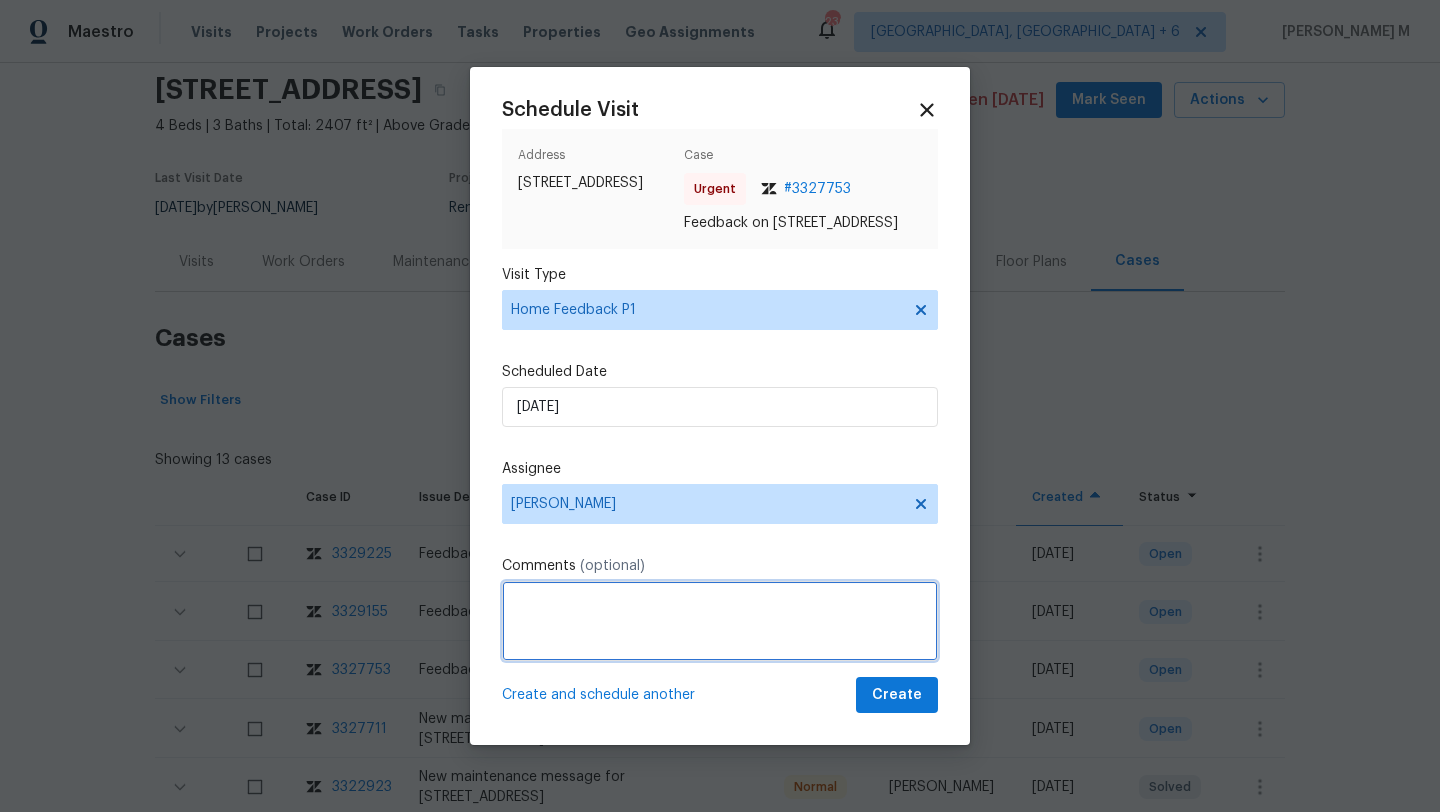click at bounding box center (720, 621) 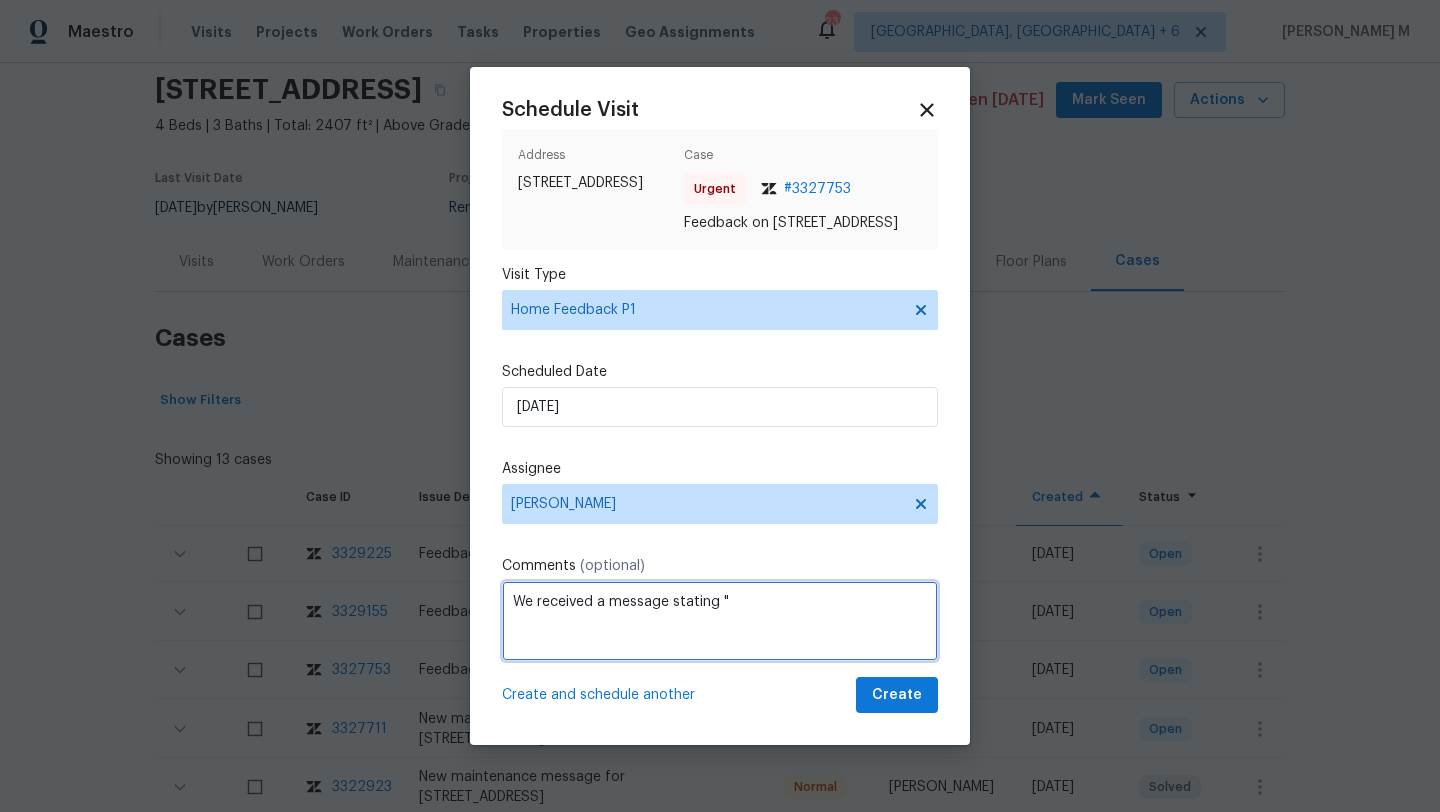 paste on "trying to access using the app // we tried to grant access to the caller however the system didn't allow us" 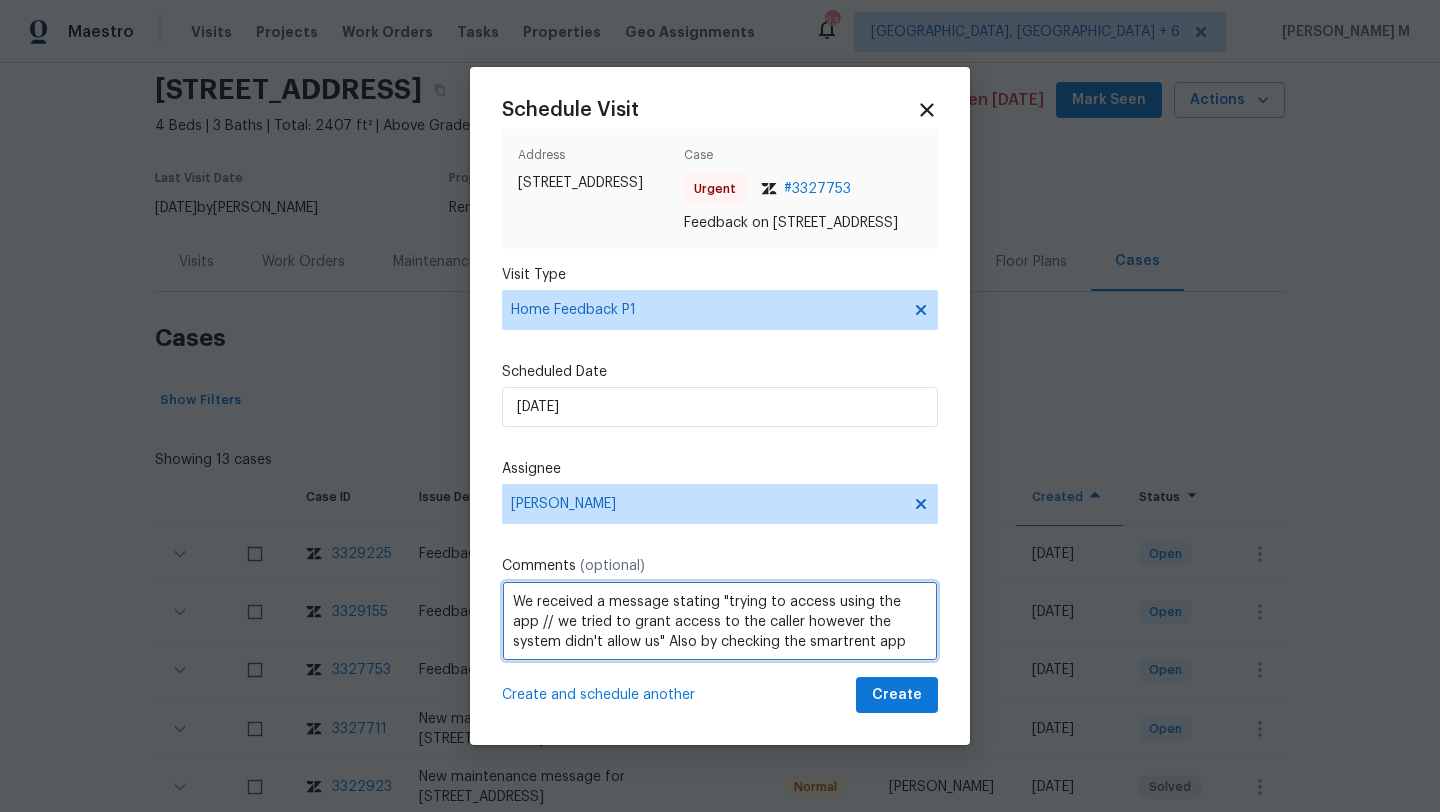 scroll, scrollTop: 9, scrollLeft: 0, axis: vertical 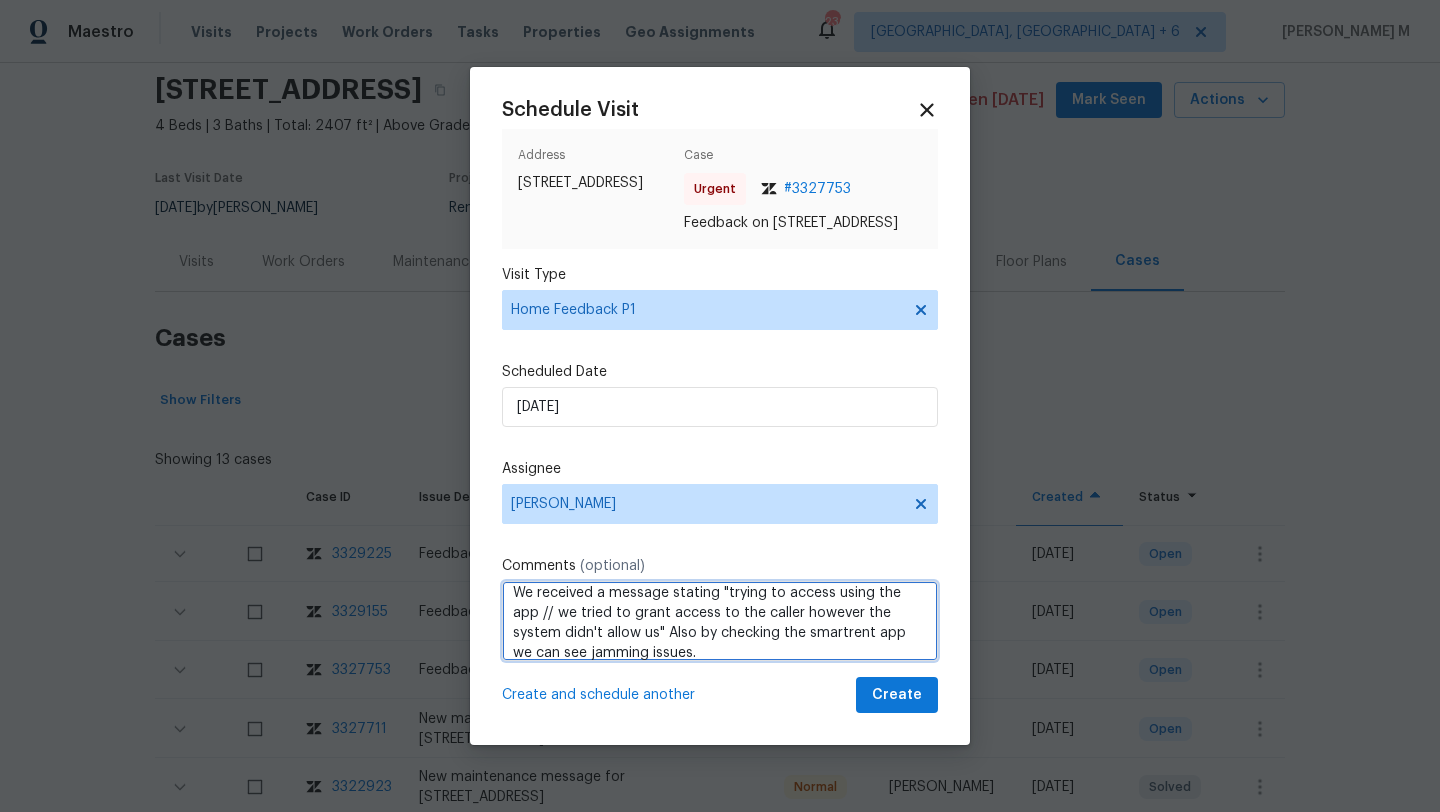 paste on "Kindly complete the visit and update if any WO needs to be created. Thank you" 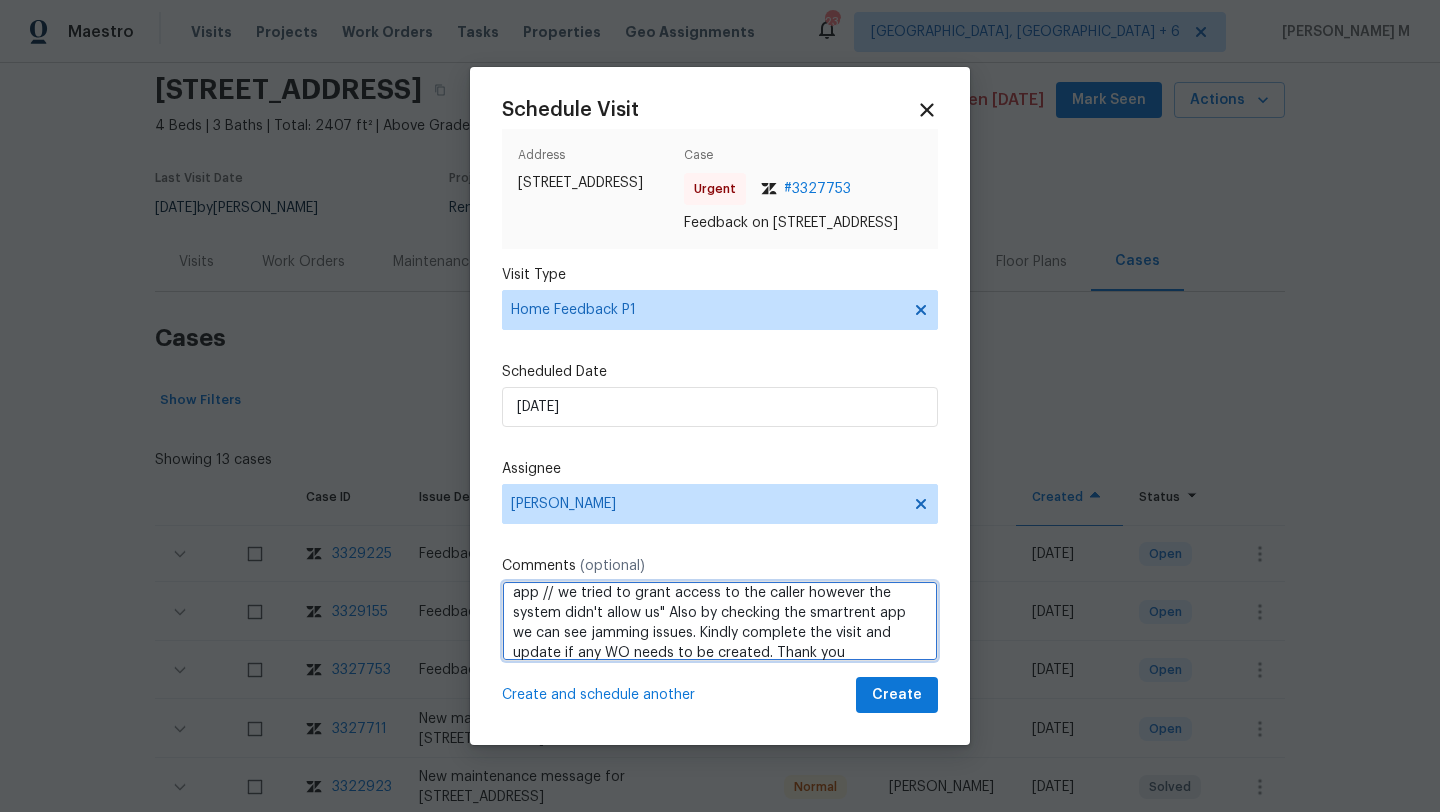 scroll, scrollTop: 42, scrollLeft: 0, axis: vertical 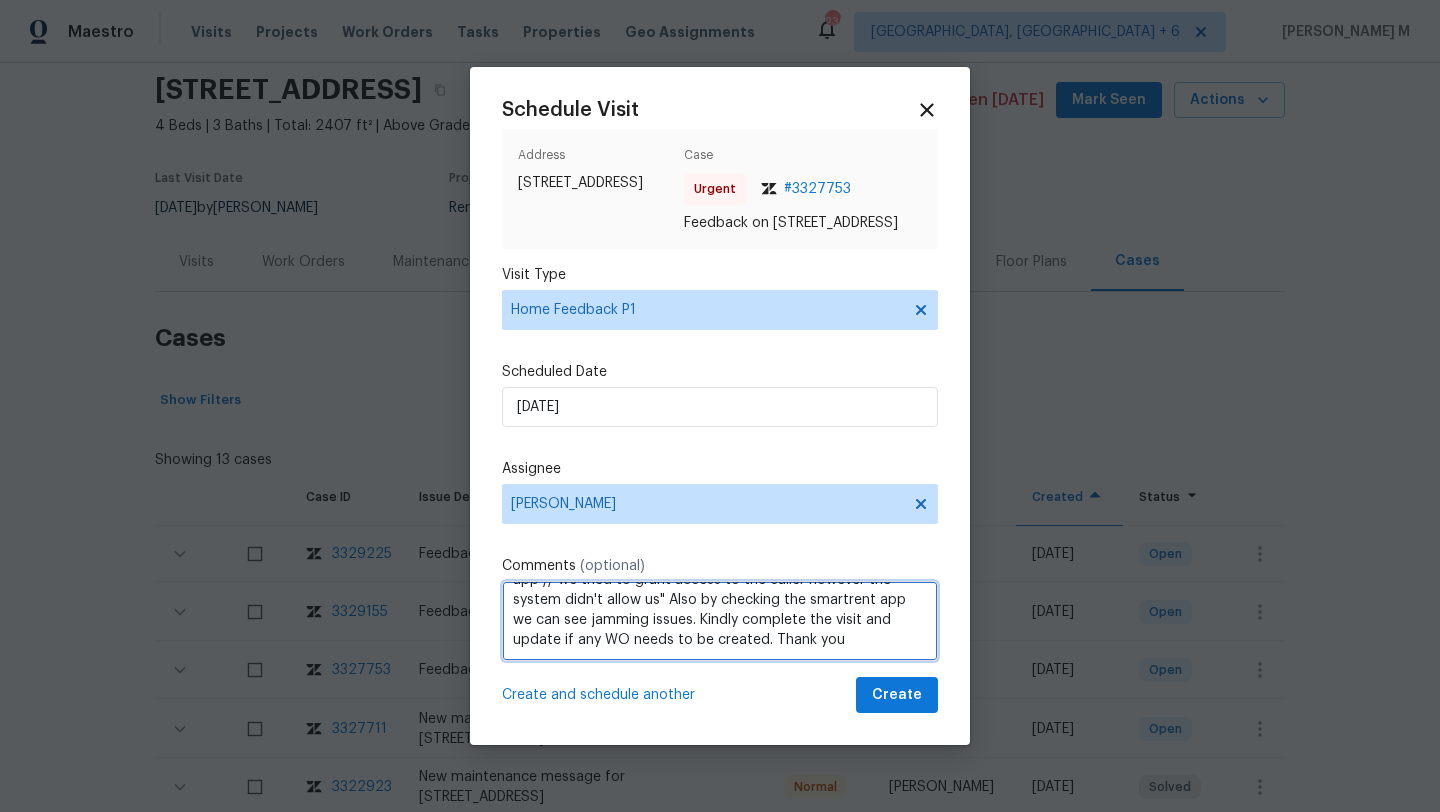 type on "We received a message stating "trying to access using the app // we tried to grant access to the caller however the system didn't allow us" Also by checking the smartrent app we can see jamming issues. Kindly complete the visit and update if any WO needs to be created. Thank you" 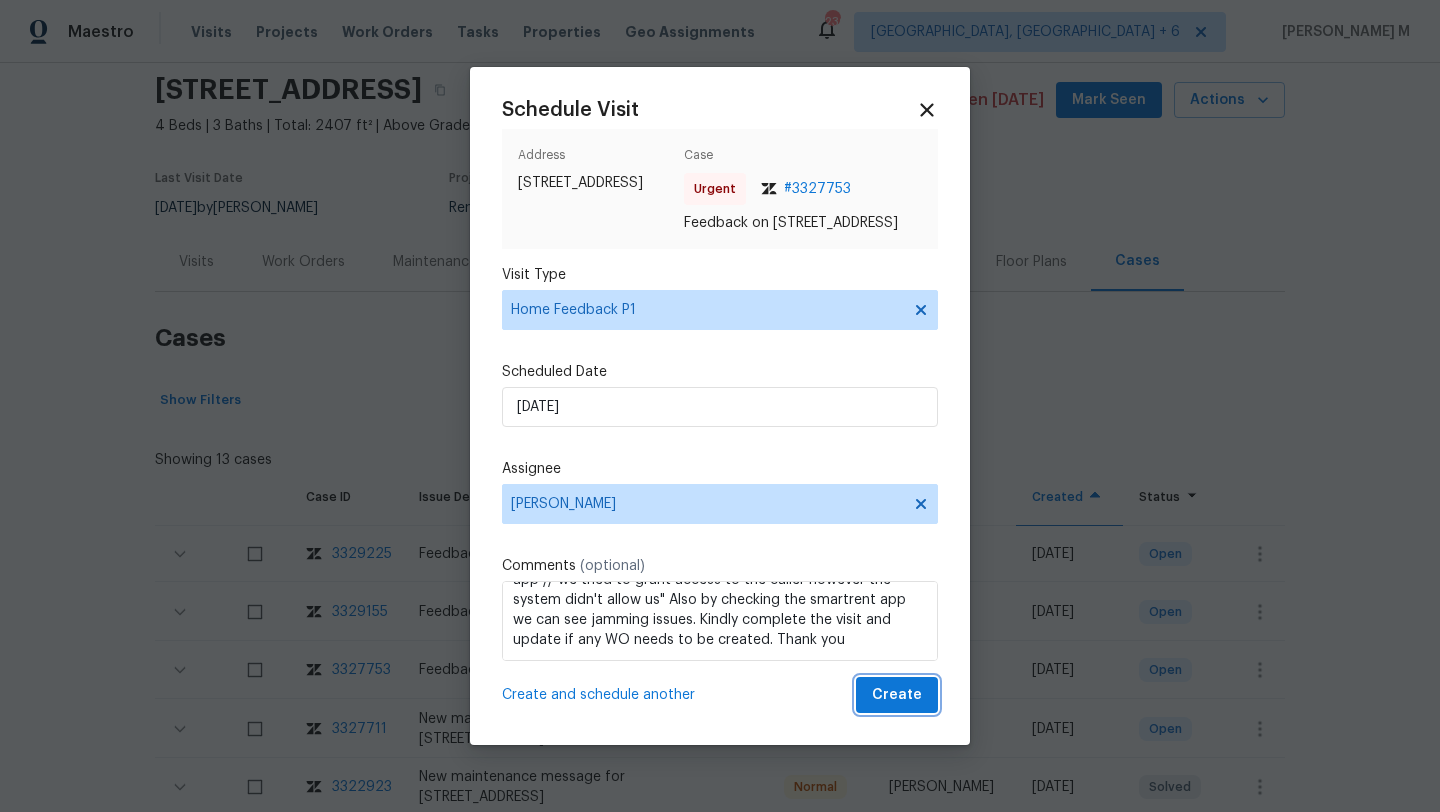 click on "Create" at bounding box center (897, 695) 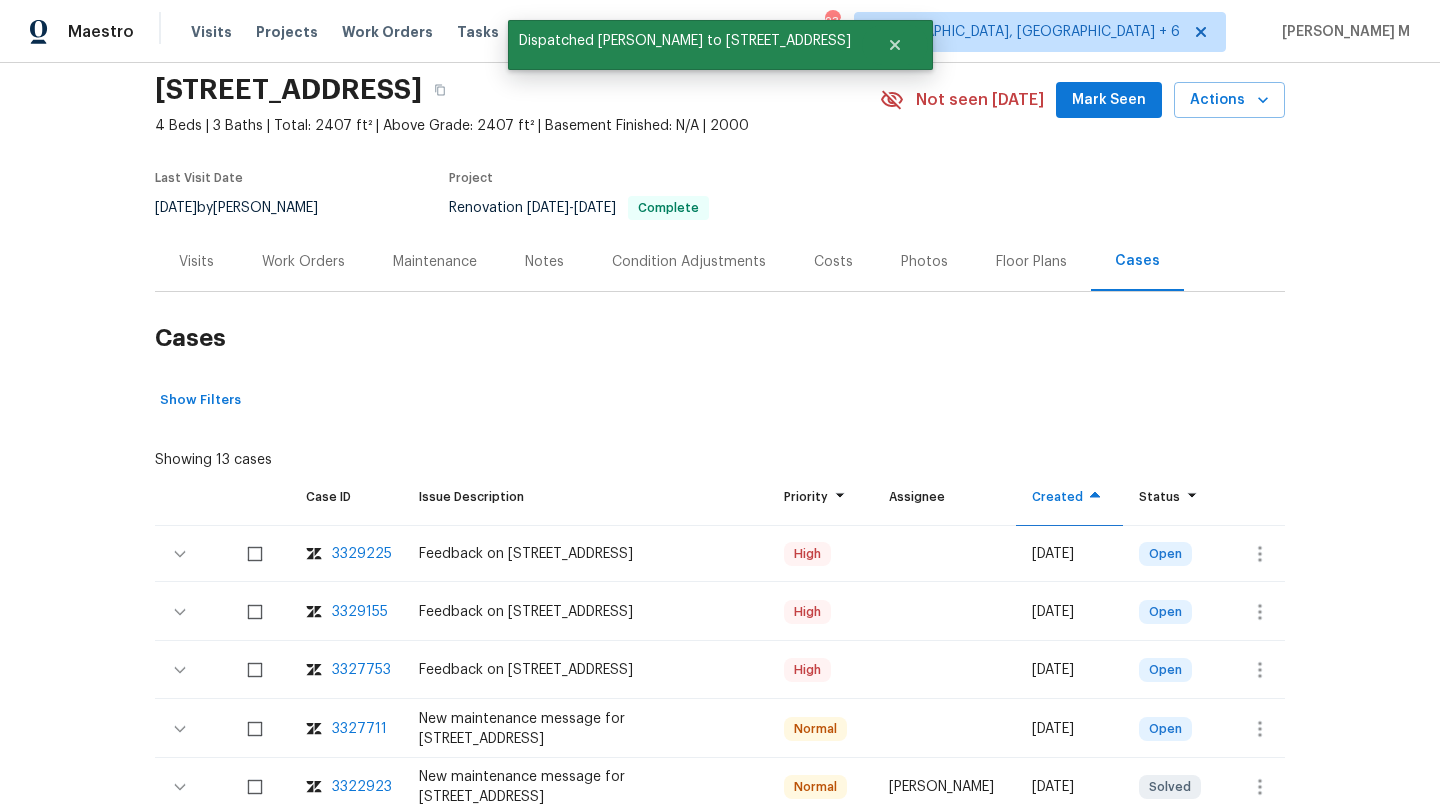 click on "Visits" at bounding box center [196, 262] 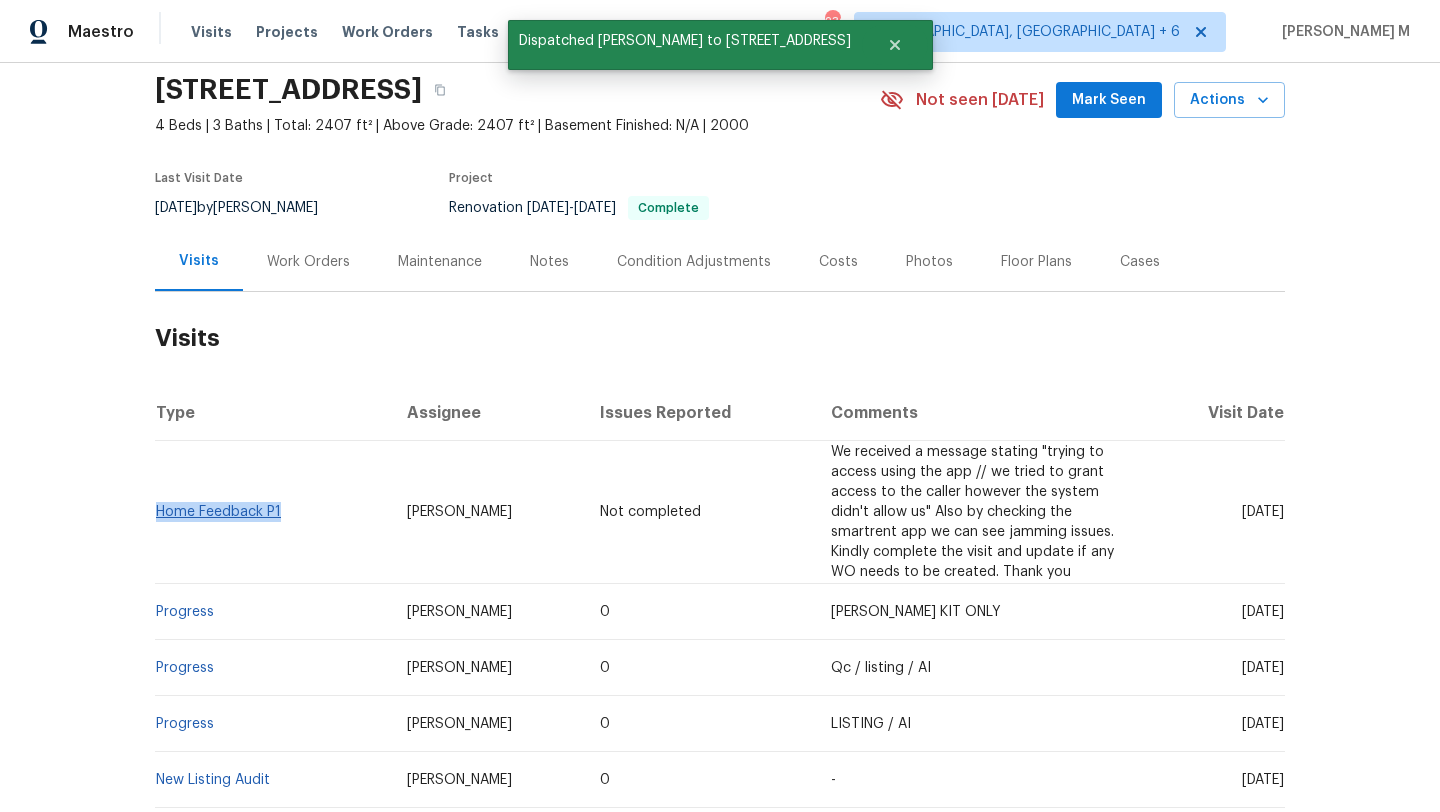 copy on "Home Feedback P1" 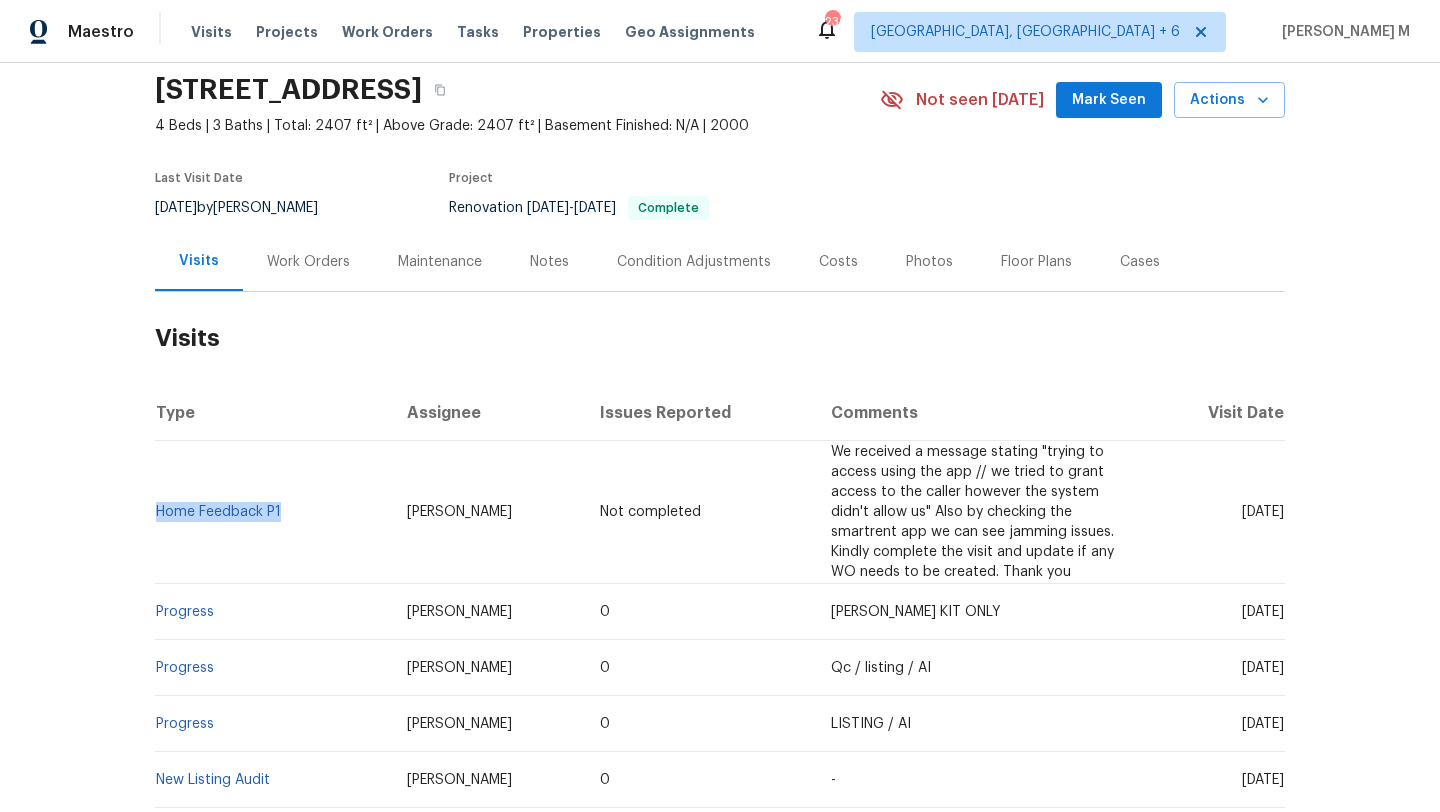 click on "Home Feedback P1" at bounding box center (273, 512) 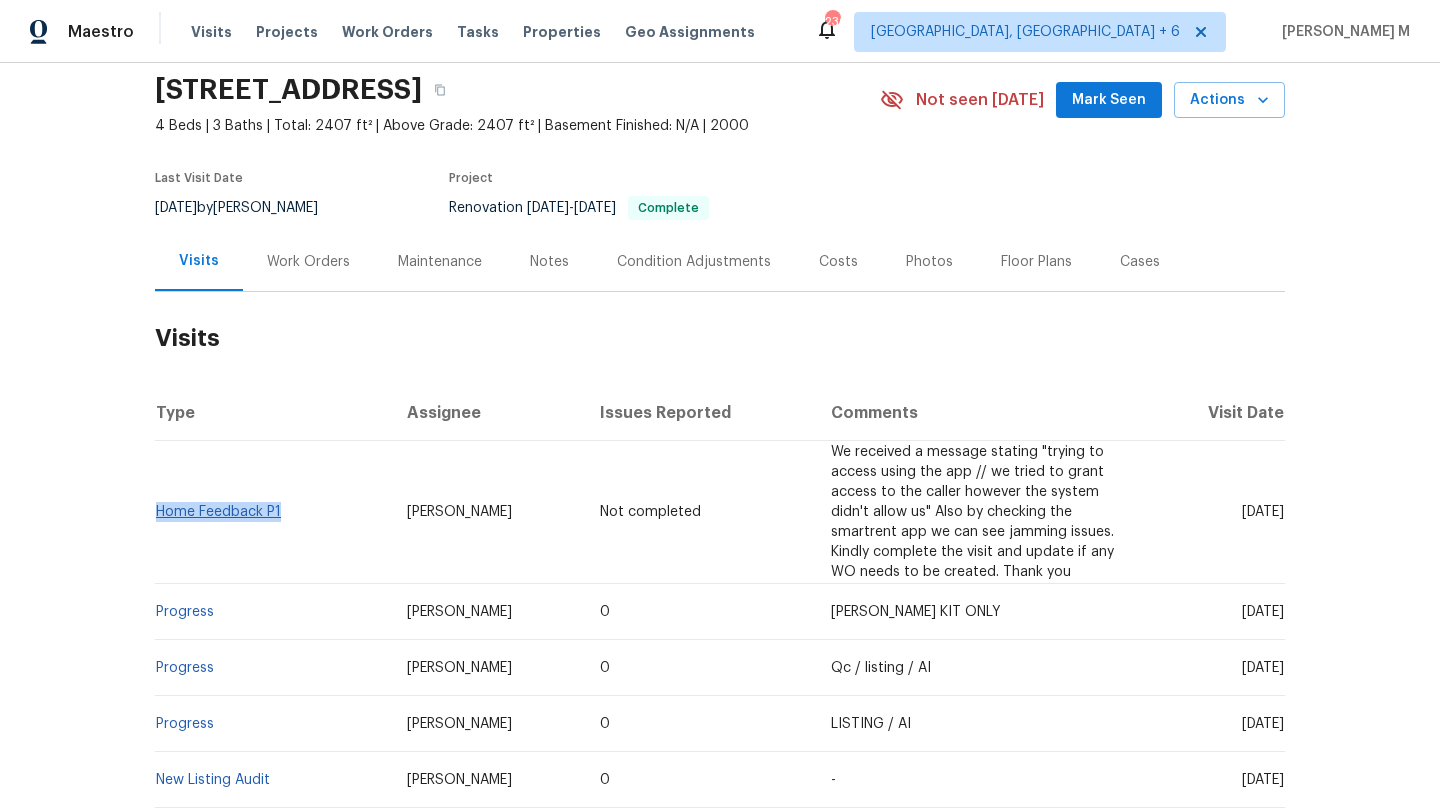 drag, startPoint x: 297, startPoint y: 518, endPoint x: 151, endPoint y: 516, distance: 146.0137 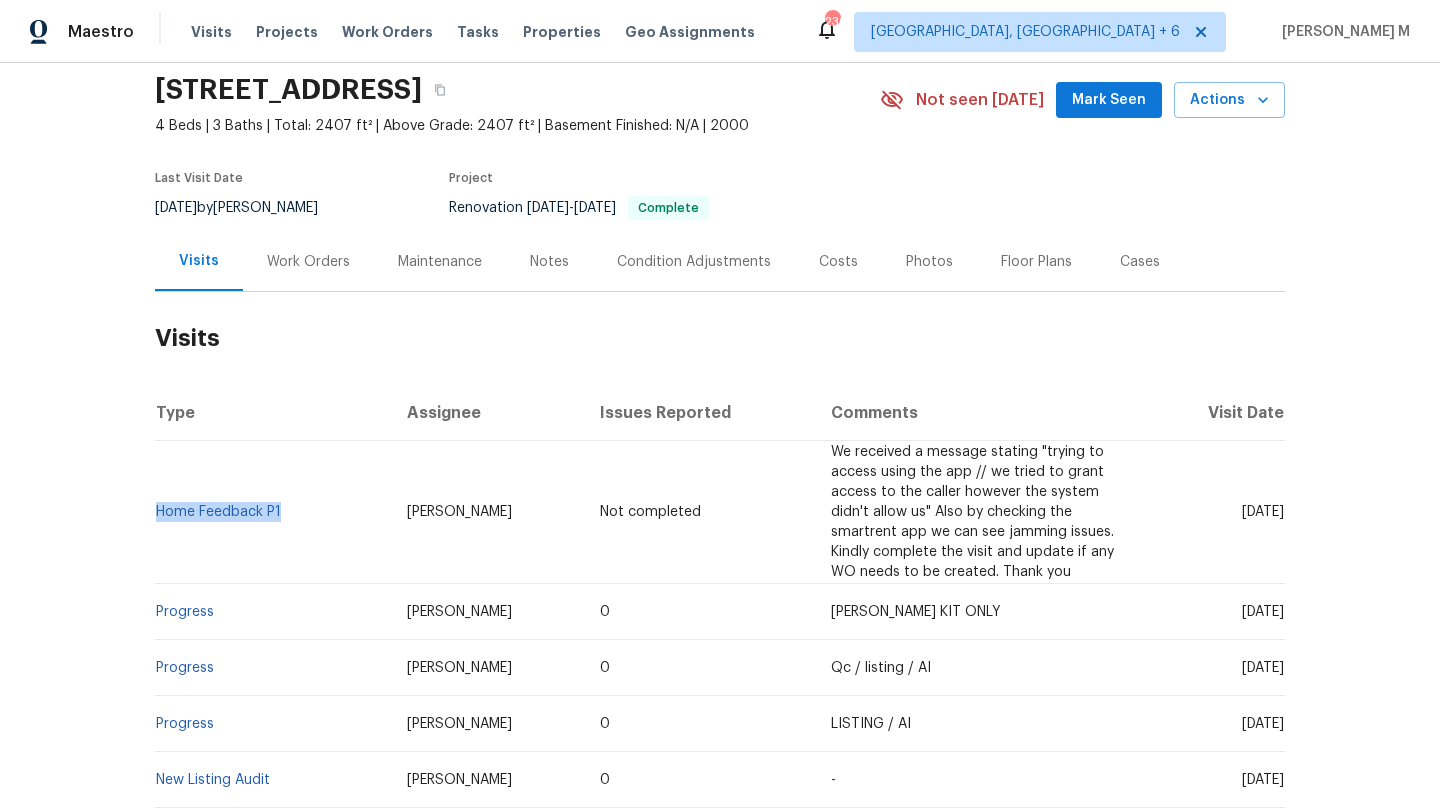 drag, startPoint x: 1204, startPoint y: 514, endPoint x: 1243, endPoint y: 516, distance: 39.051247 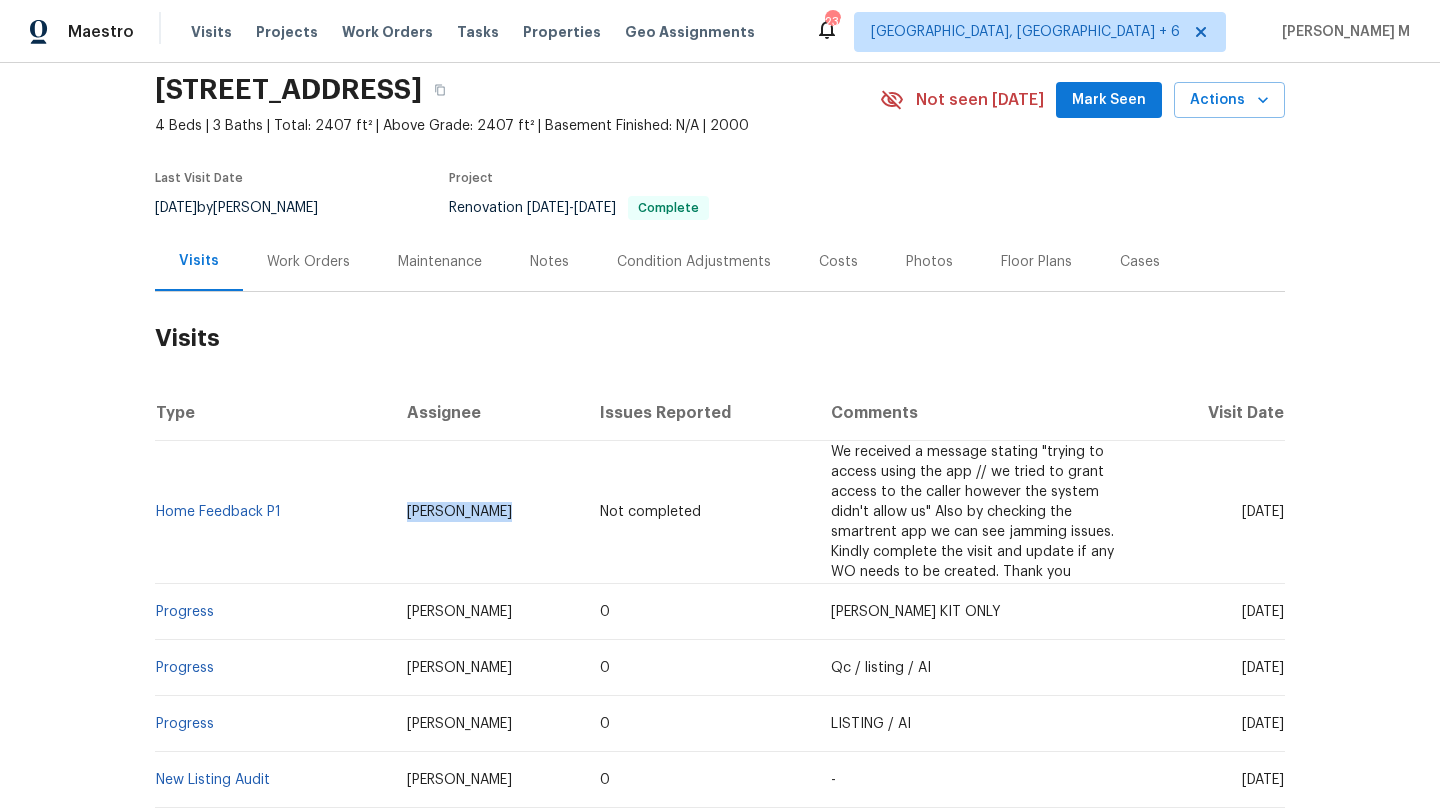 drag, startPoint x: 391, startPoint y: 515, endPoint x: 474, endPoint y: 517, distance: 83.02409 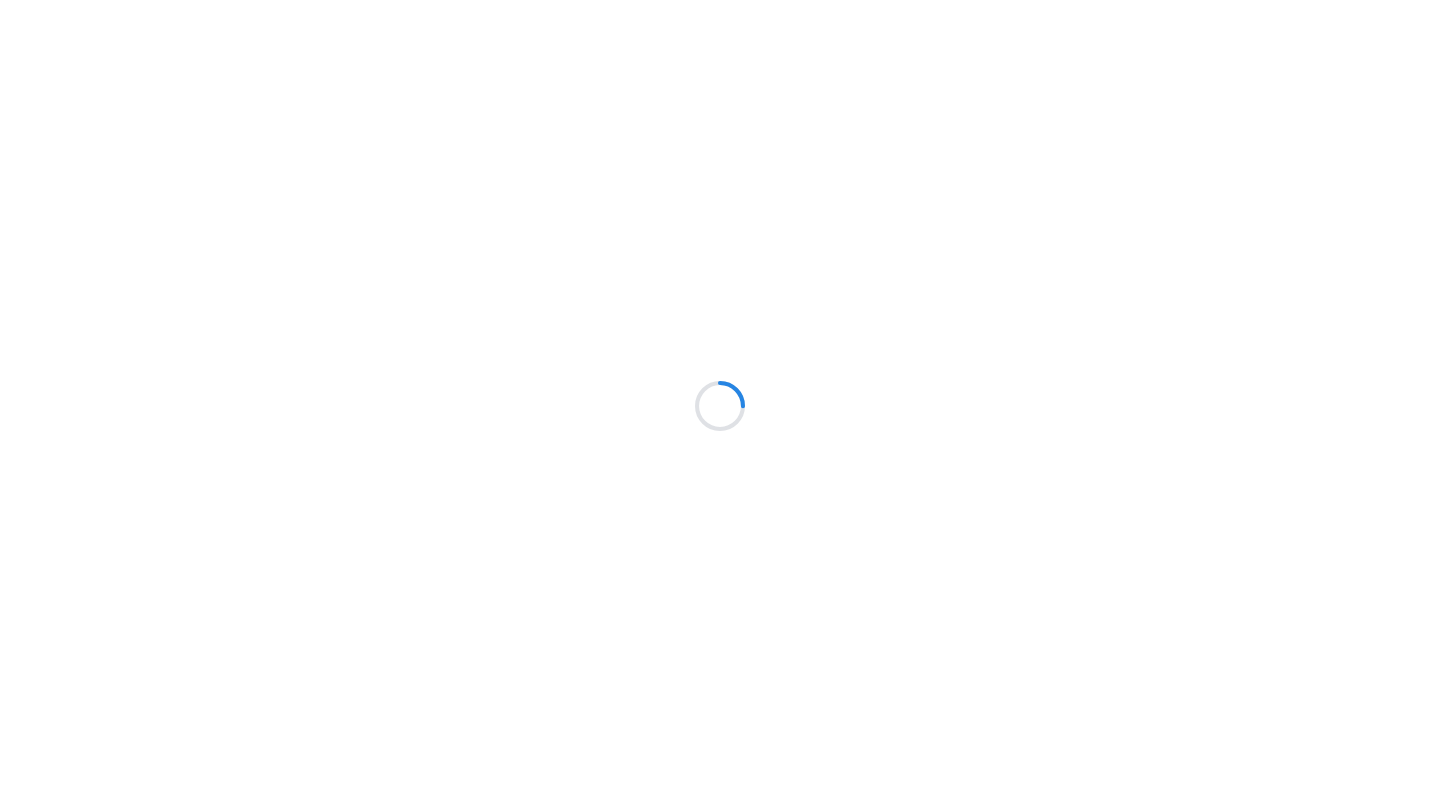 scroll, scrollTop: 0, scrollLeft: 0, axis: both 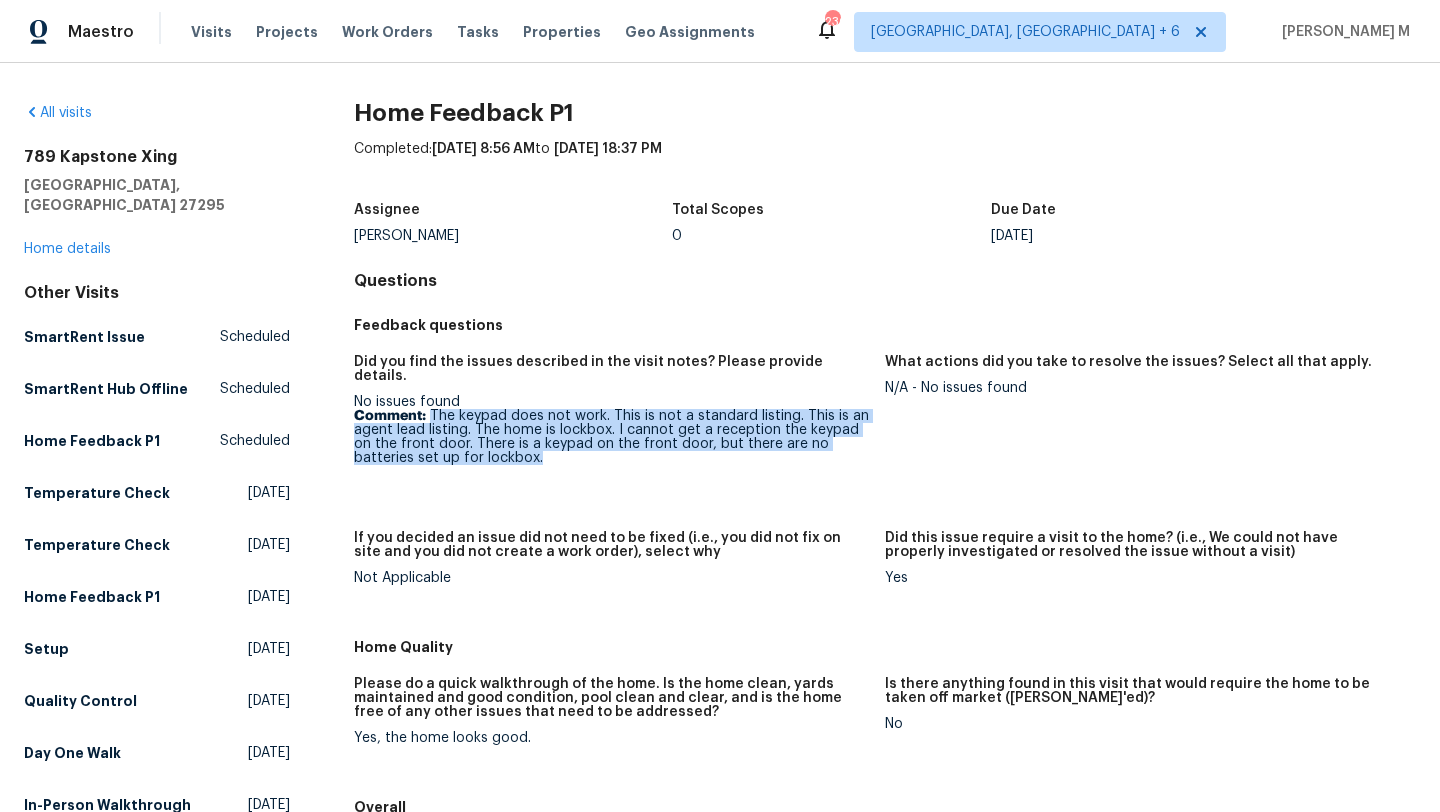 drag, startPoint x: 428, startPoint y: 401, endPoint x: 542, endPoint y: 442, distance: 121.14867 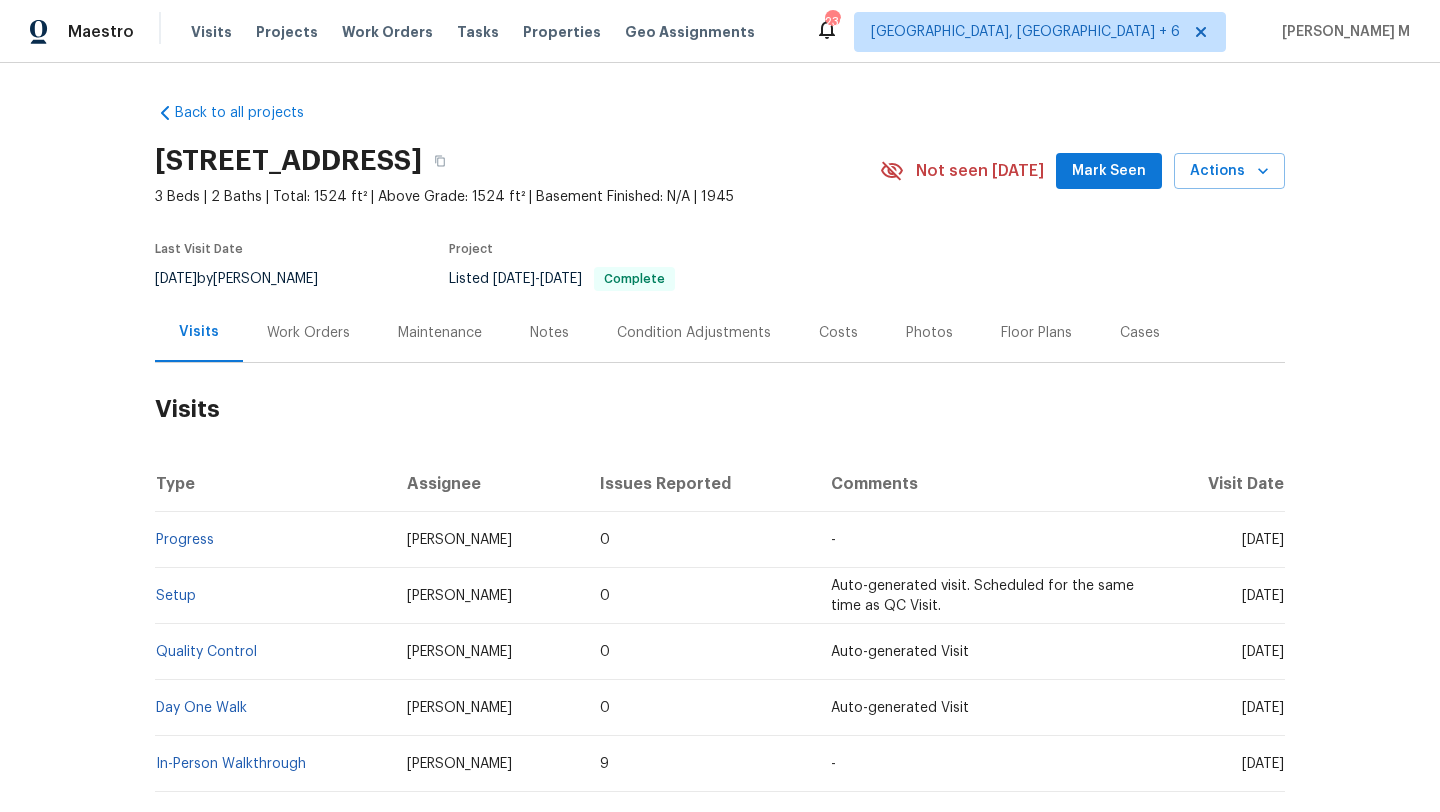 scroll, scrollTop: 0, scrollLeft: 0, axis: both 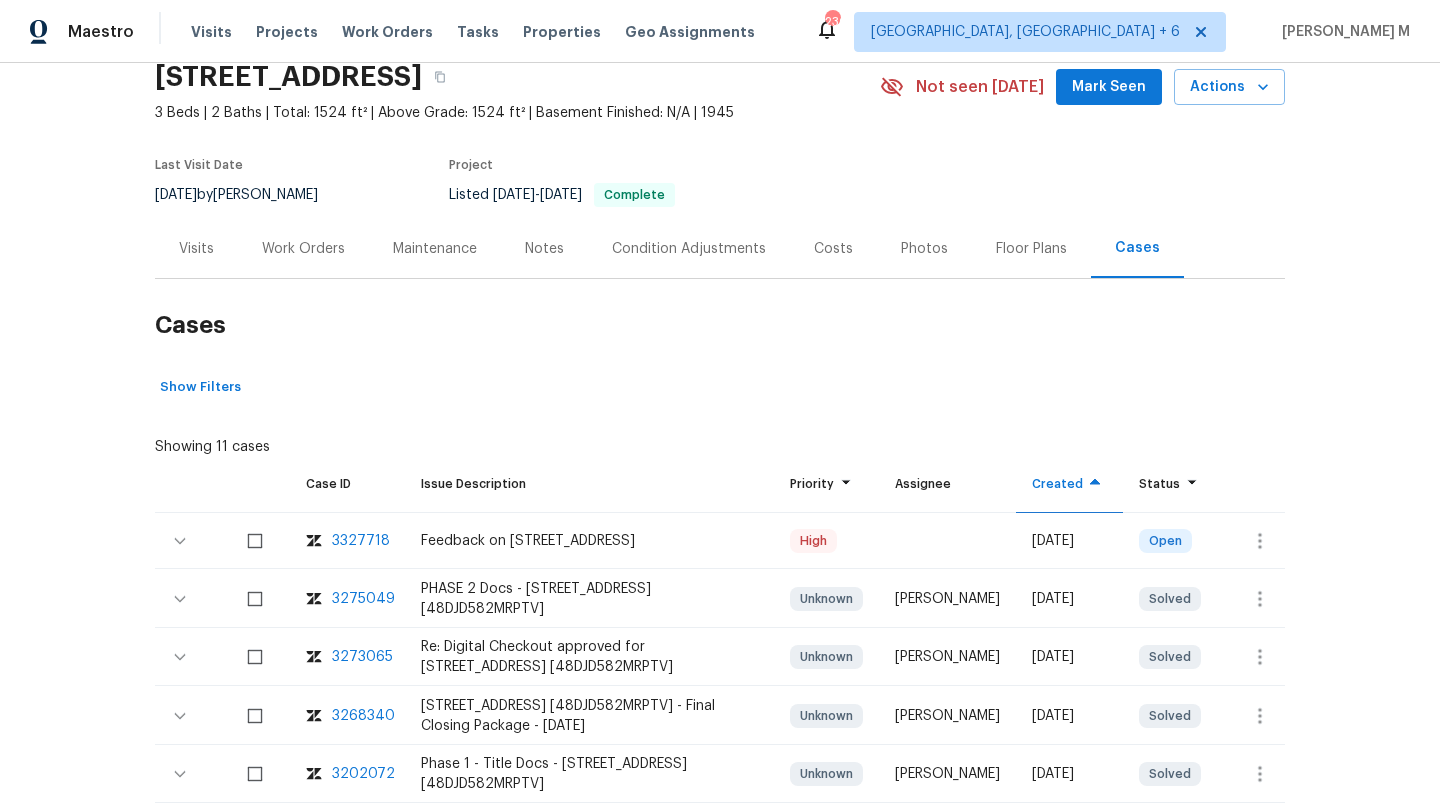 click on "Visits" at bounding box center [196, 248] 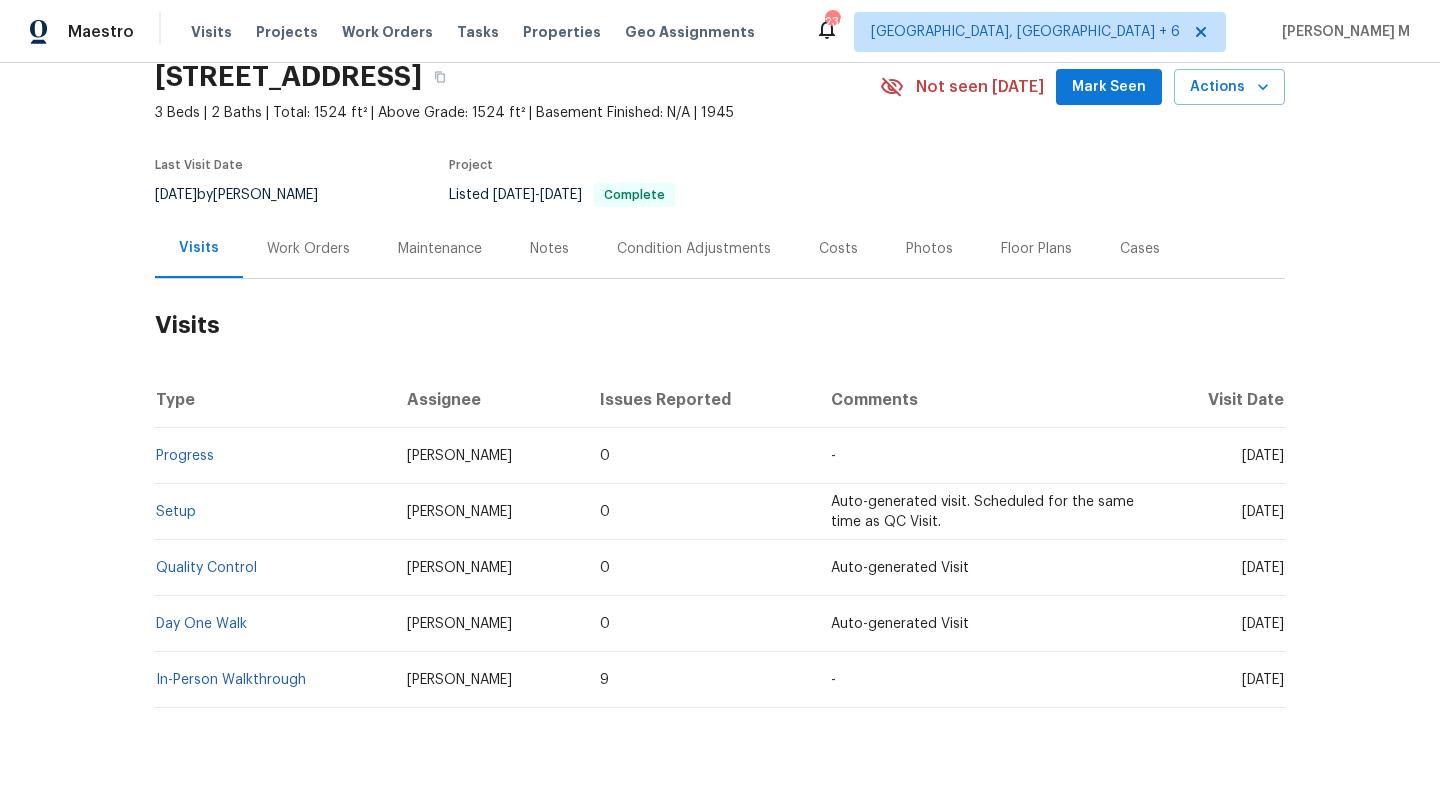 click on "Cases" at bounding box center (1140, 248) 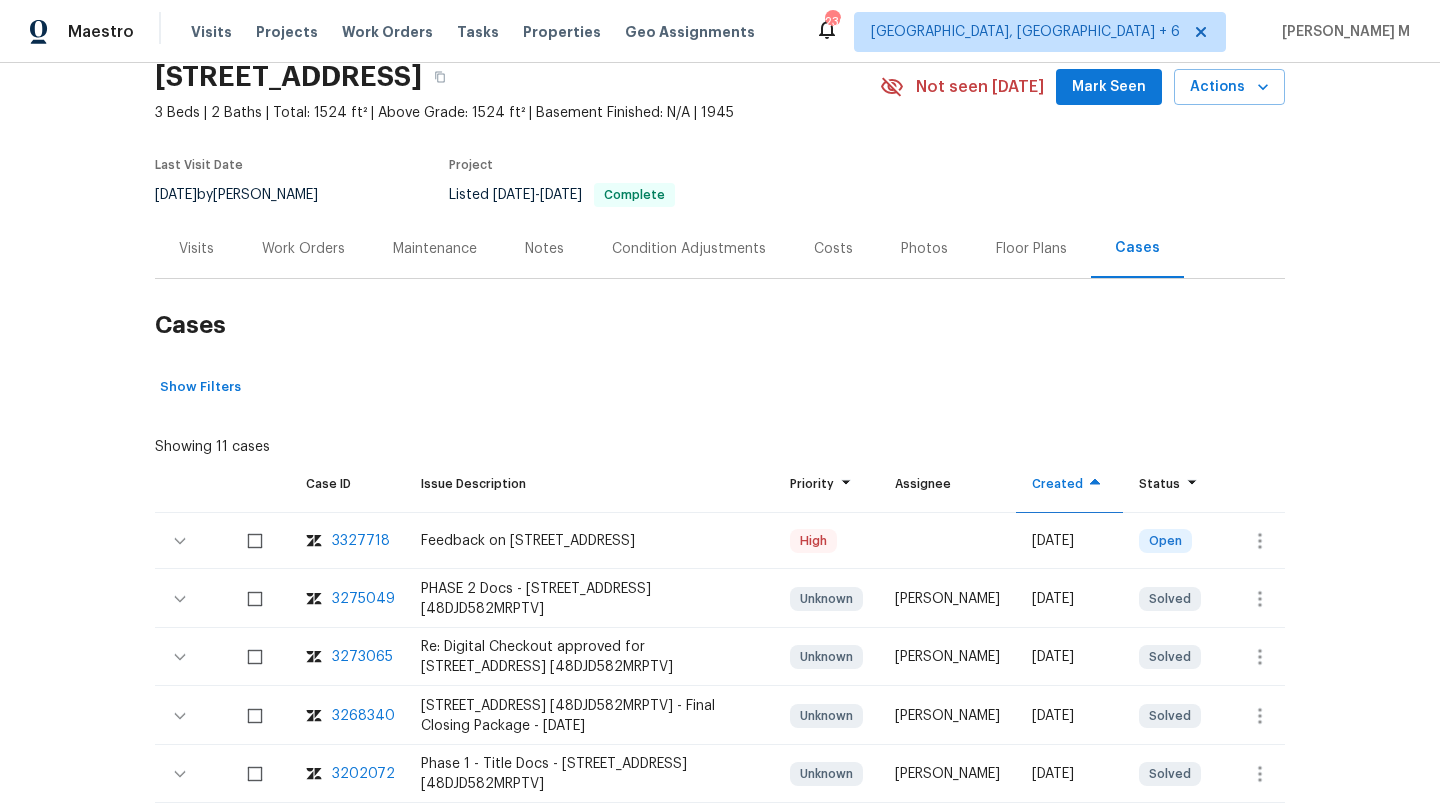 click on "3327718" at bounding box center (361, 541) 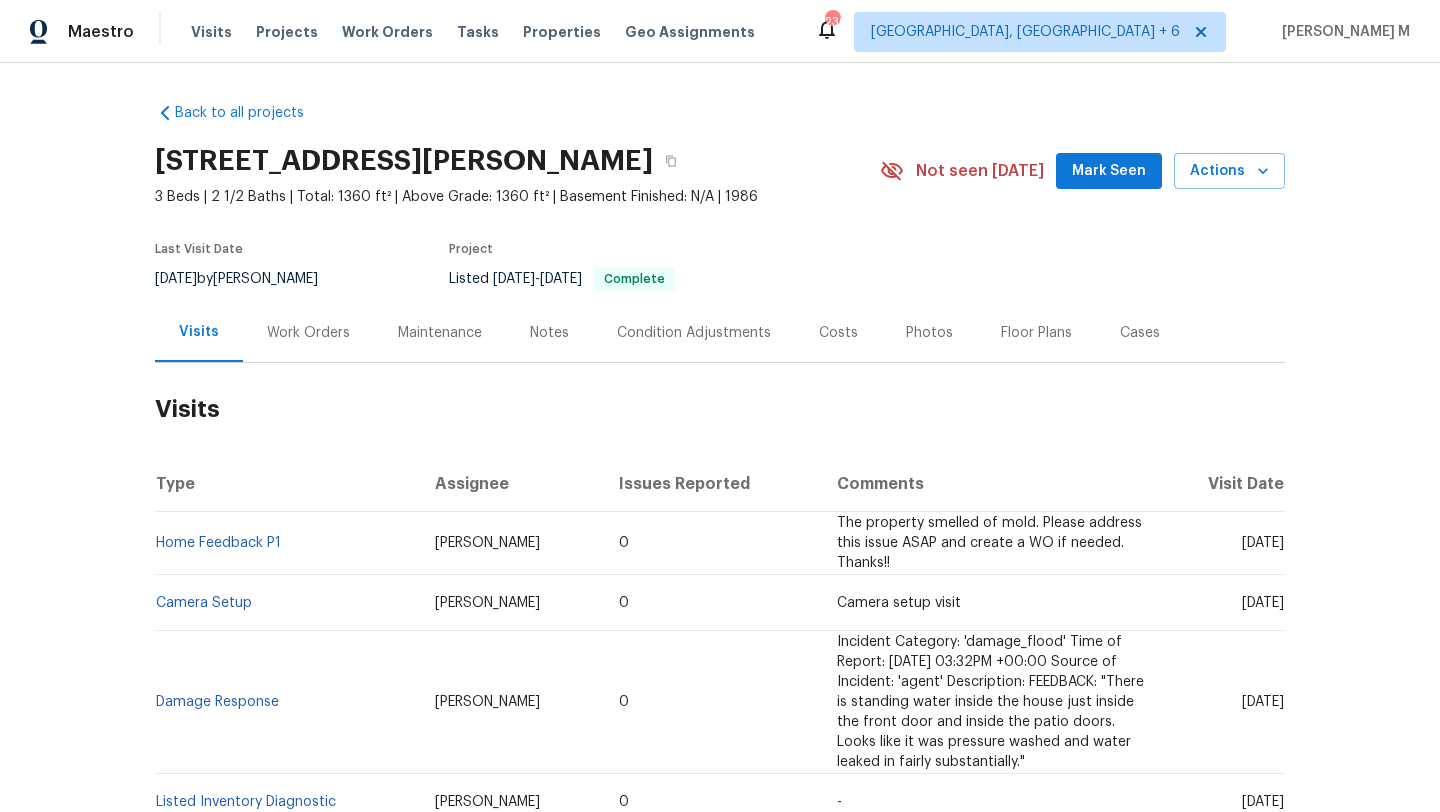 scroll, scrollTop: 0, scrollLeft: 0, axis: both 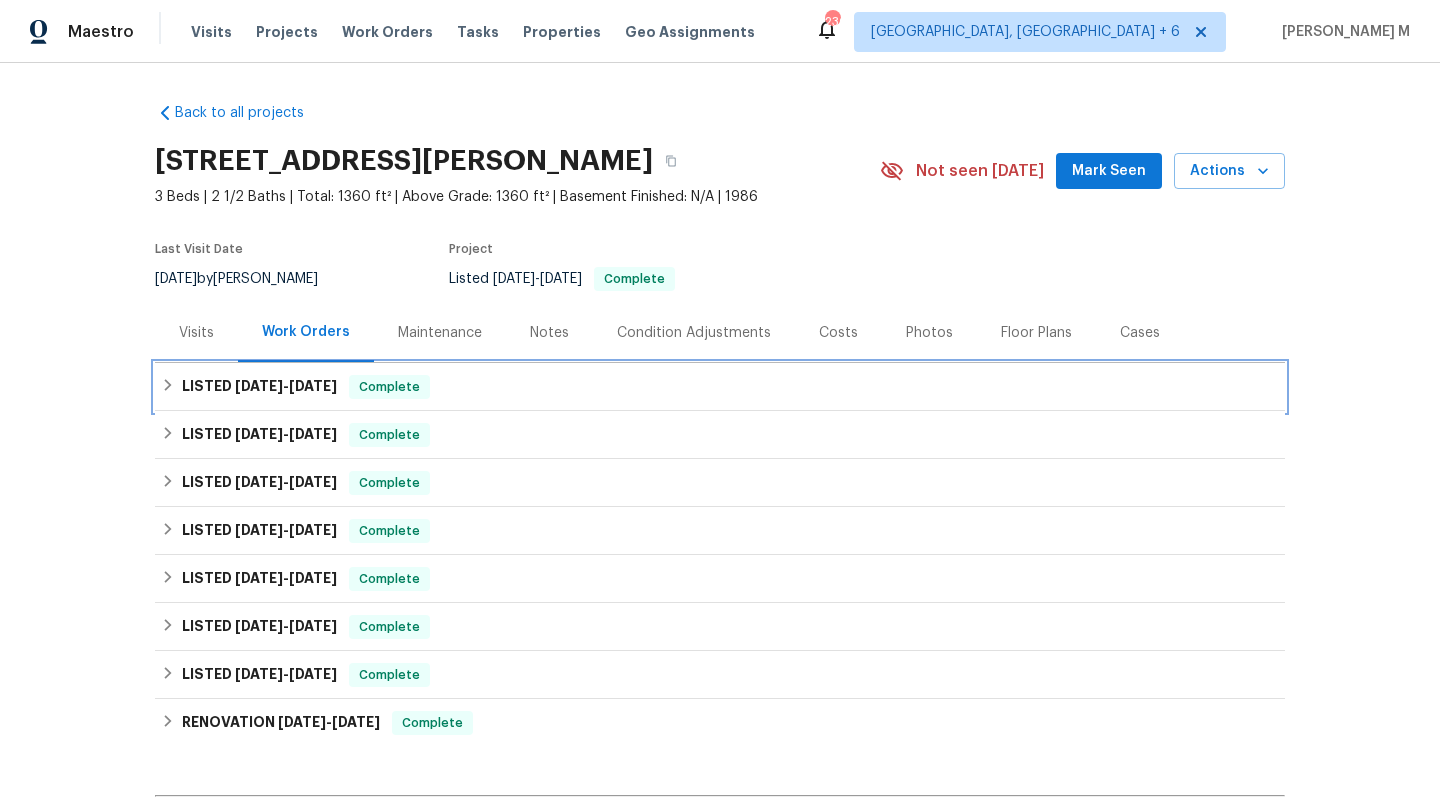 click on "LISTED   [DATE]  -  [DATE]" at bounding box center [259, 387] 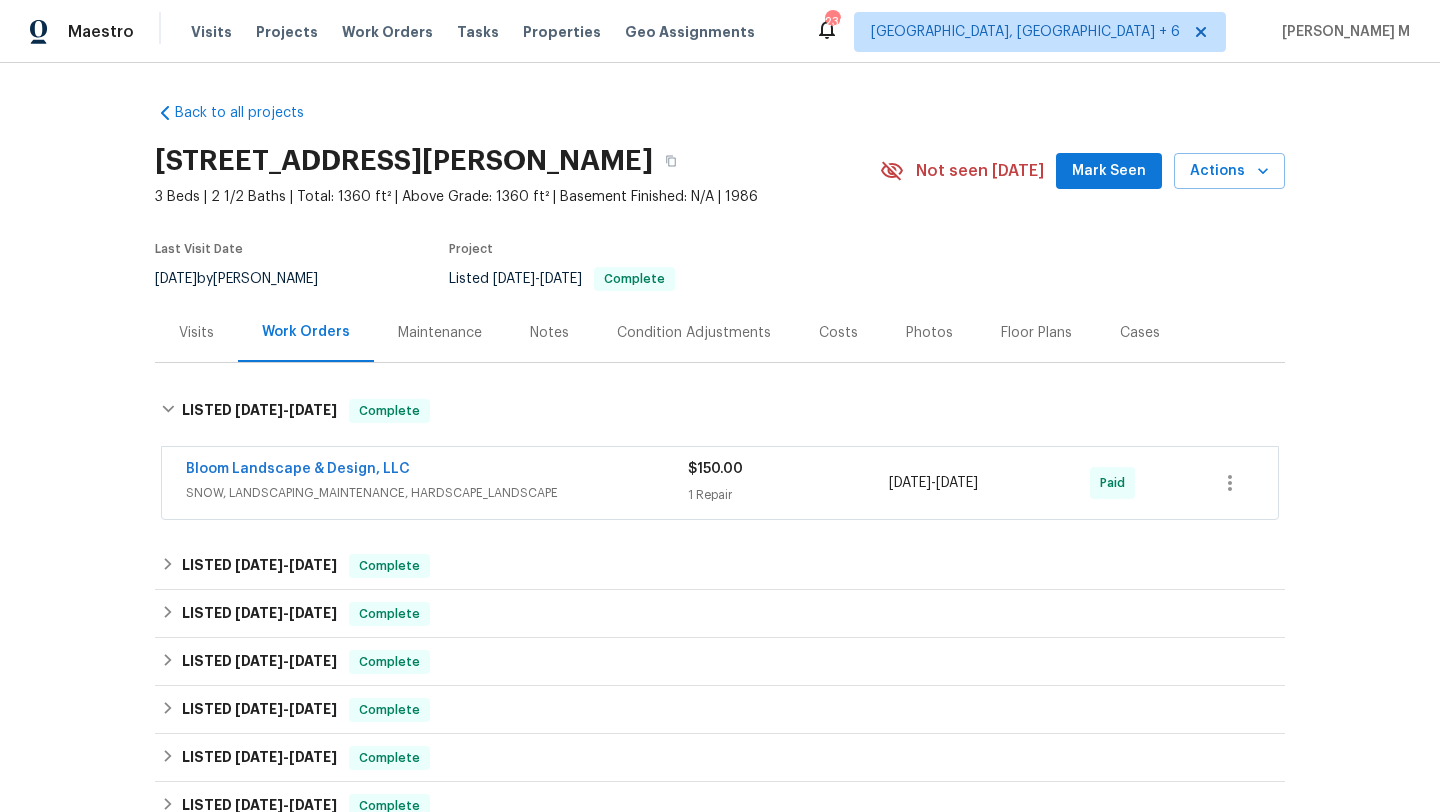 click on "SNOW, LANDSCAPING_MAINTENANCE, HARDSCAPE_LANDSCAPE" at bounding box center [437, 493] 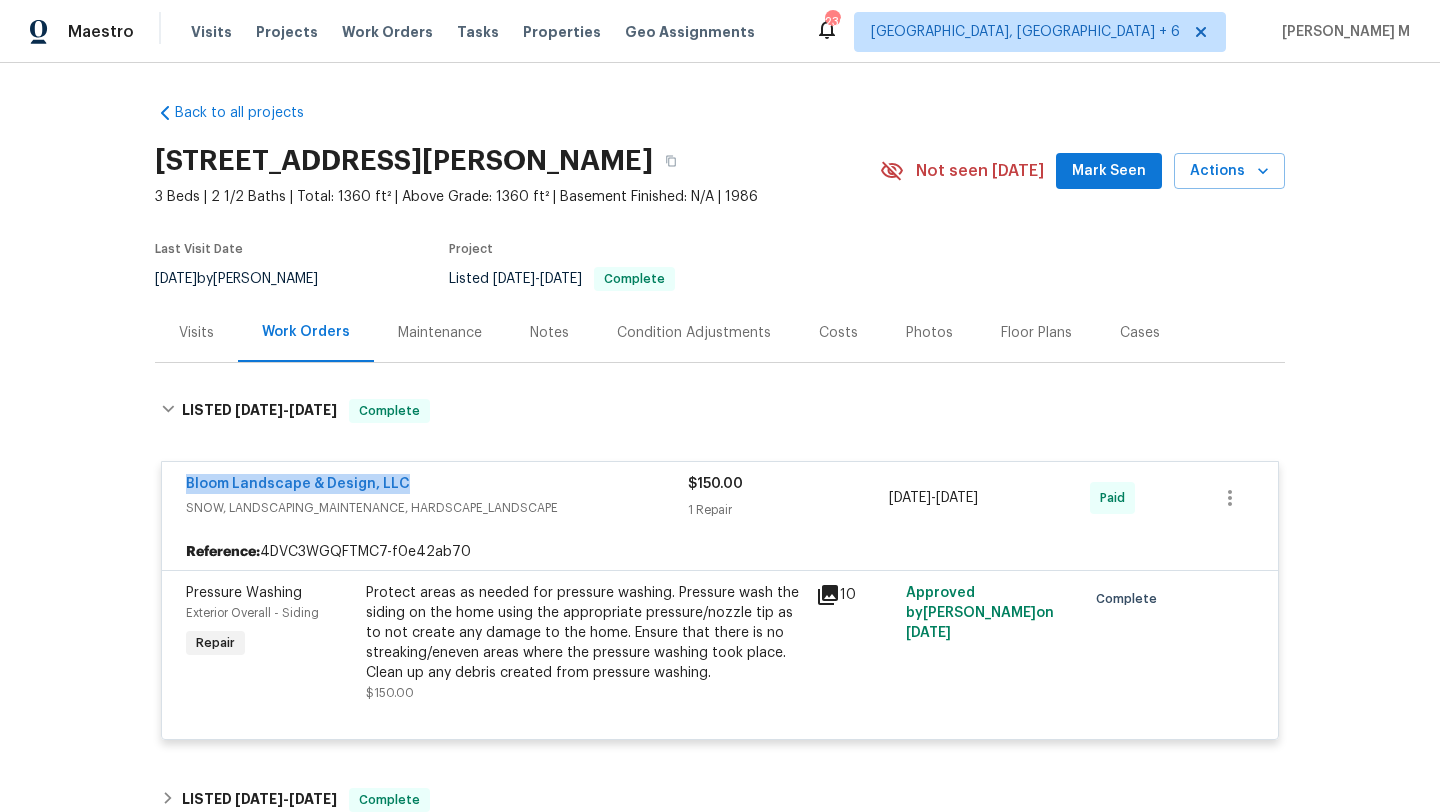 drag, startPoint x: 165, startPoint y: 484, endPoint x: 445, endPoint y: 483, distance: 280.0018 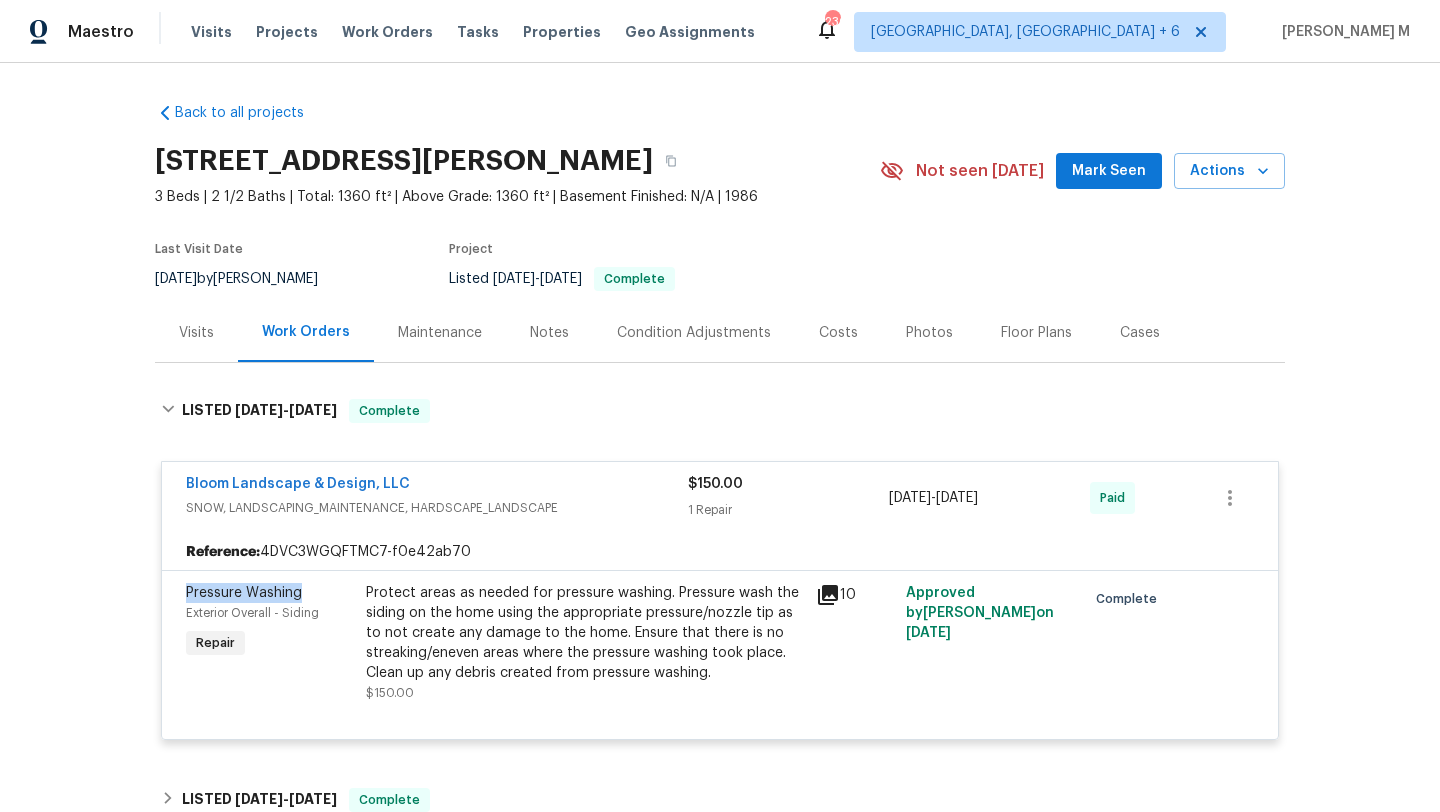 drag, startPoint x: 174, startPoint y: 592, endPoint x: 337, endPoint y: 592, distance: 163 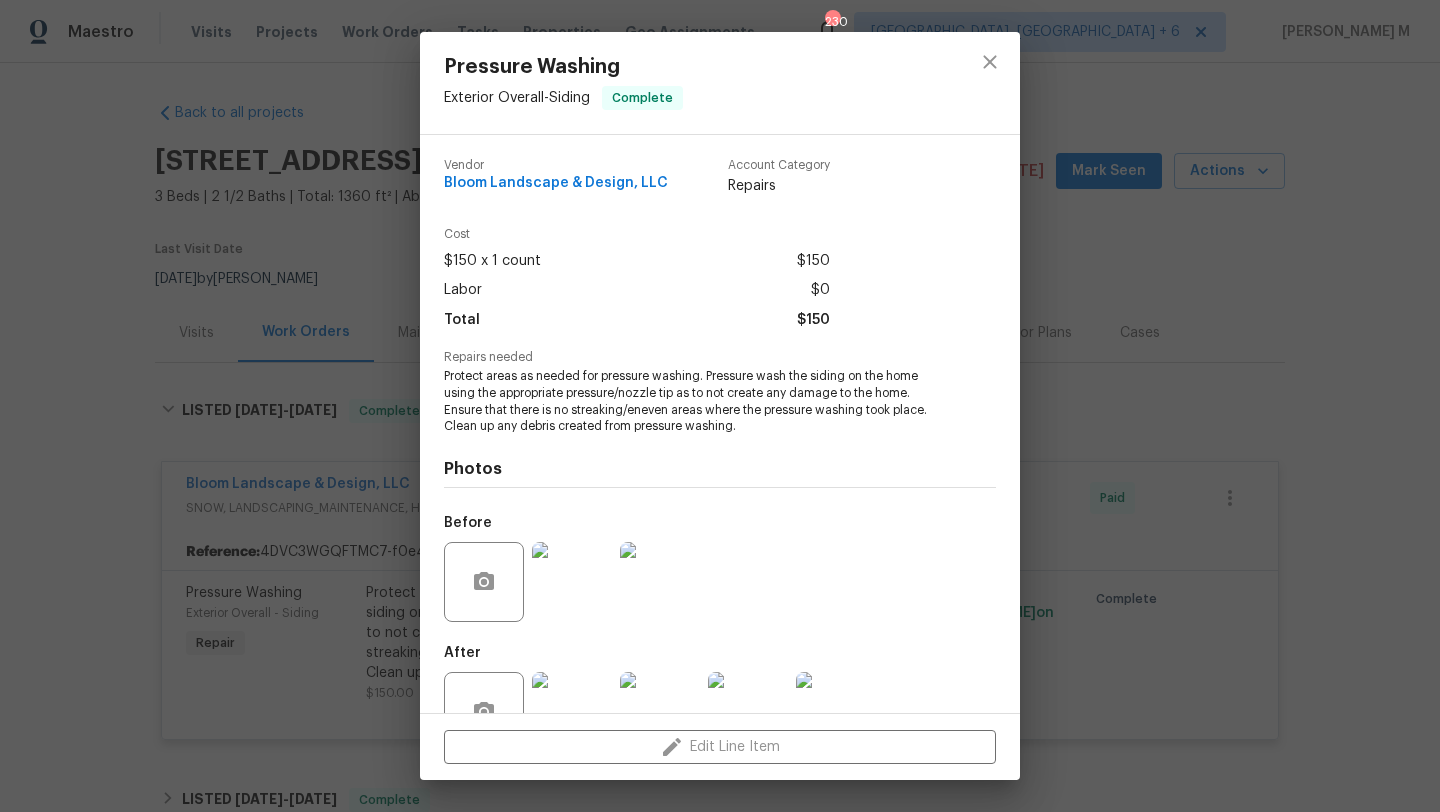 click on "Pressure Washing Exterior Overall  -  Siding Complete Vendor Bloom Landscape & Design, LLC Account Category Repairs Cost $150 x 1 count $150 Labor $0 Total $150 Repairs needed Protect areas as needed for pressure washing. Pressure wash the siding on the home using the appropriate pressure/nozzle tip as to not create any damage to the home. Ensure that there is no streaking/eneven areas where the pressure washing took place. Clean up any debris created from pressure washing. Photos Before After  +4  Edit Line Item" at bounding box center [720, 406] 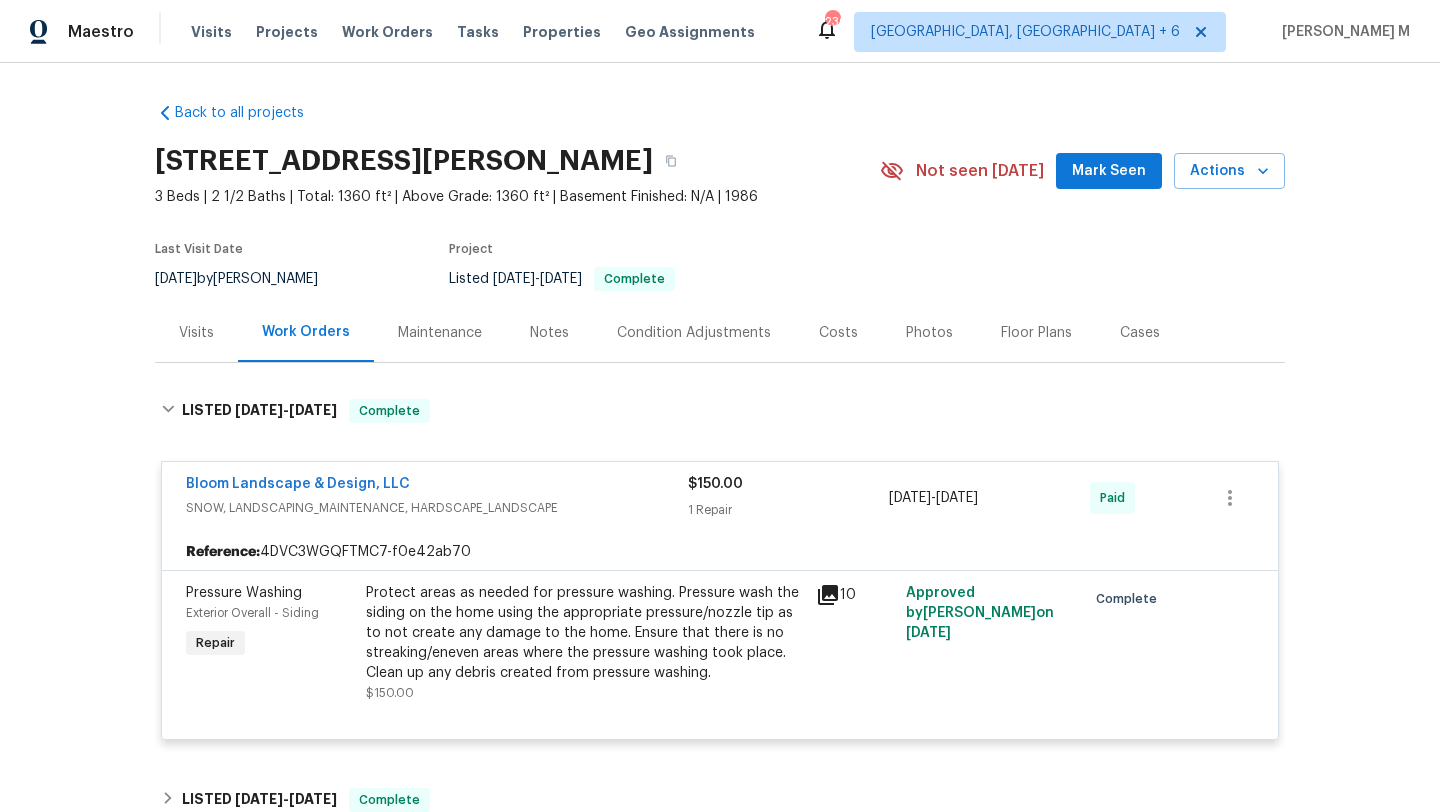 copy on "6/10/2025  -  6/12/2025" 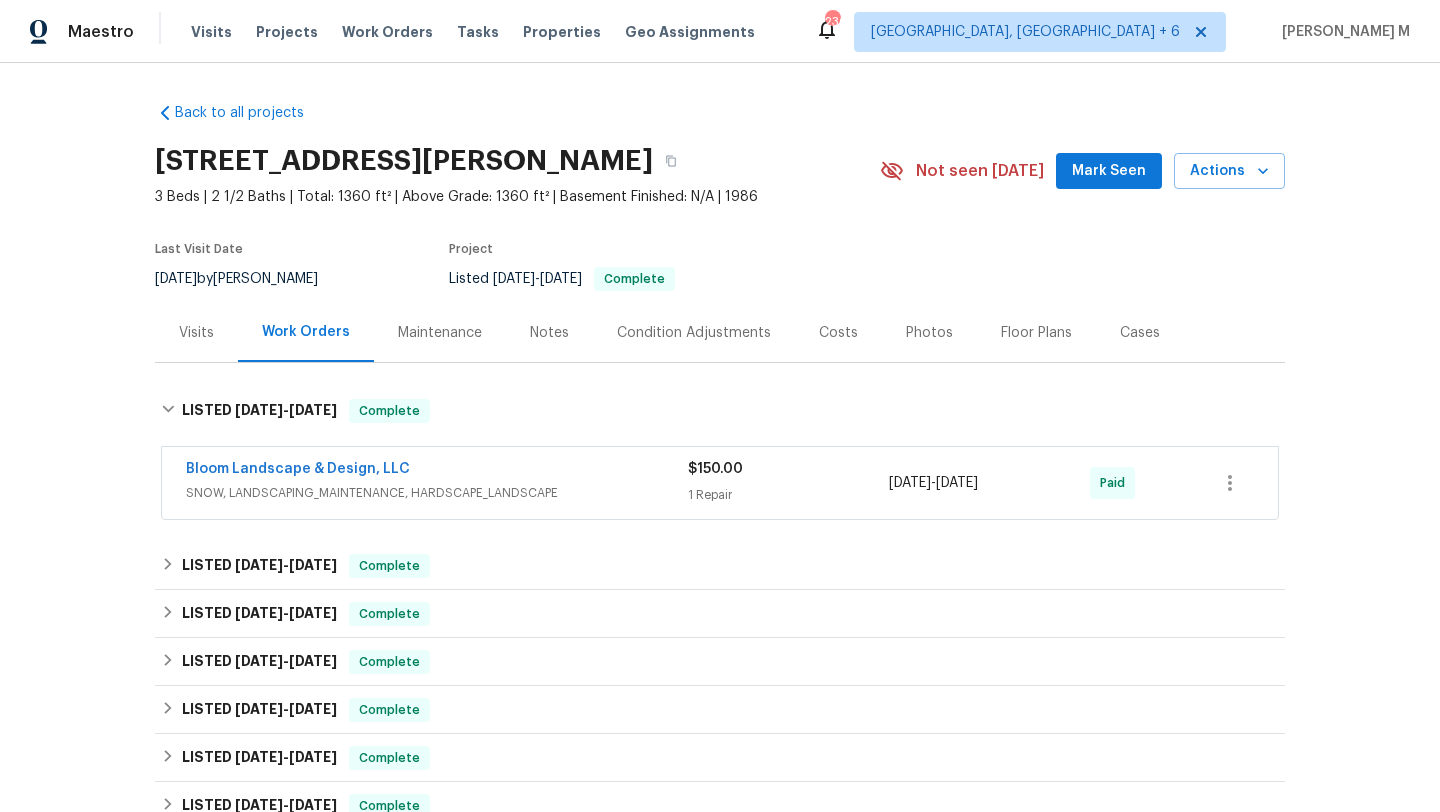 click on "Visits" at bounding box center (196, 332) 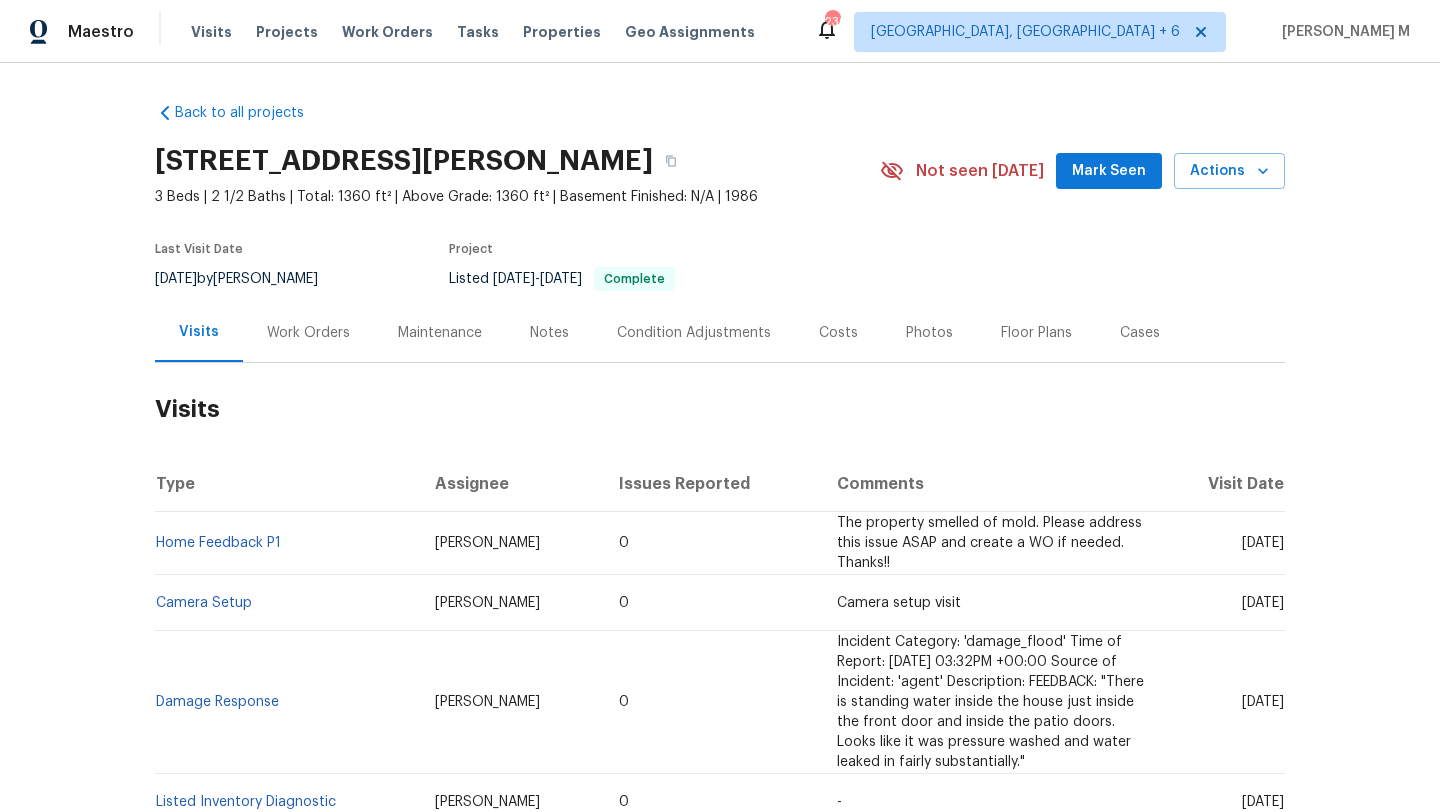 click on "Cases" at bounding box center (1140, 333) 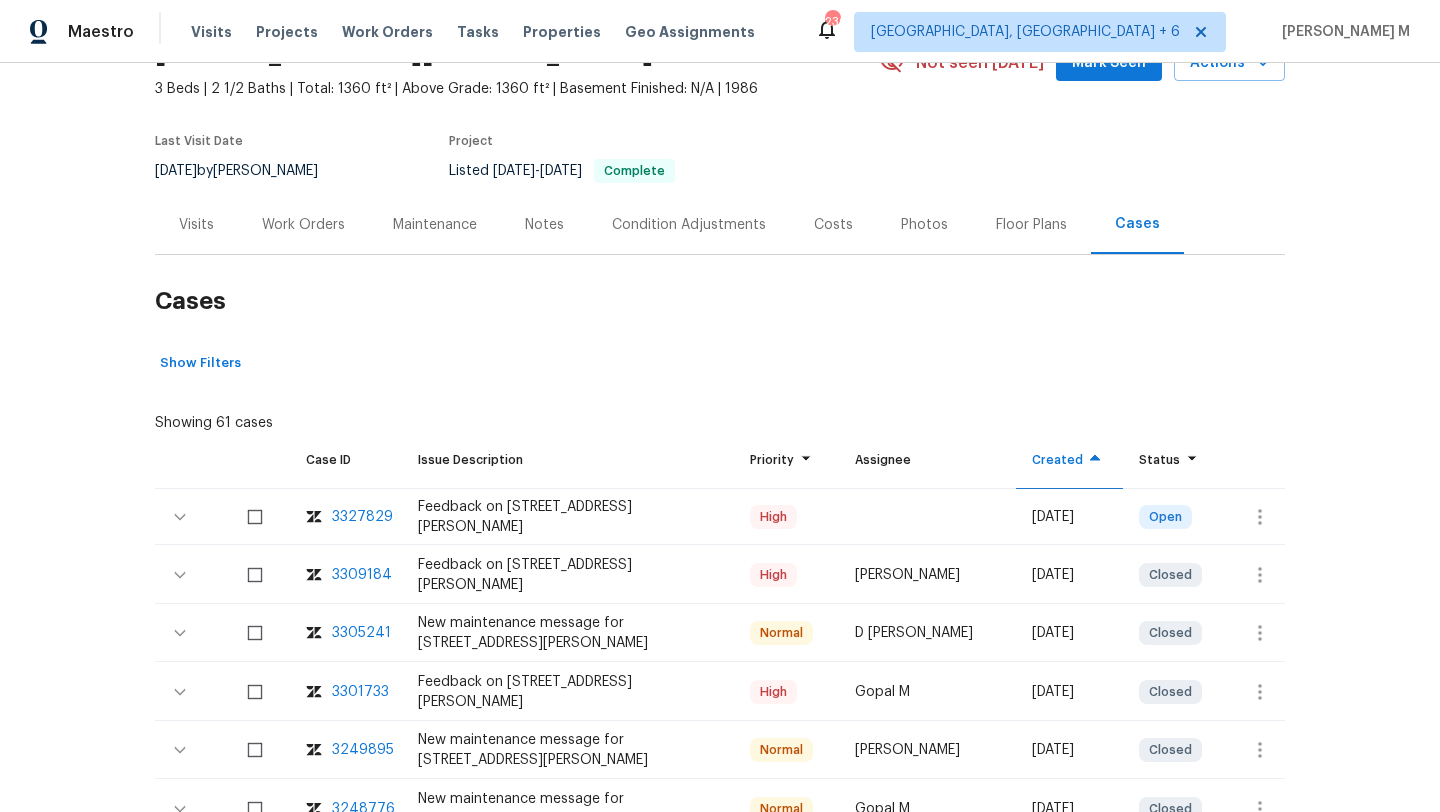 scroll, scrollTop: 132, scrollLeft: 0, axis: vertical 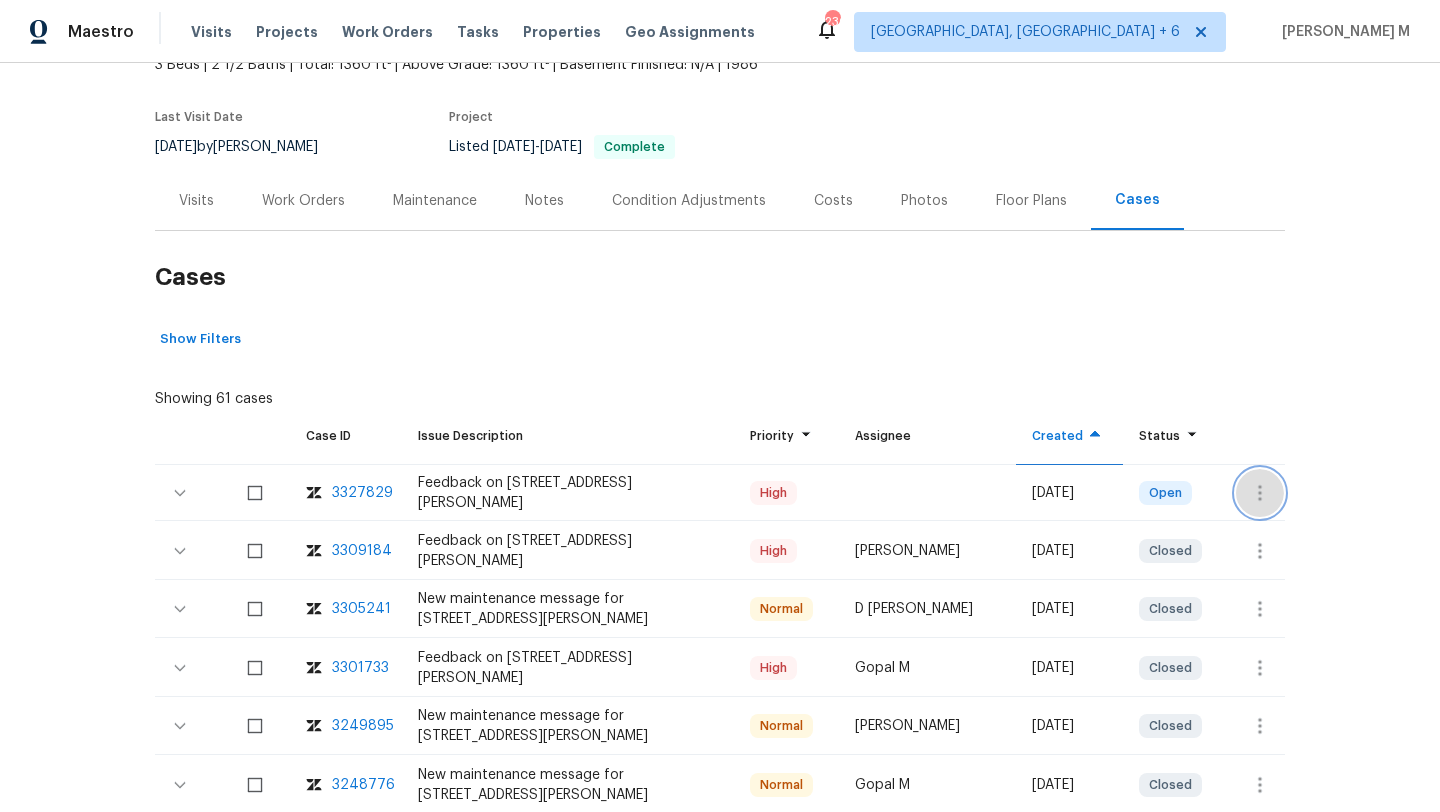 click at bounding box center [1260, 493] 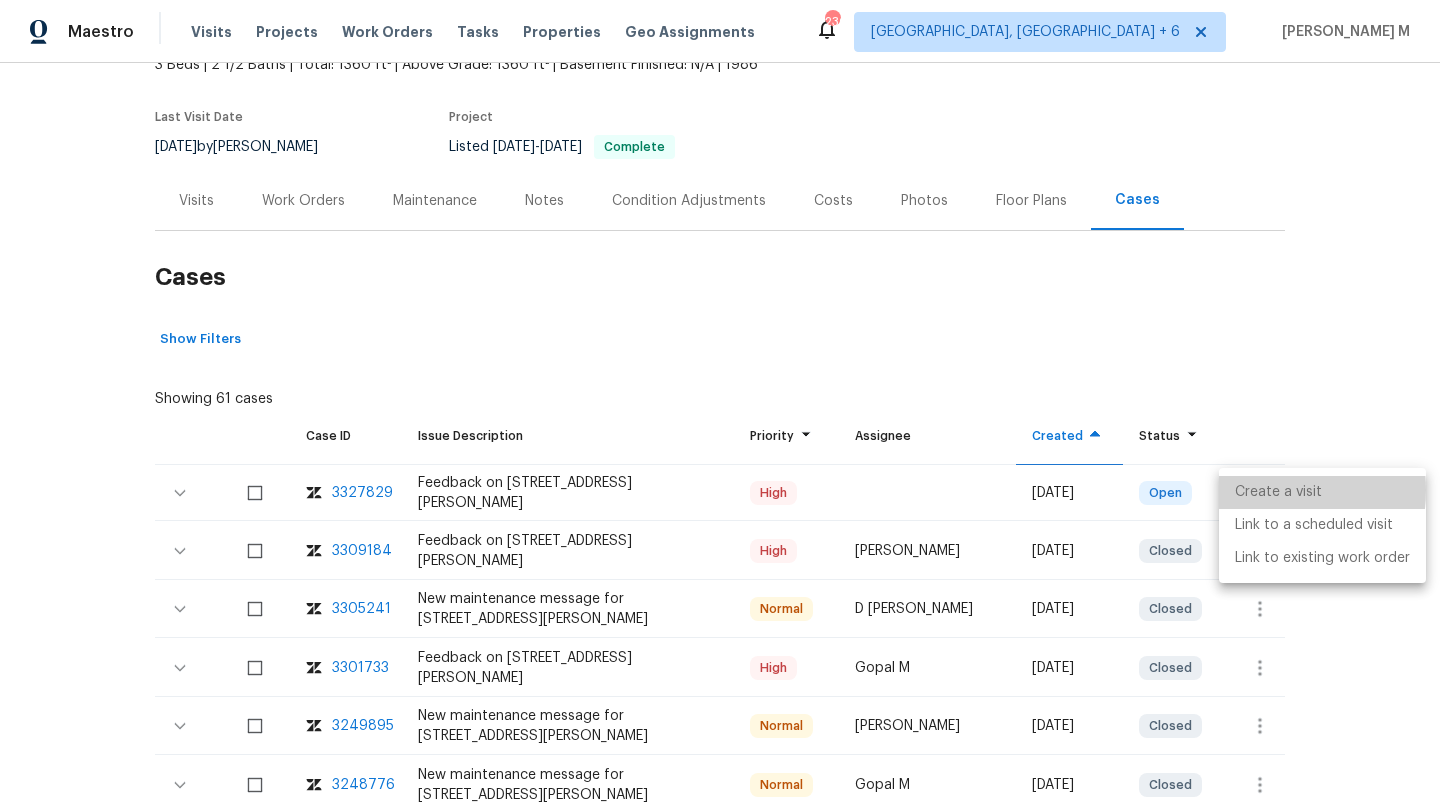 click on "Create a visit" at bounding box center (1322, 492) 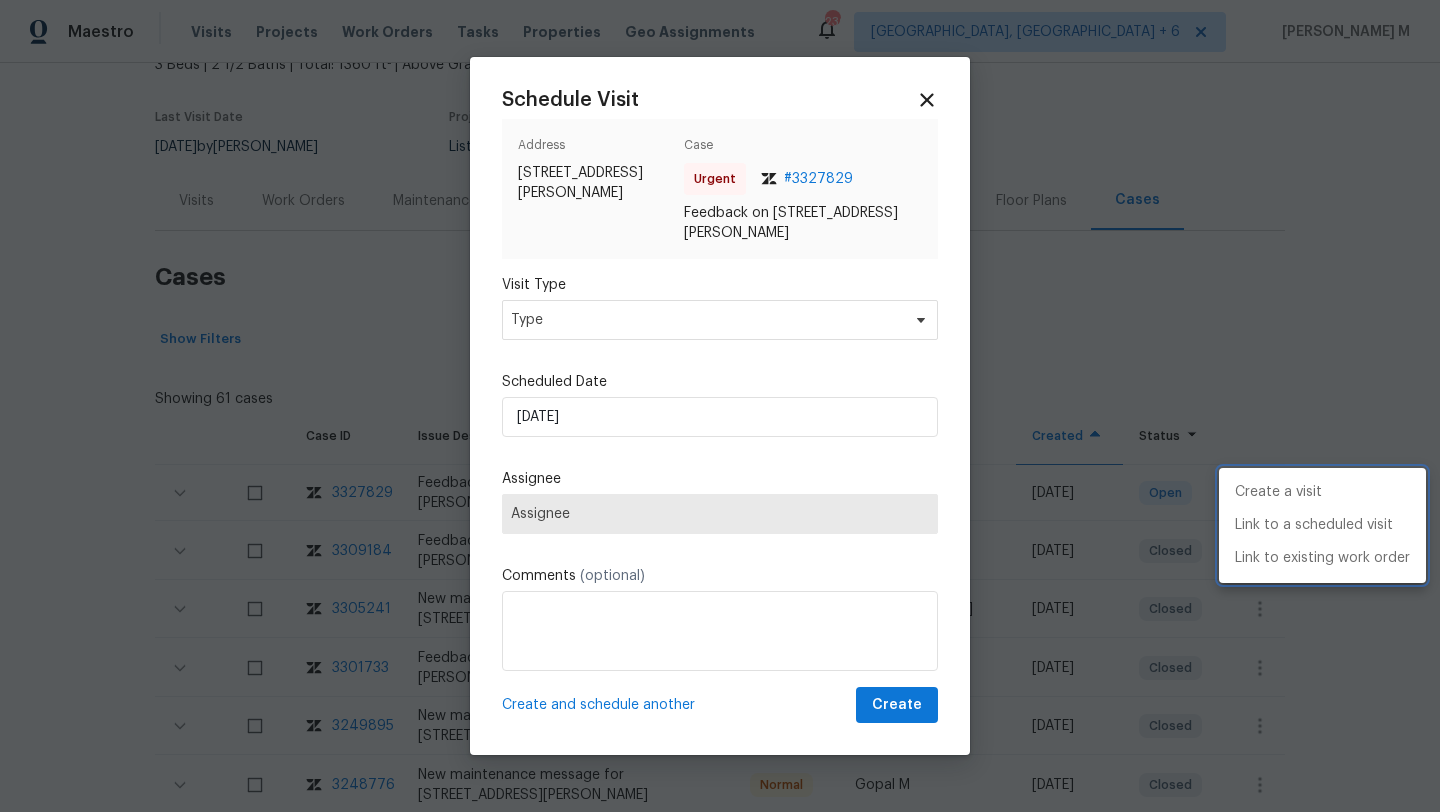 click at bounding box center (720, 406) 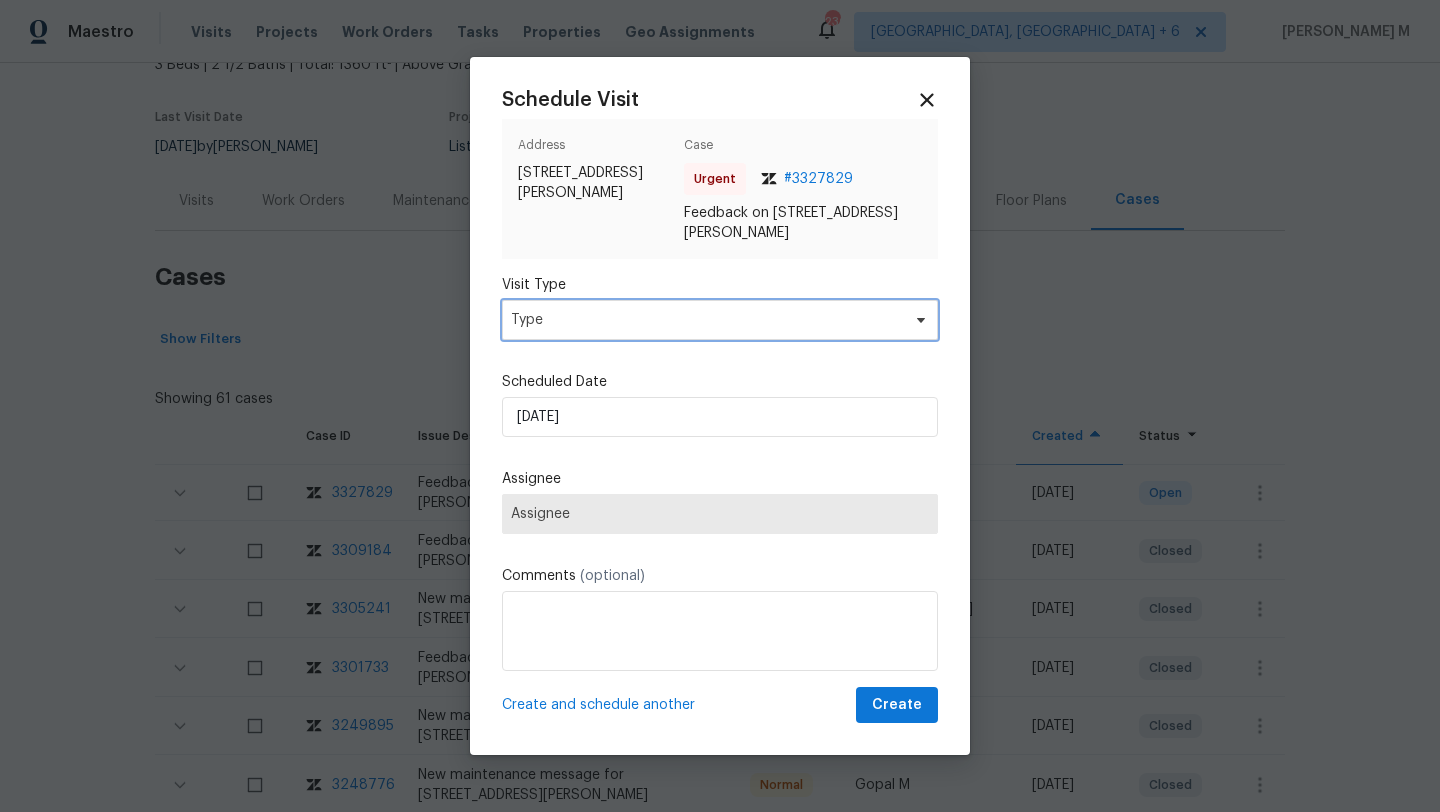 click on "Type" at bounding box center (705, 320) 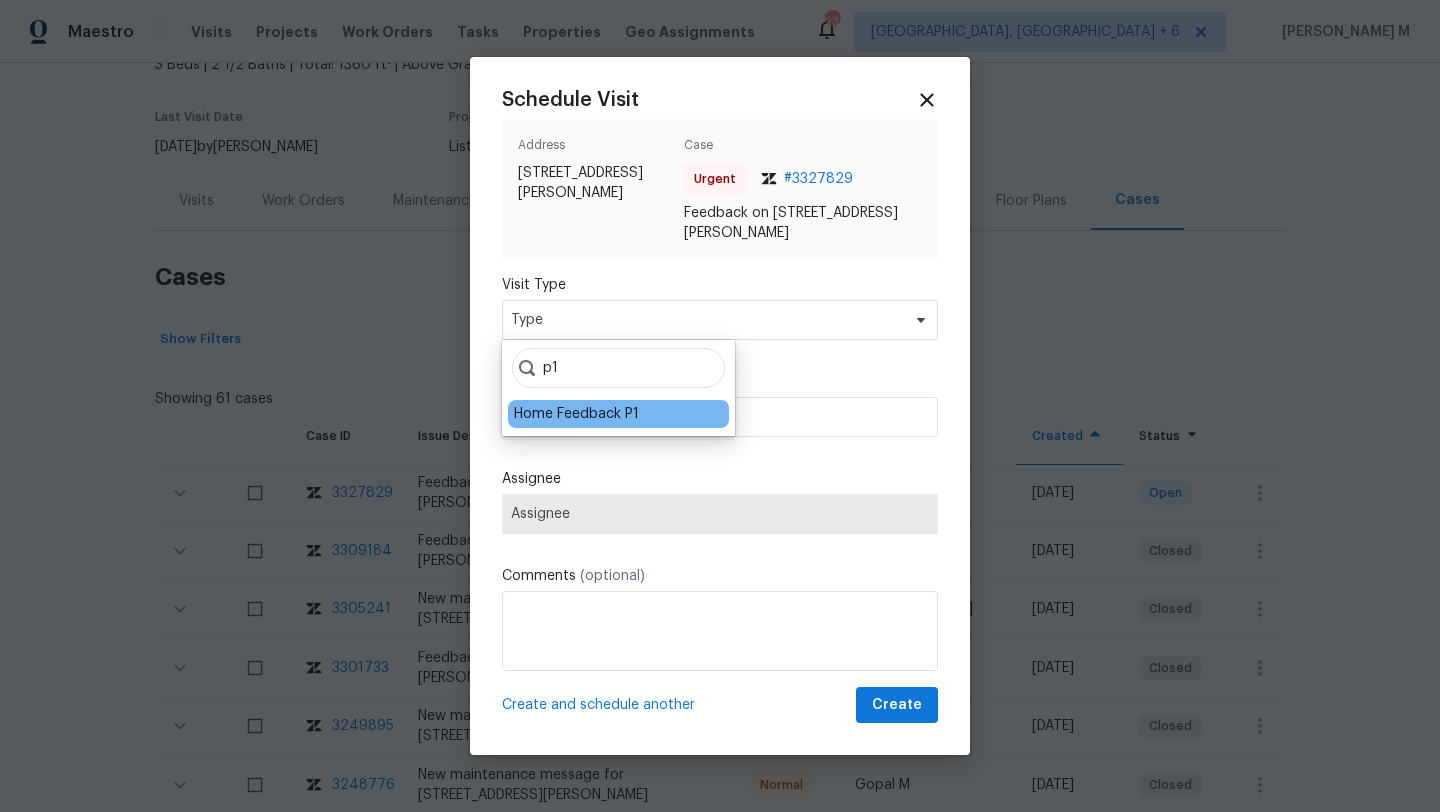 type on "p1" 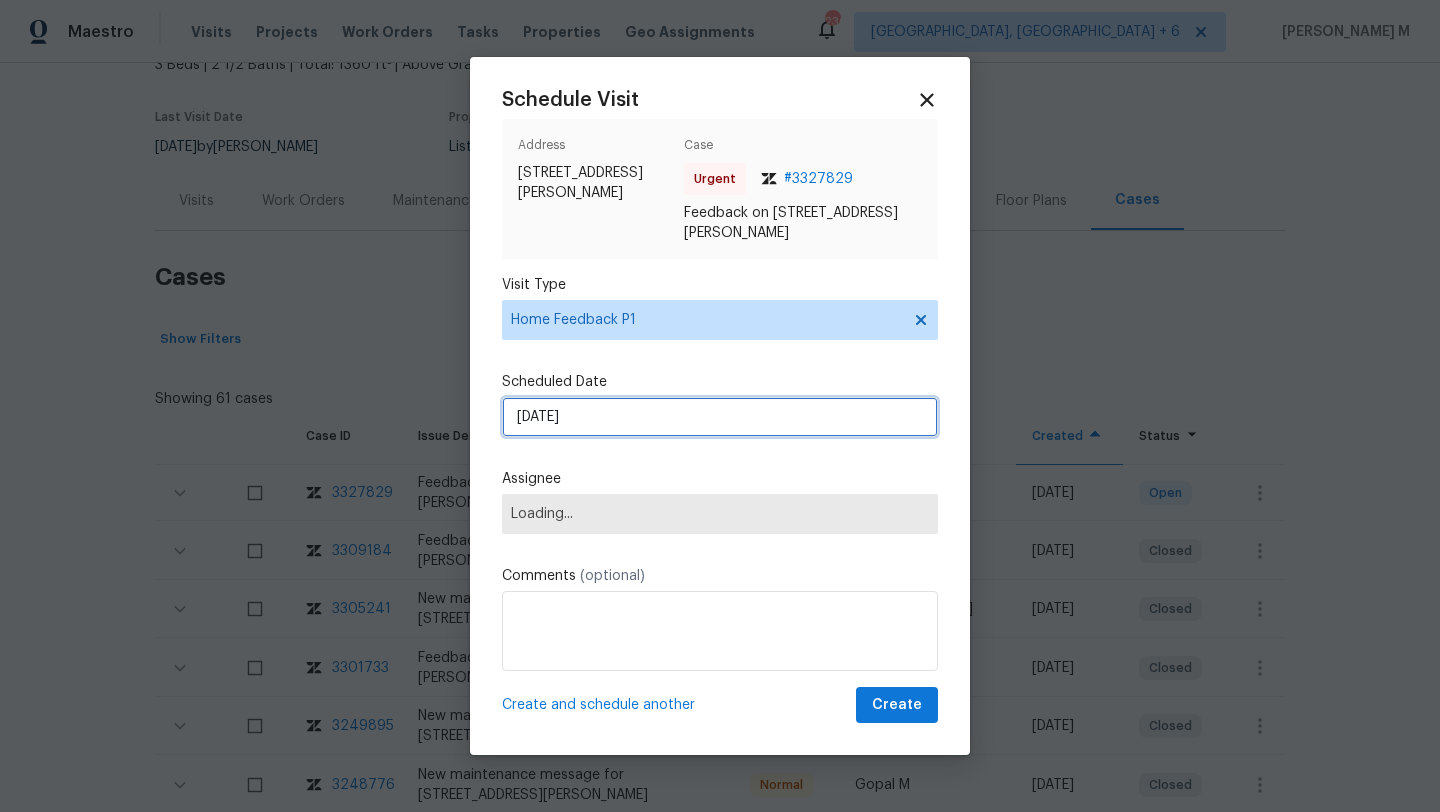 click on "13/07/2025" at bounding box center [720, 417] 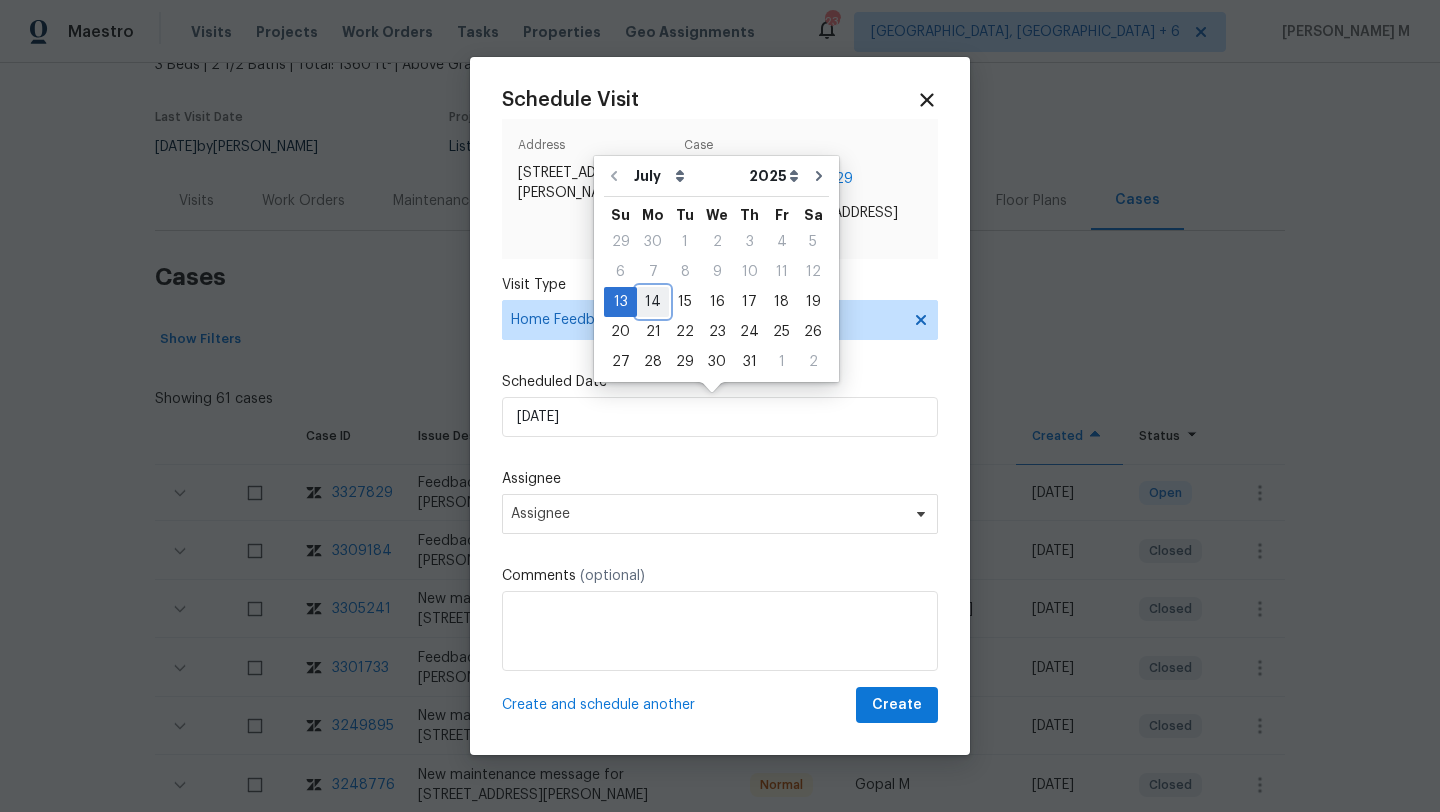 click on "14" at bounding box center [653, 302] 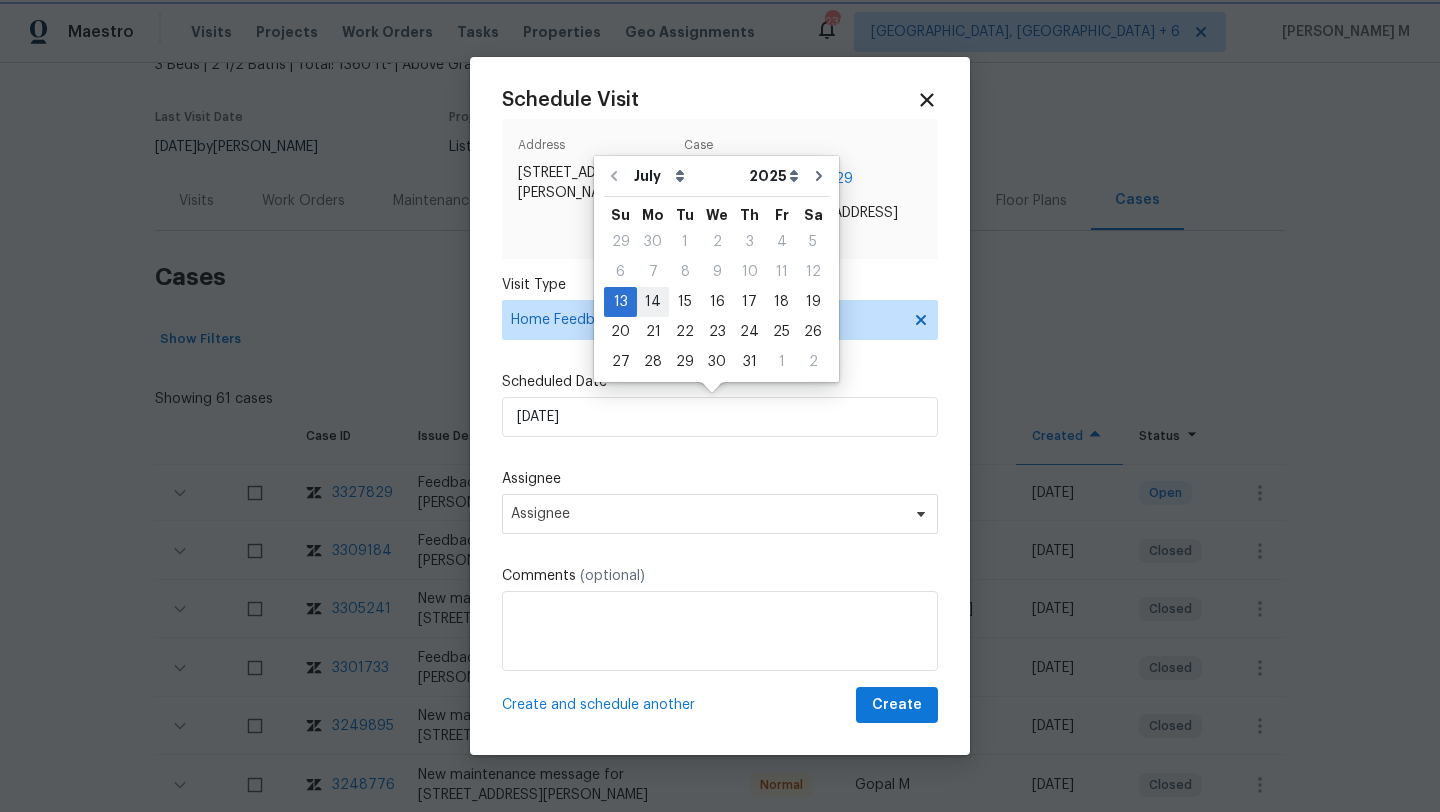type on "14/07/2025" 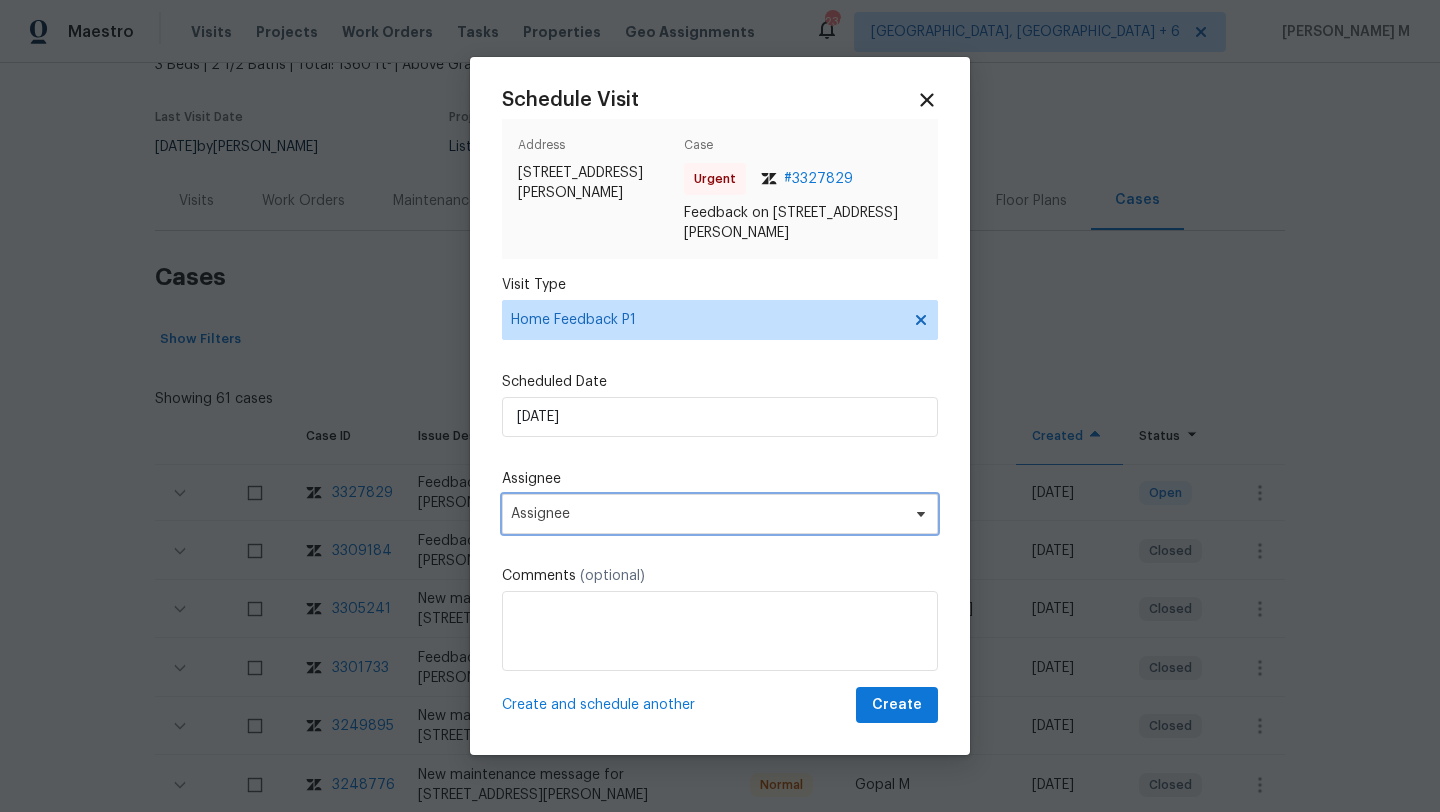 click on "Assignee" at bounding box center (707, 514) 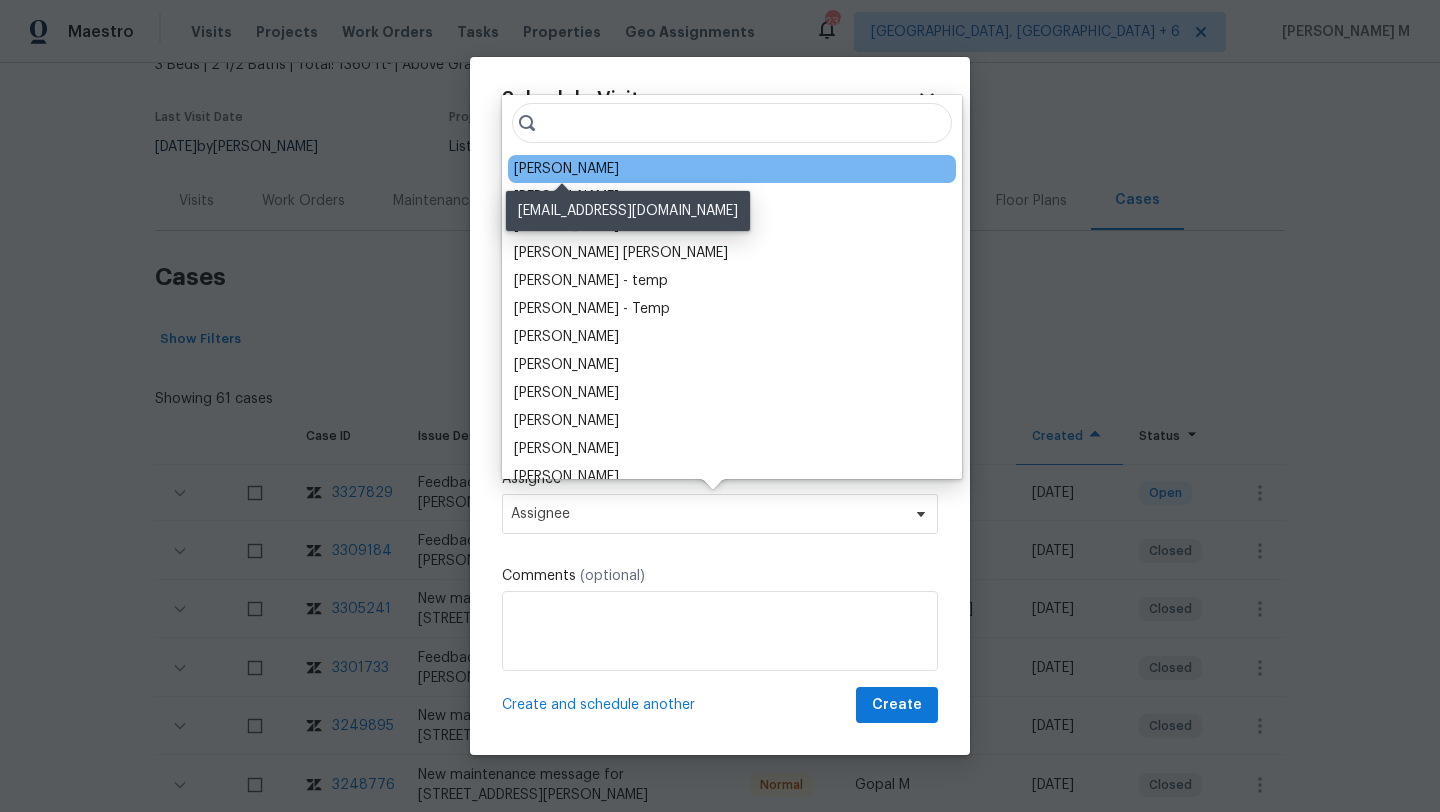 click on "[PERSON_NAME]" at bounding box center (566, 169) 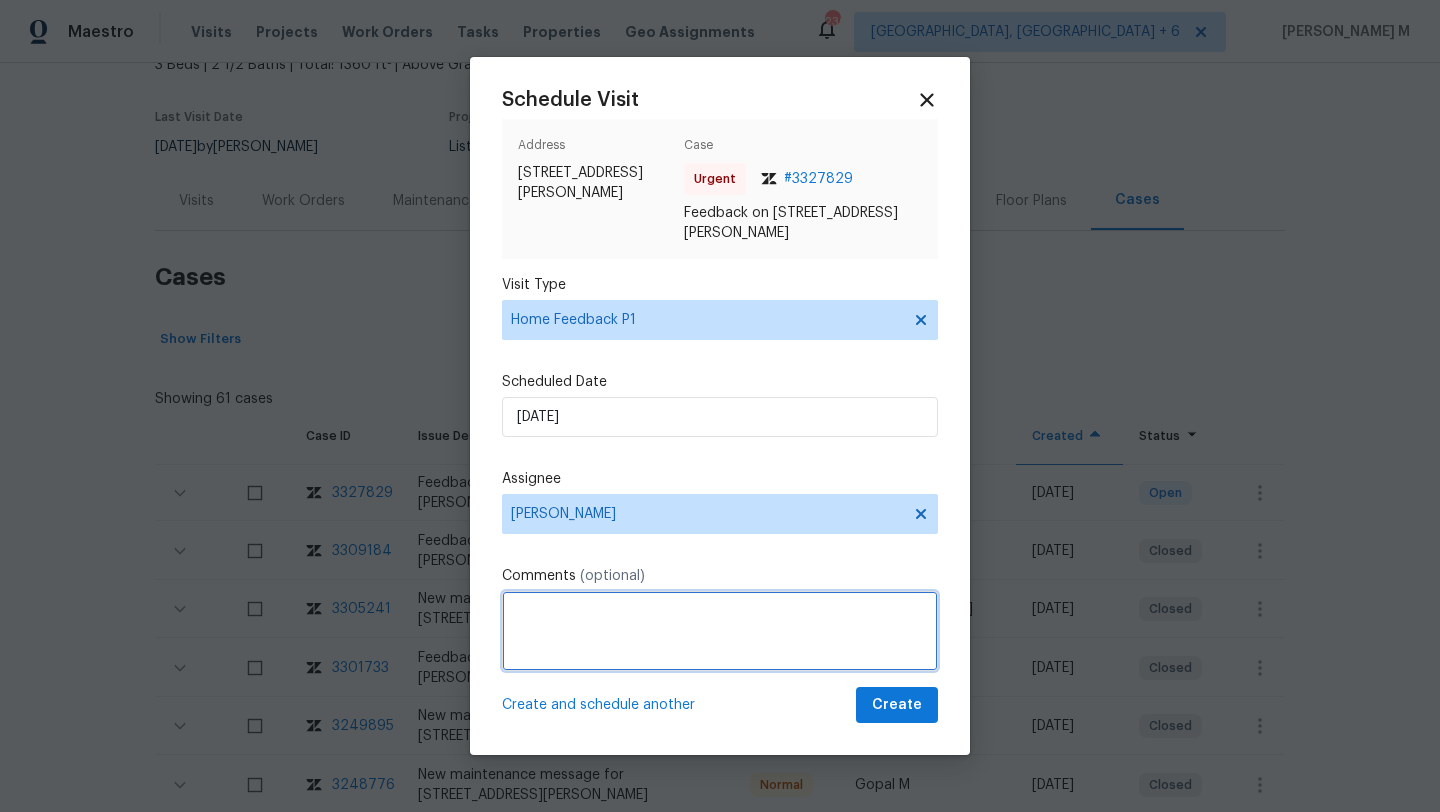 click at bounding box center [720, 631] 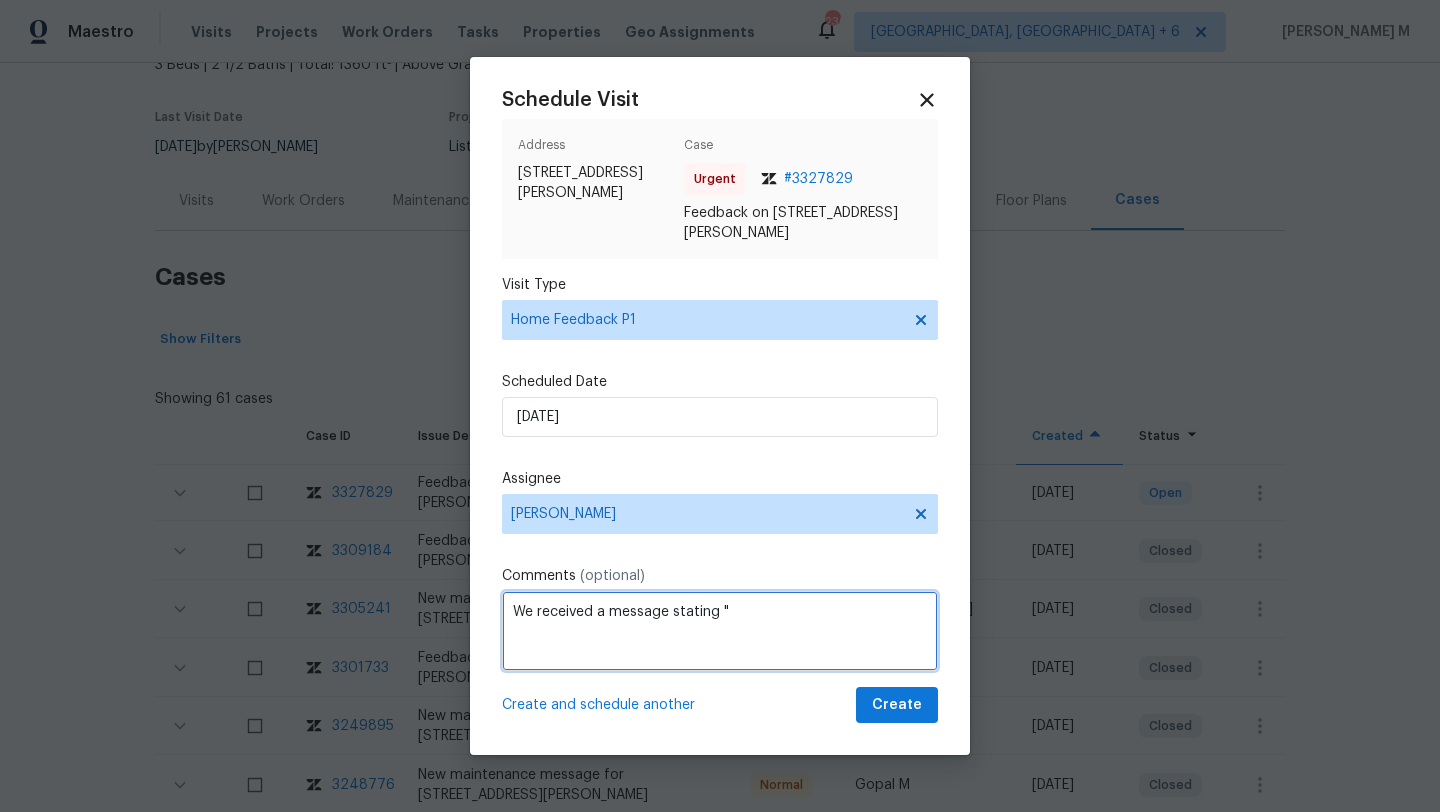 paste on "The buyer cant locked the door" 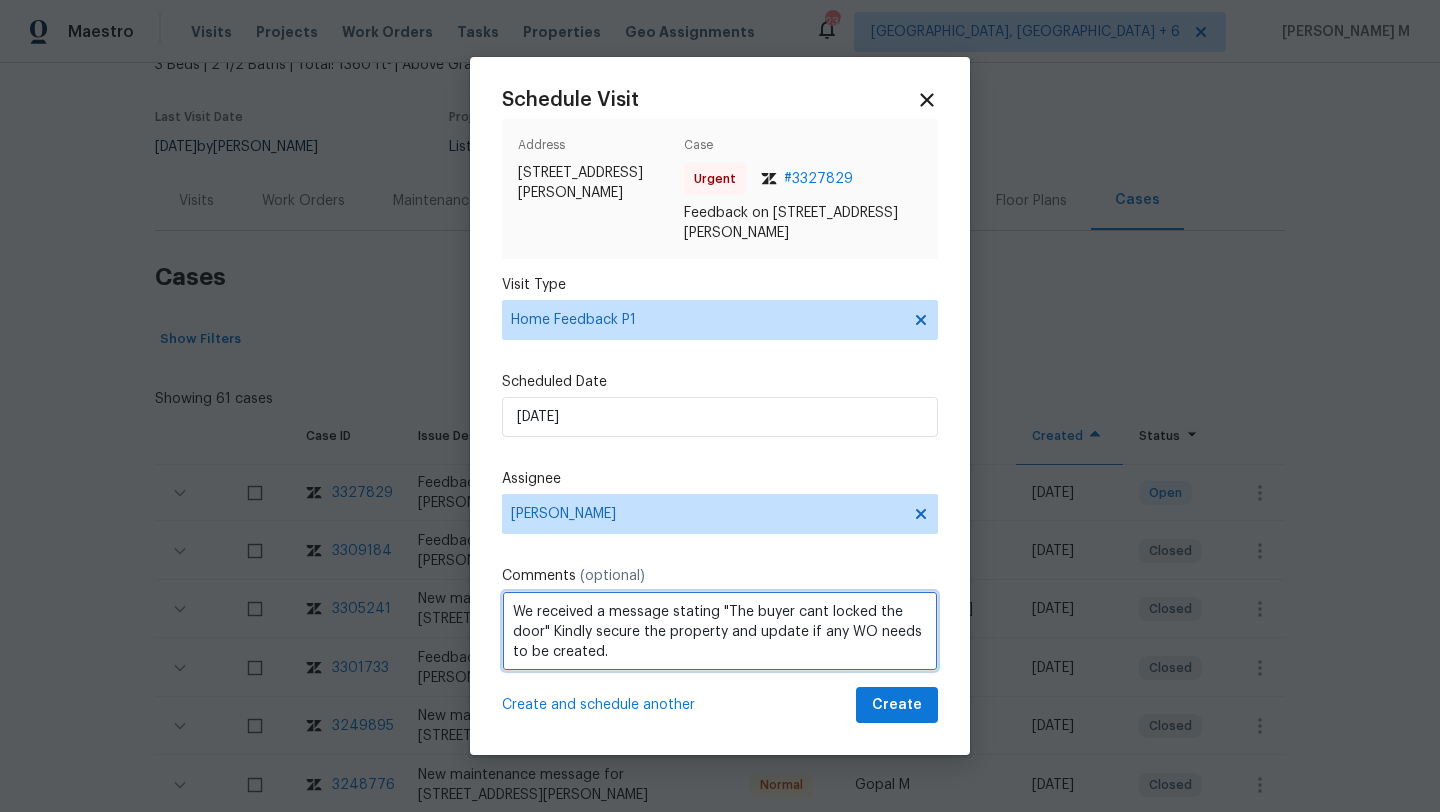 type on "We received a message stating "The buyer cant locked the door" Kindly secure the property and update if any WO needs to be created." 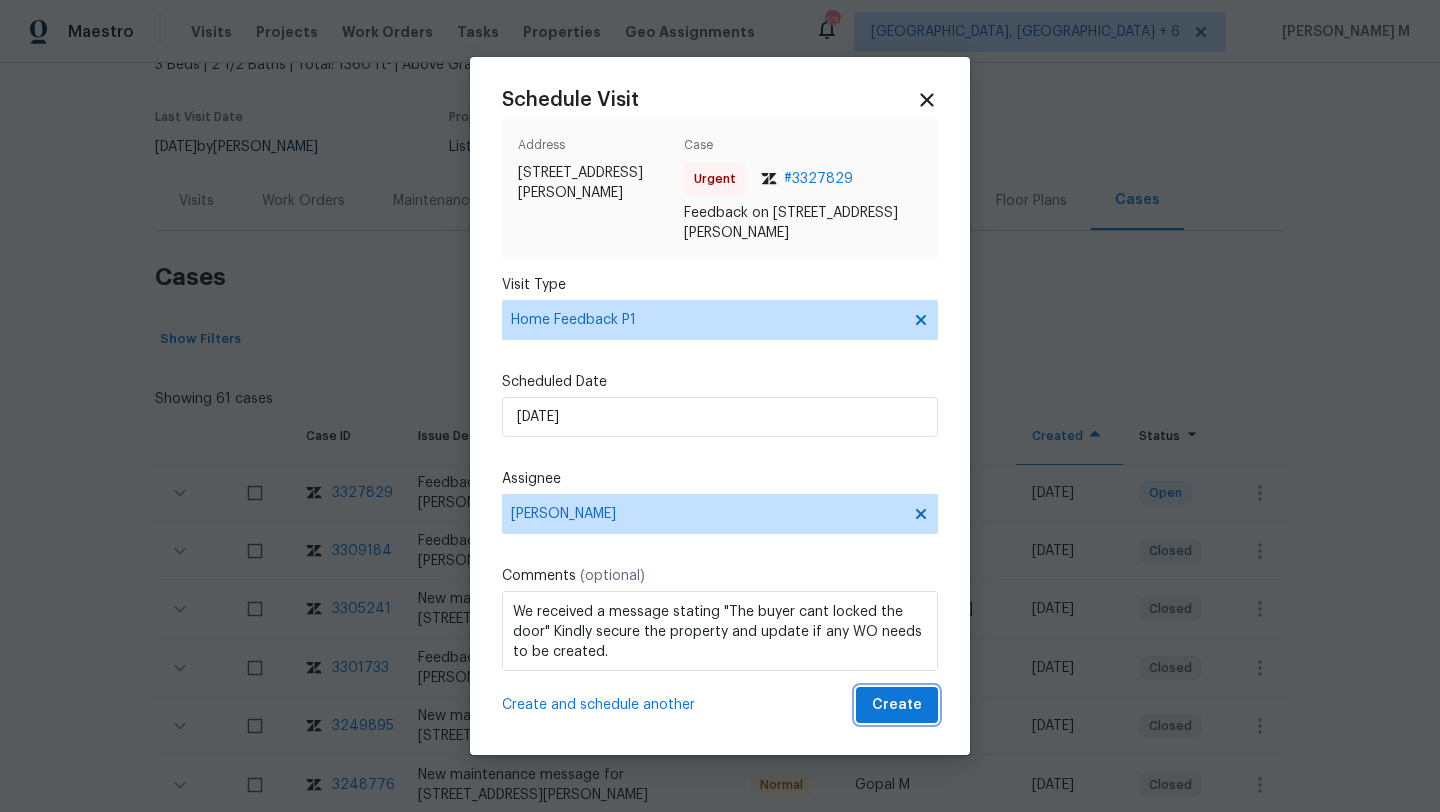 click on "Create" at bounding box center (897, 705) 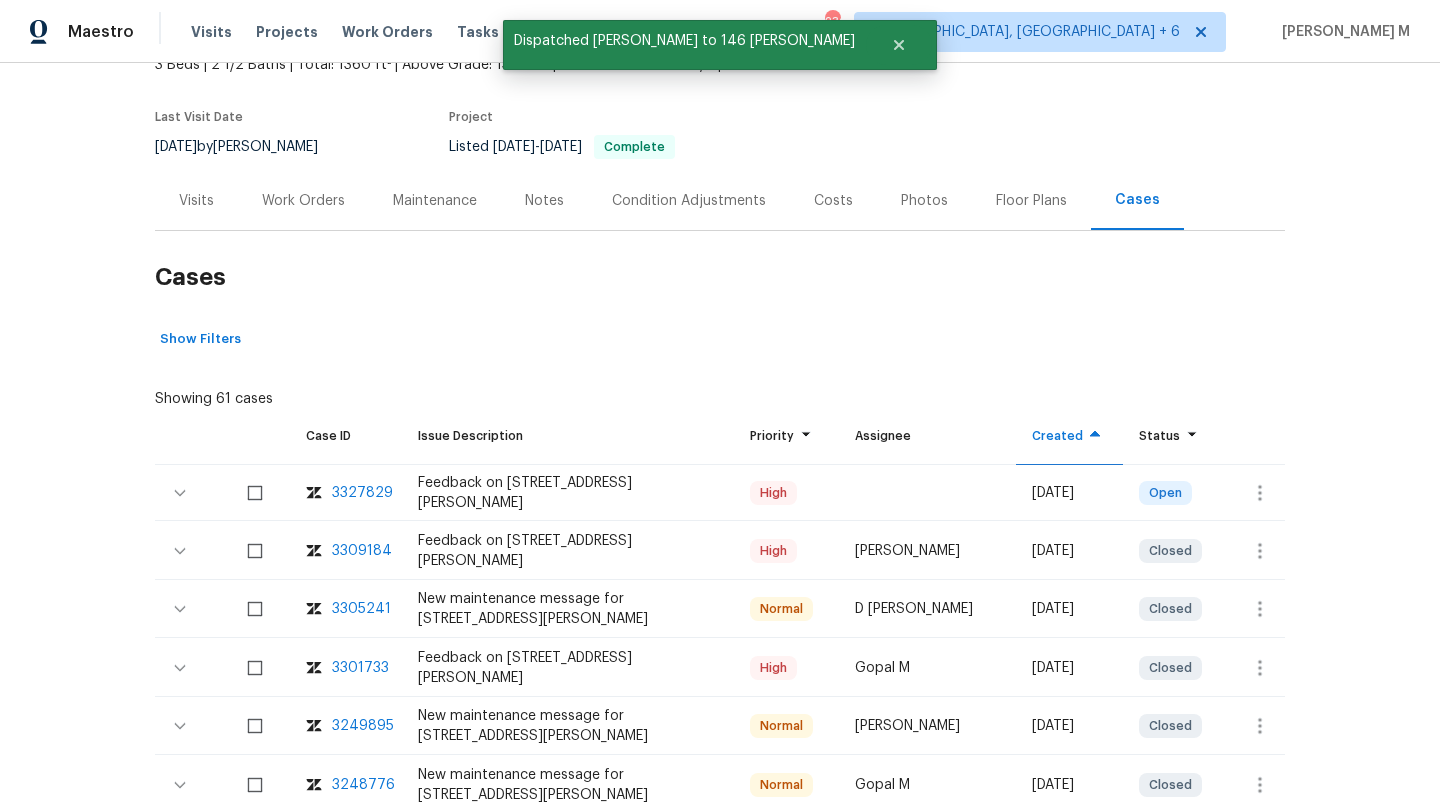 click on "Visits" at bounding box center (196, 200) 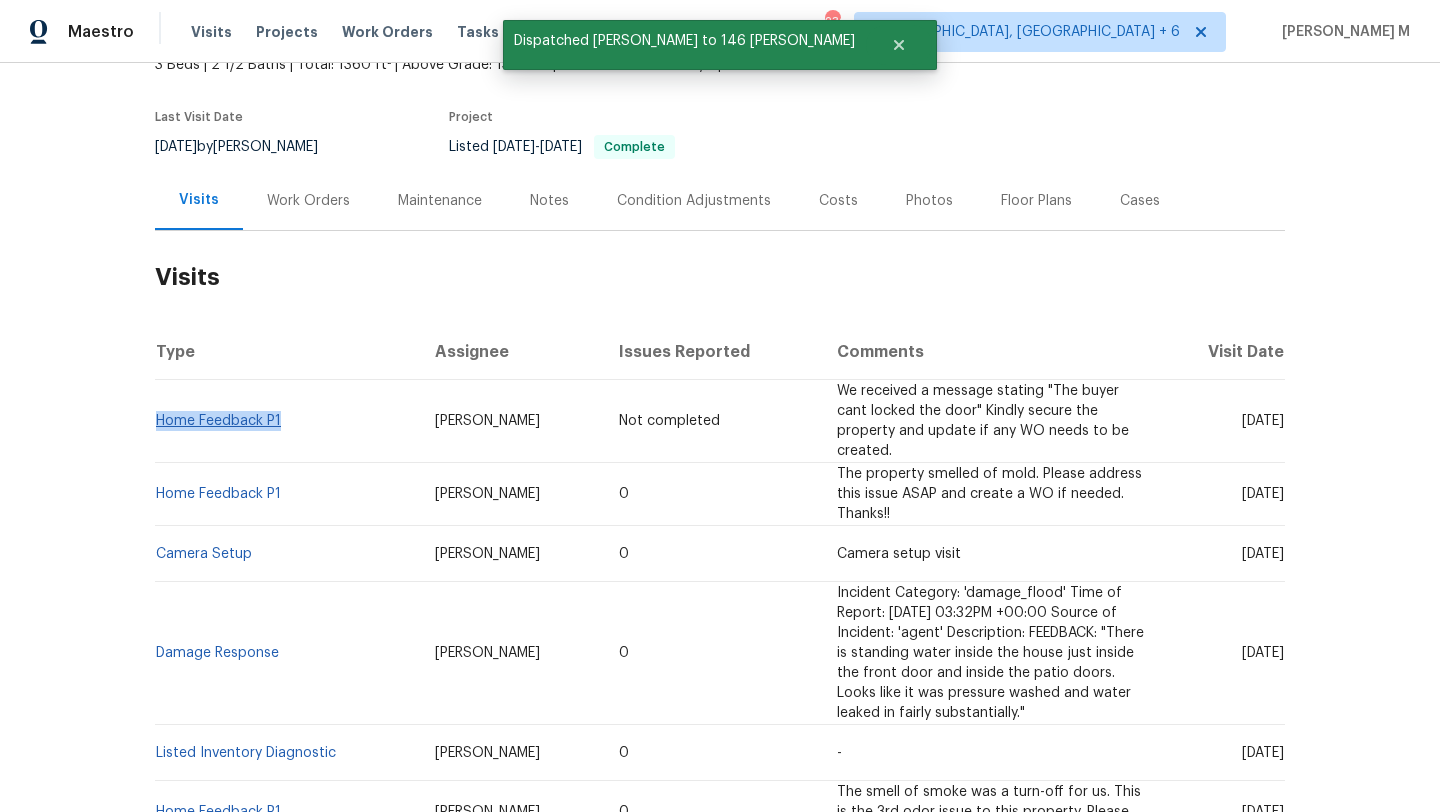 drag, startPoint x: 288, startPoint y: 425, endPoint x: 152, endPoint y: 422, distance: 136.03308 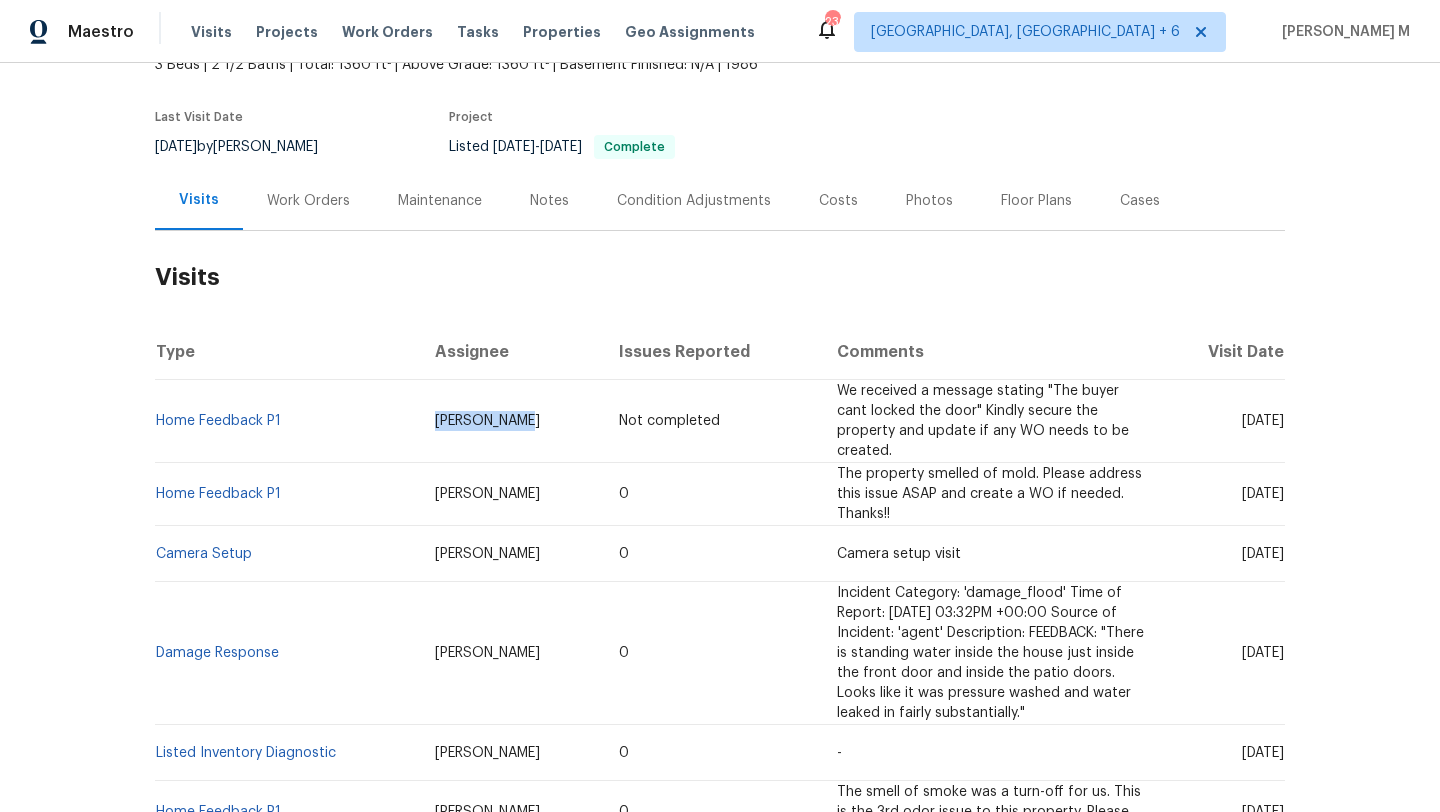 drag, startPoint x: 422, startPoint y: 422, endPoint x: 538, endPoint y: 422, distance: 116 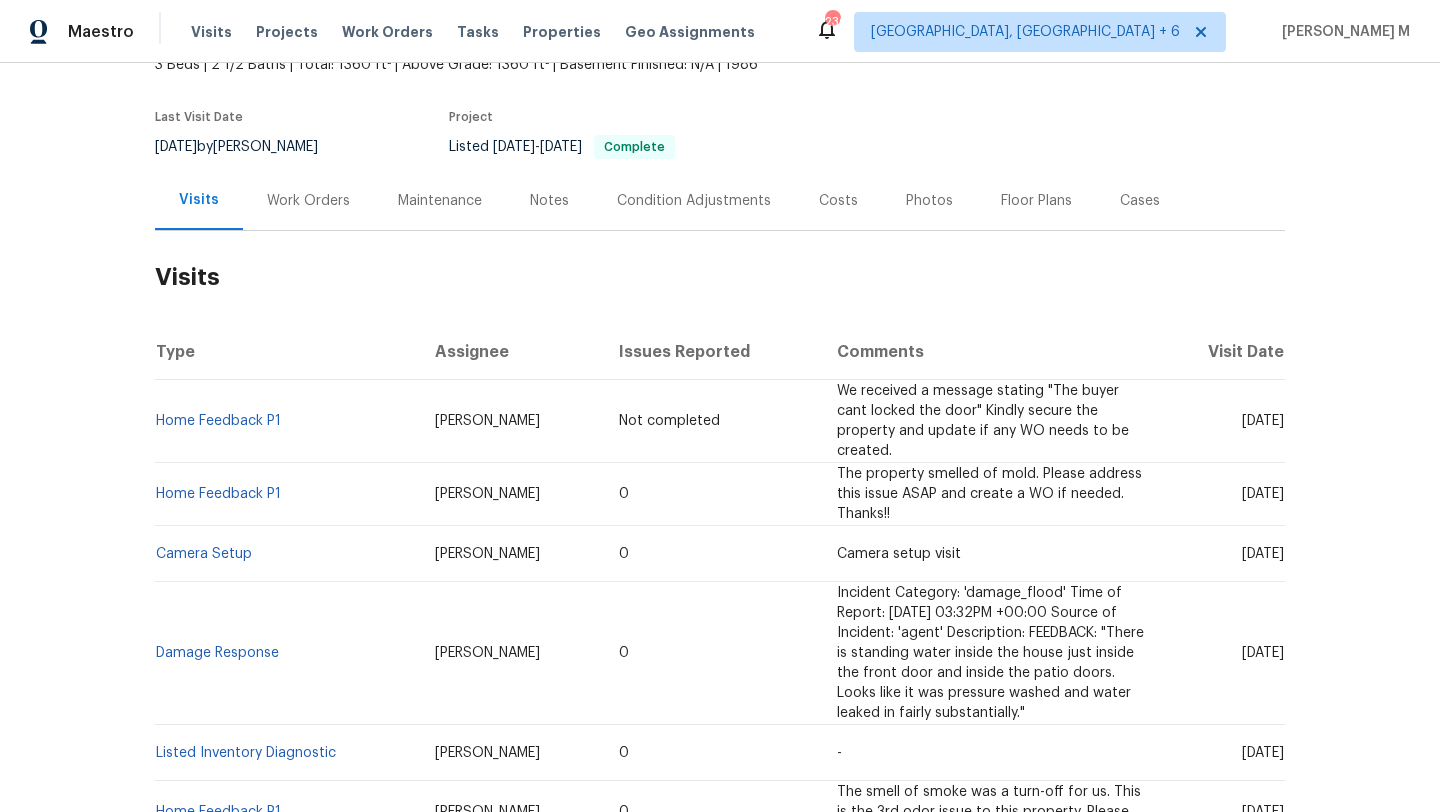 drag, startPoint x: 1202, startPoint y: 423, endPoint x: 1236, endPoint y: 423, distance: 34 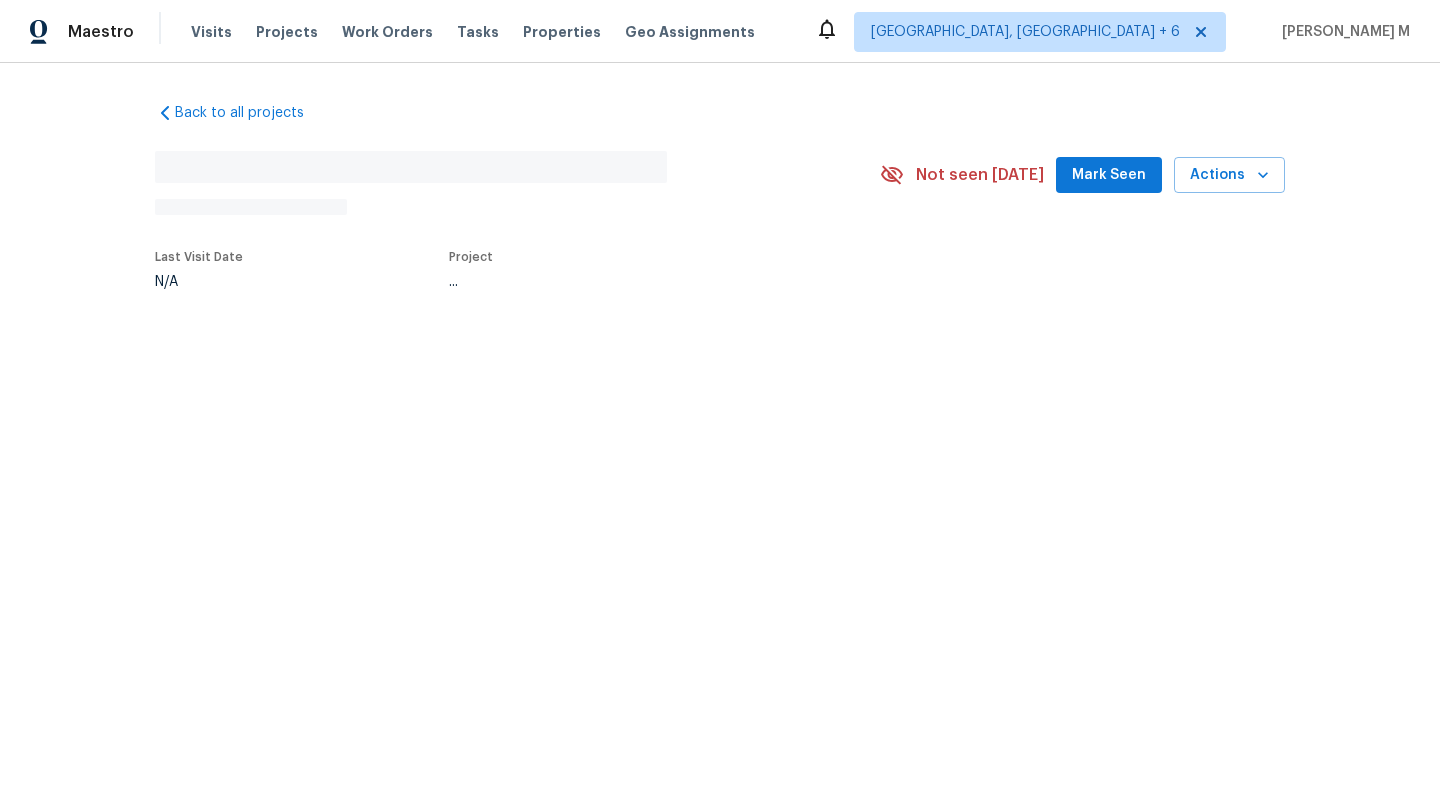 scroll, scrollTop: 0, scrollLeft: 0, axis: both 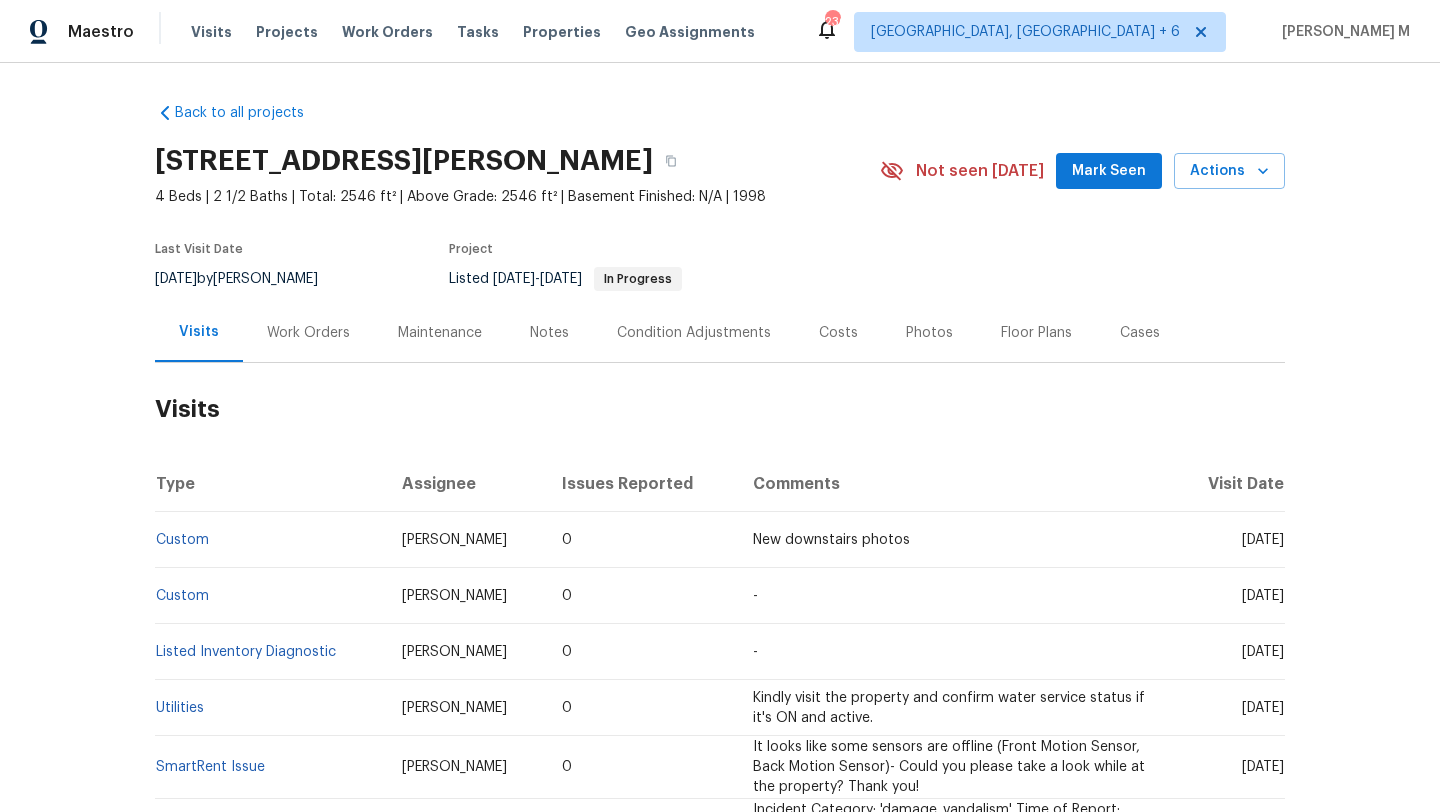 click on "Cases" at bounding box center [1140, 332] 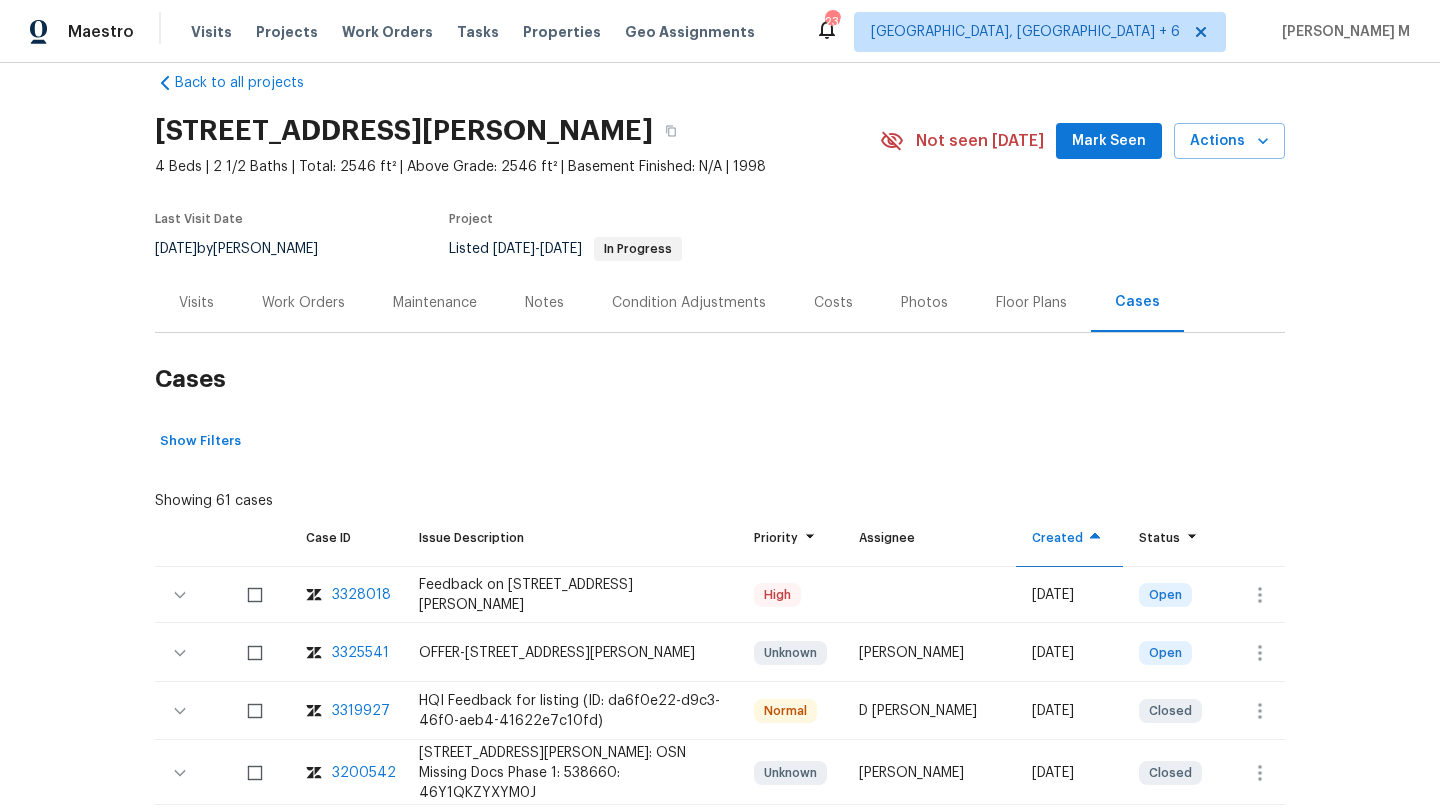 scroll, scrollTop: 126, scrollLeft: 0, axis: vertical 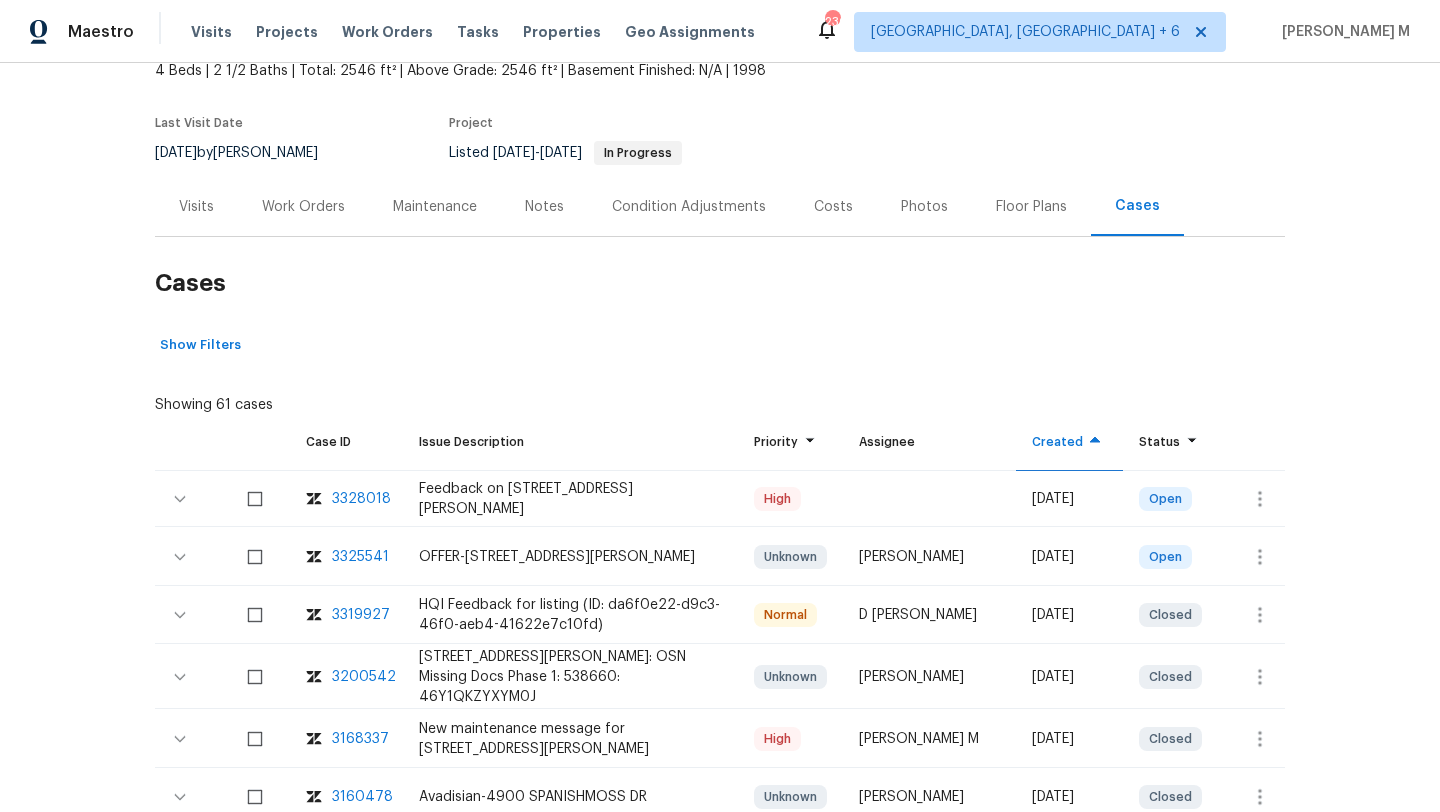 click on "Visits" at bounding box center [196, 206] 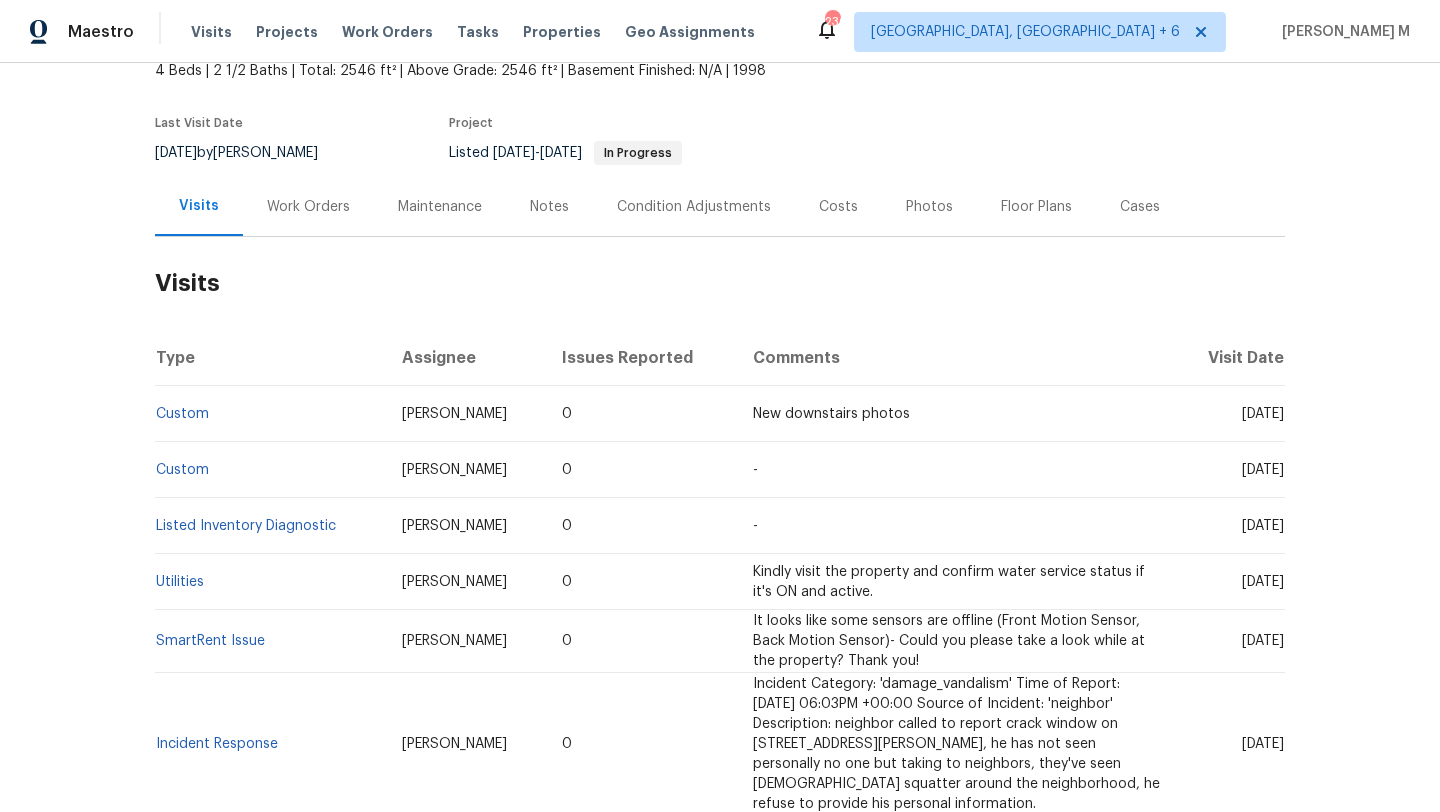drag, startPoint x: 1203, startPoint y: 411, endPoint x: 1238, endPoint y: 414, distance: 35.128338 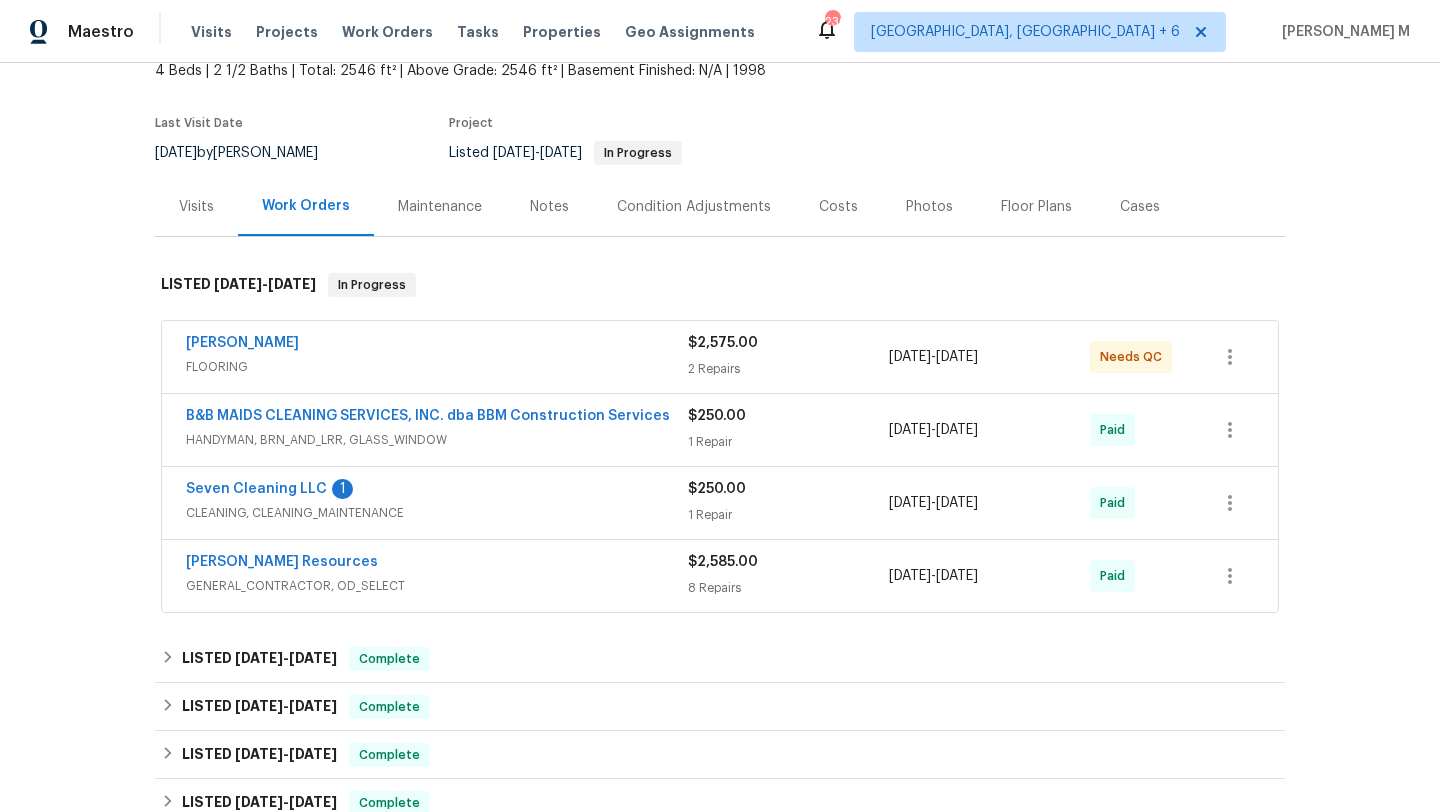 copy on "Sherwin Williams" 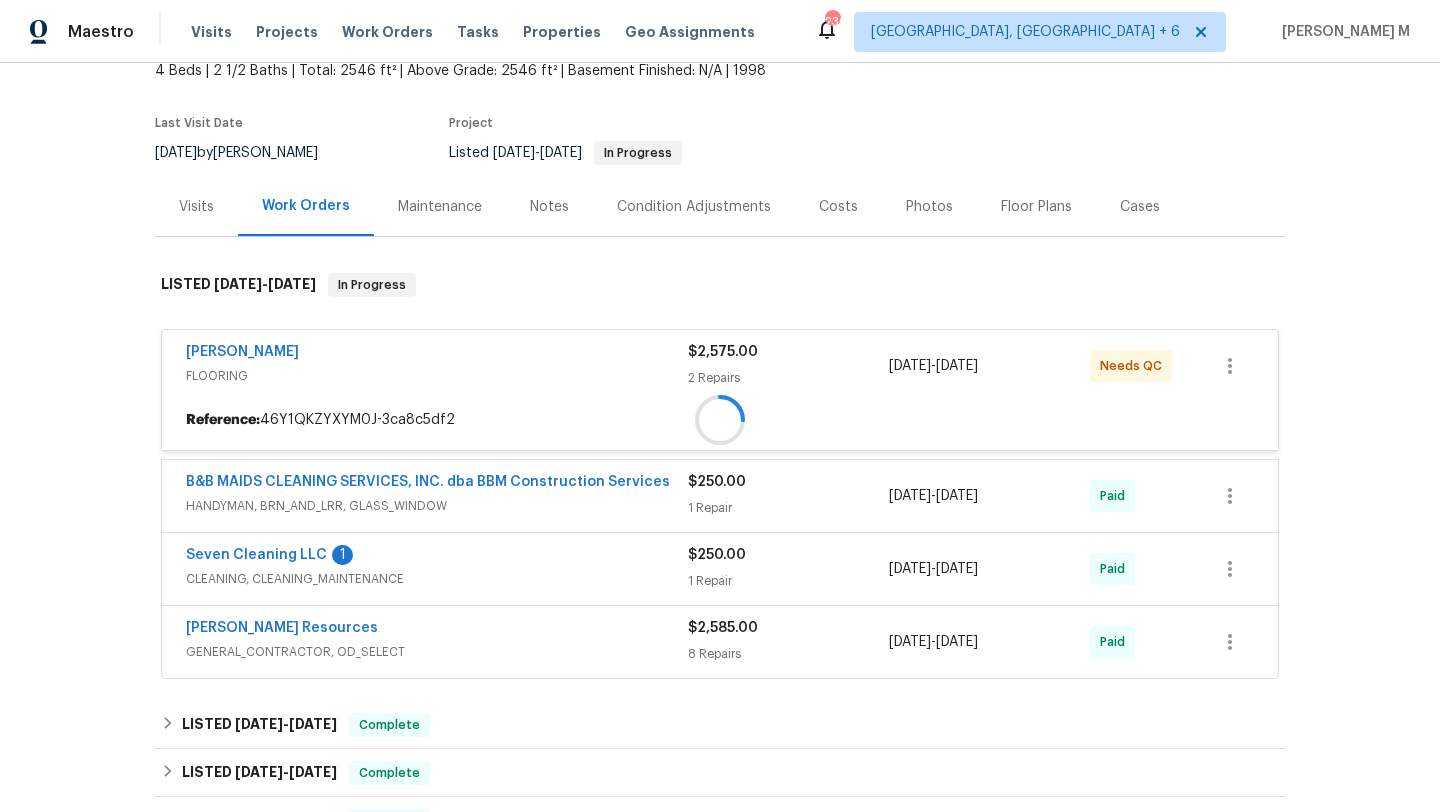 click on "6/8/2025  -  6/10/2025" at bounding box center (989, 366) 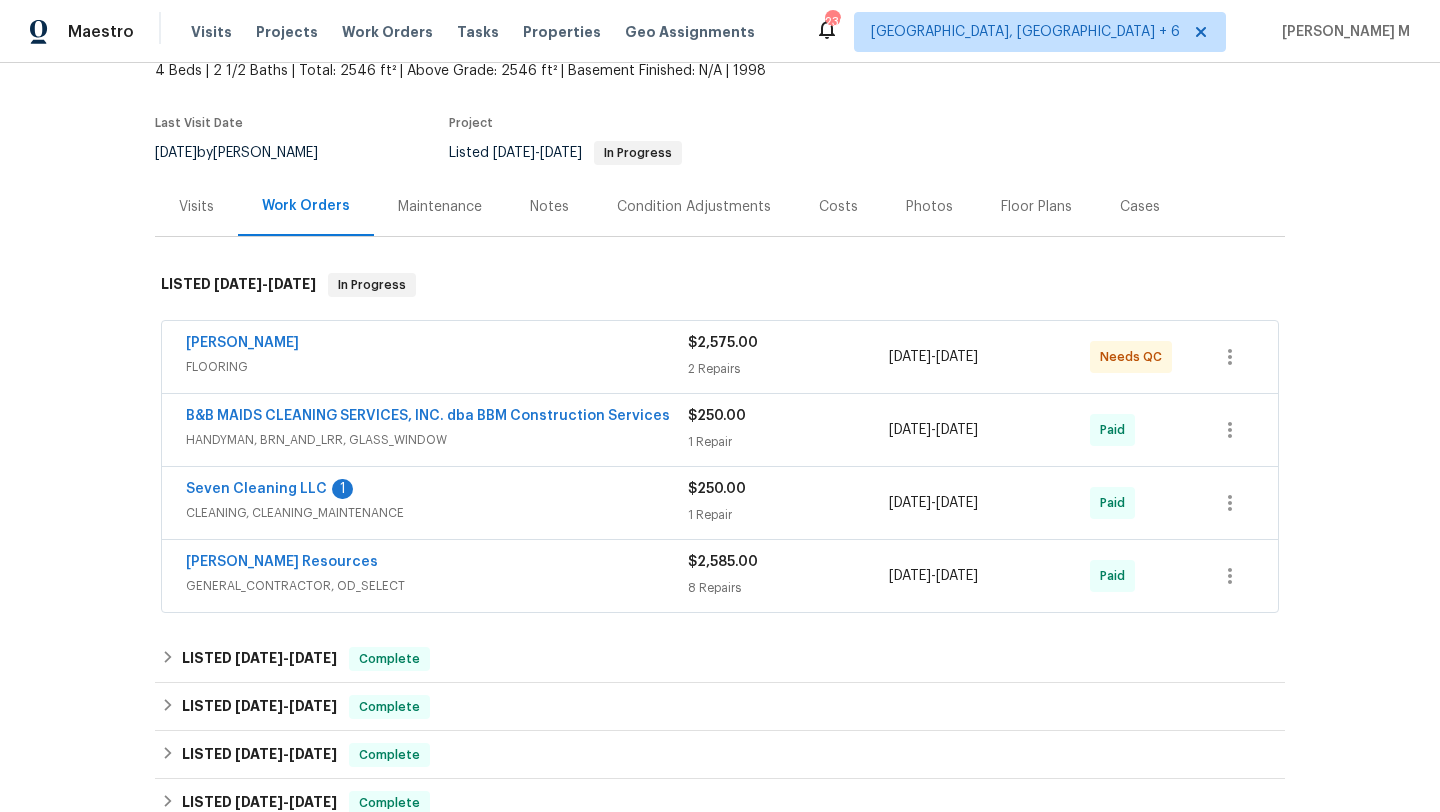 copy on "6/8/2025  -  6/10/2025" 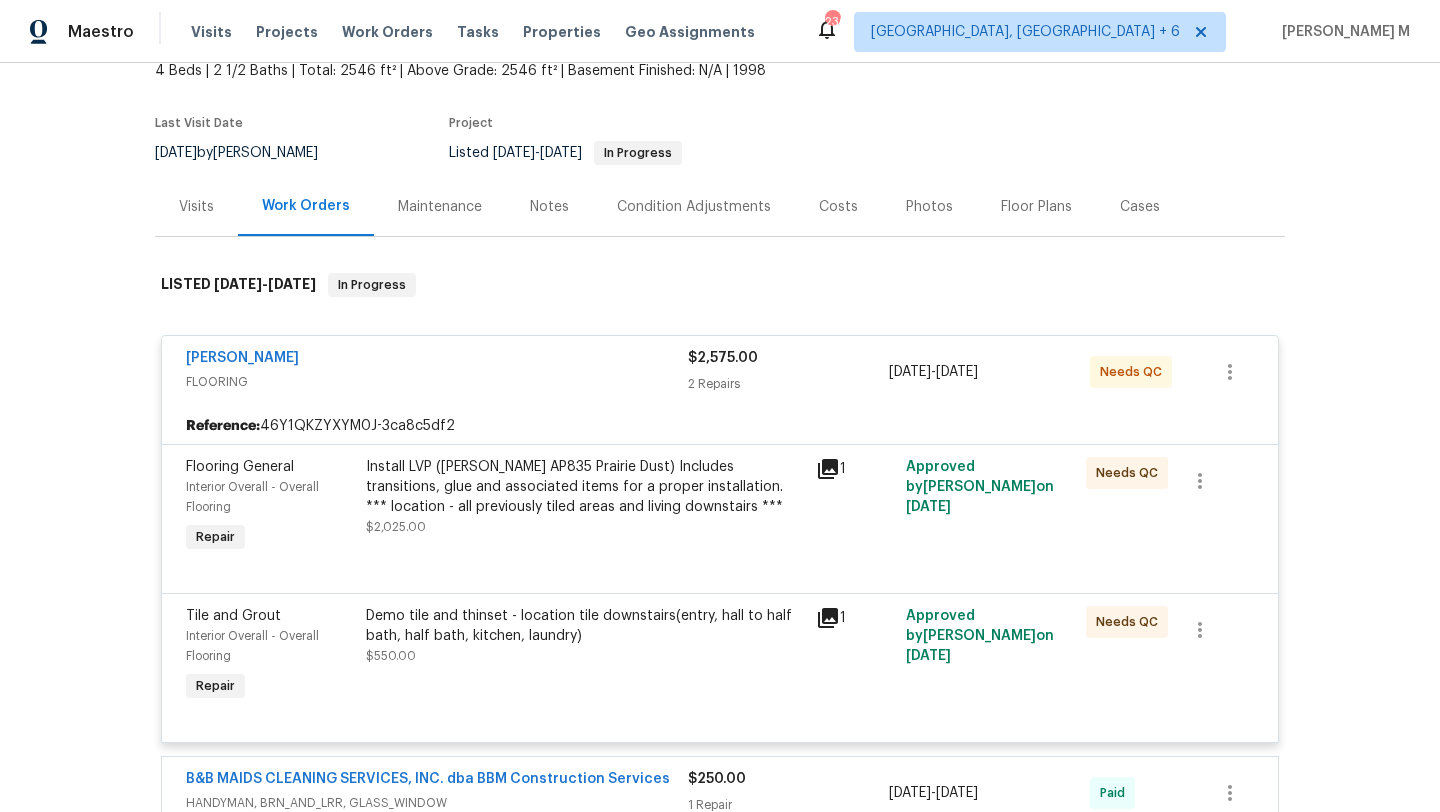click on "Cases" at bounding box center [1140, 206] 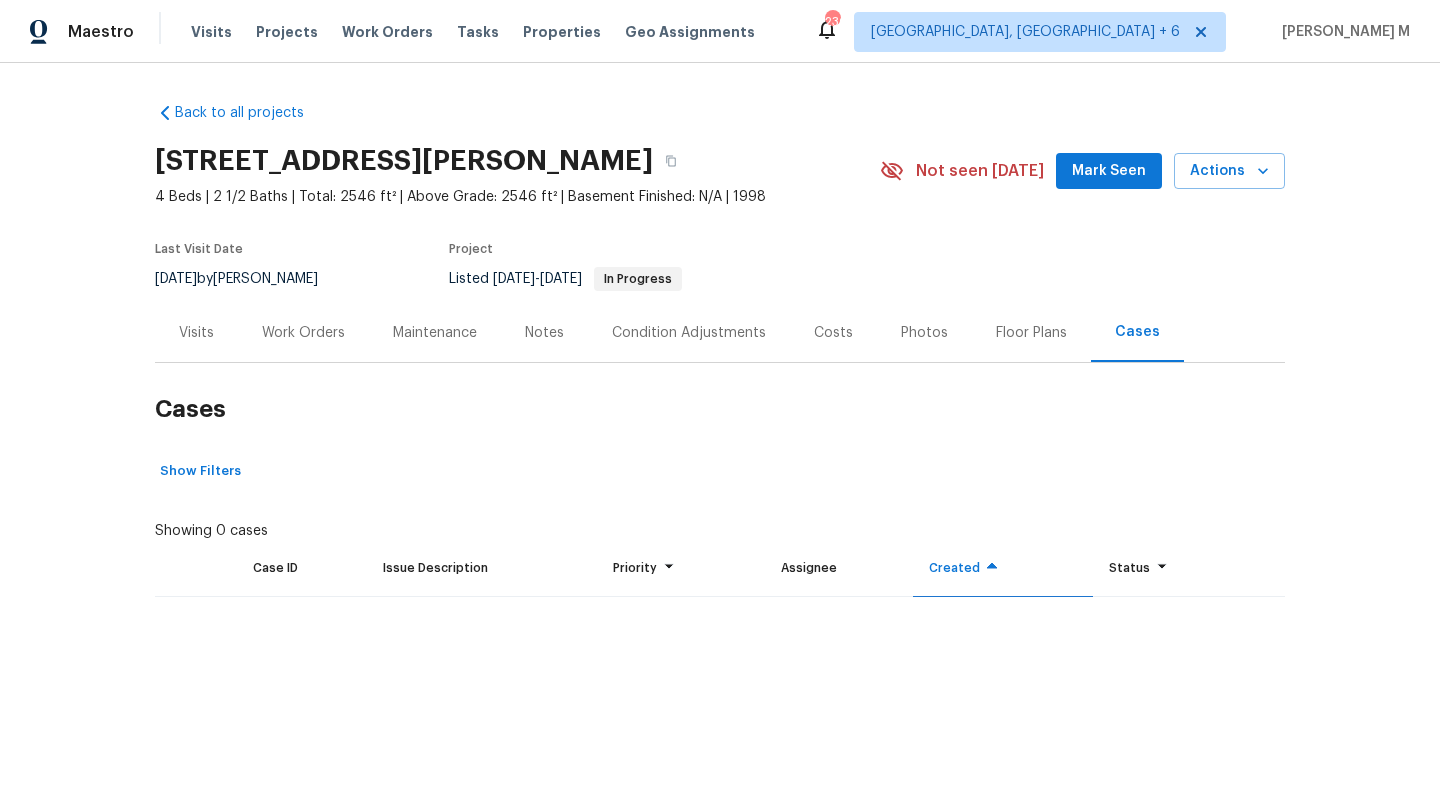 scroll, scrollTop: 0, scrollLeft: 0, axis: both 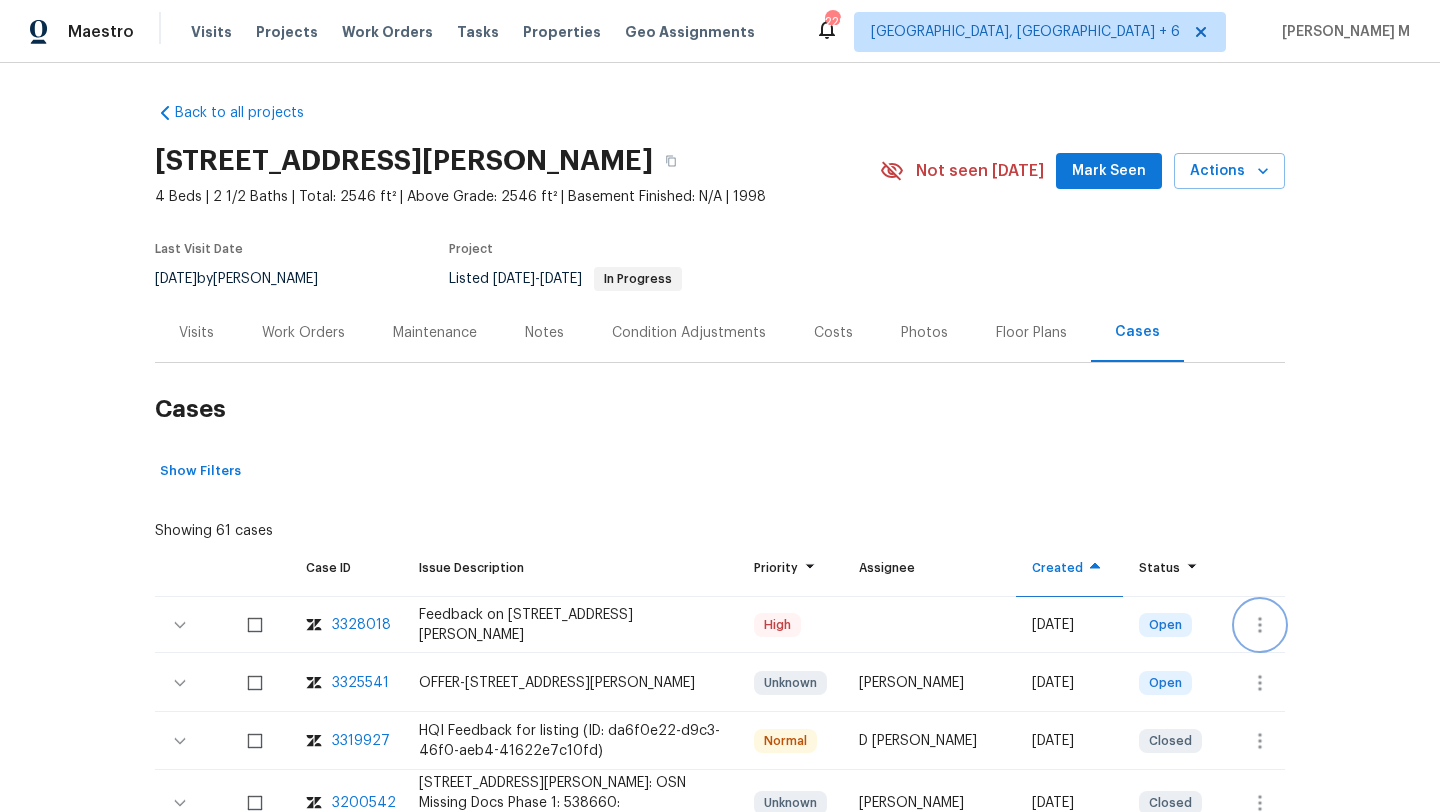 click 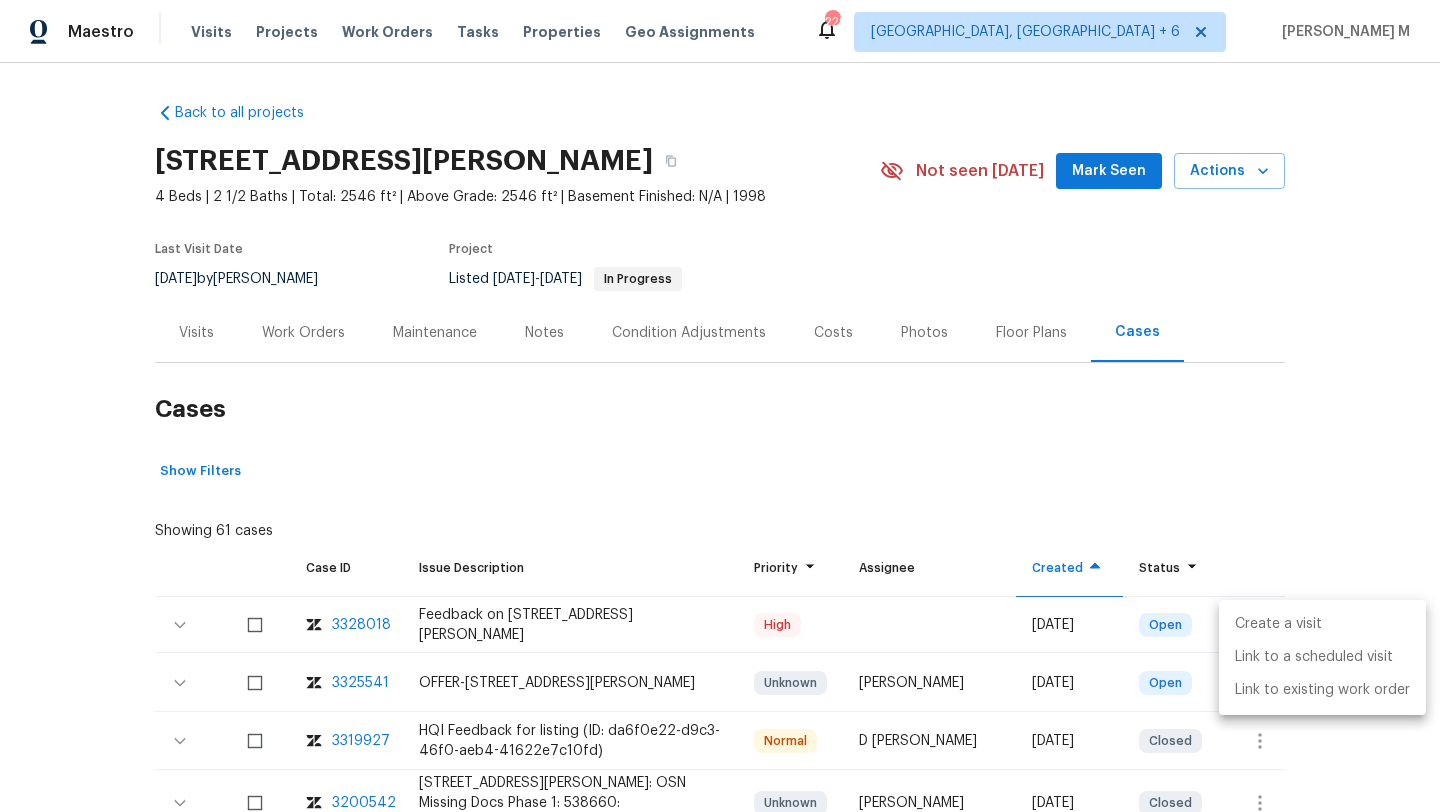 click on "Create a visit" at bounding box center [1322, 624] 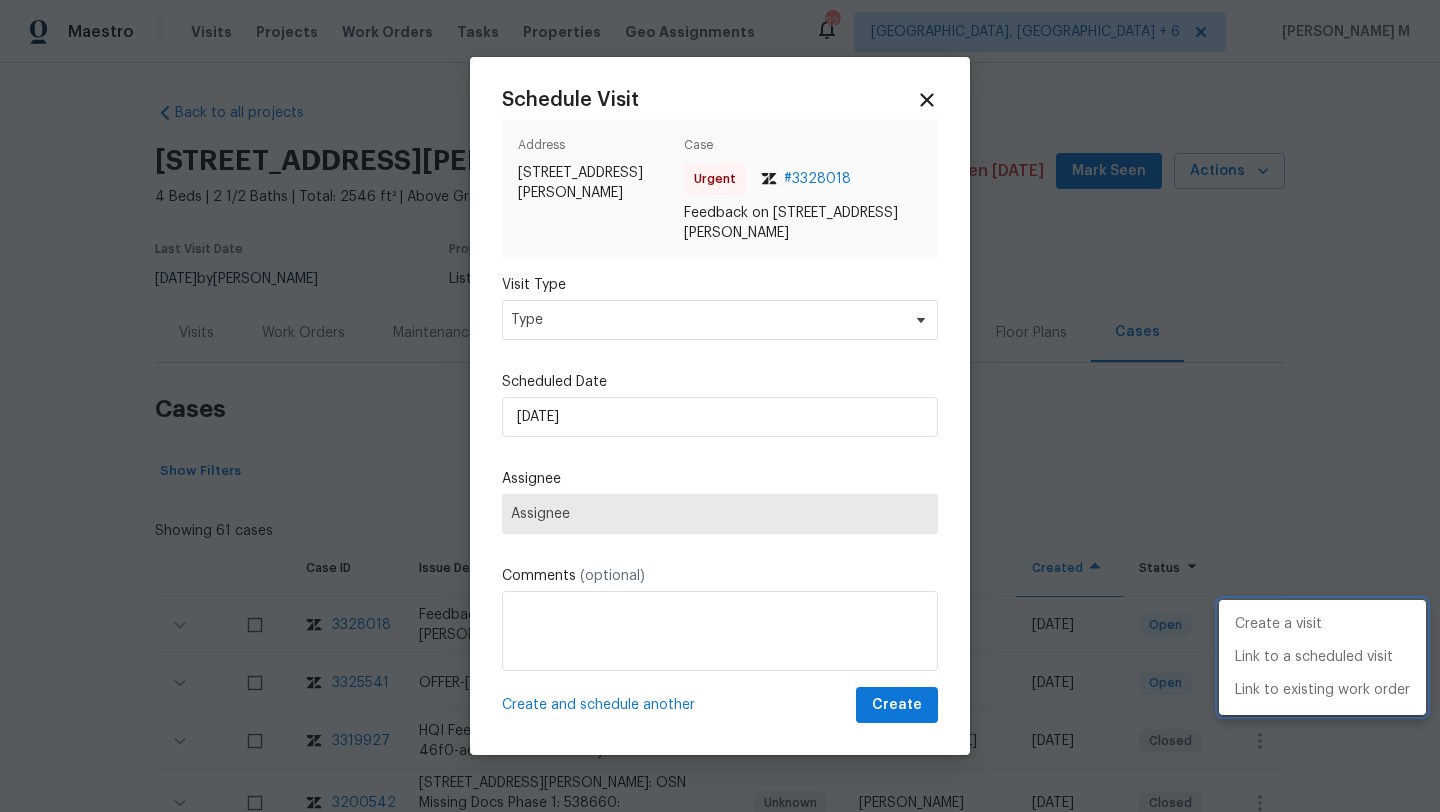 click at bounding box center (720, 406) 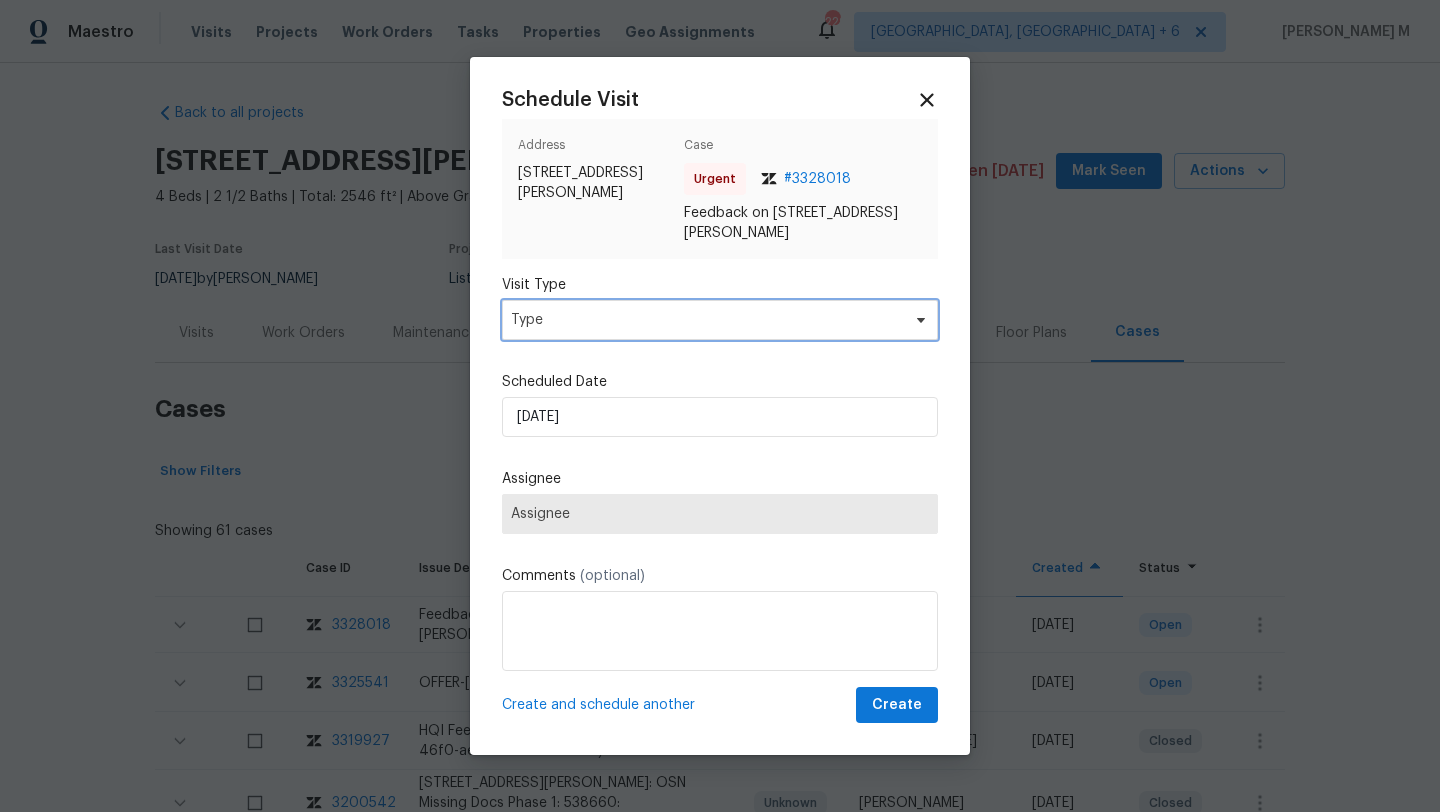 click on "Type" at bounding box center (705, 320) 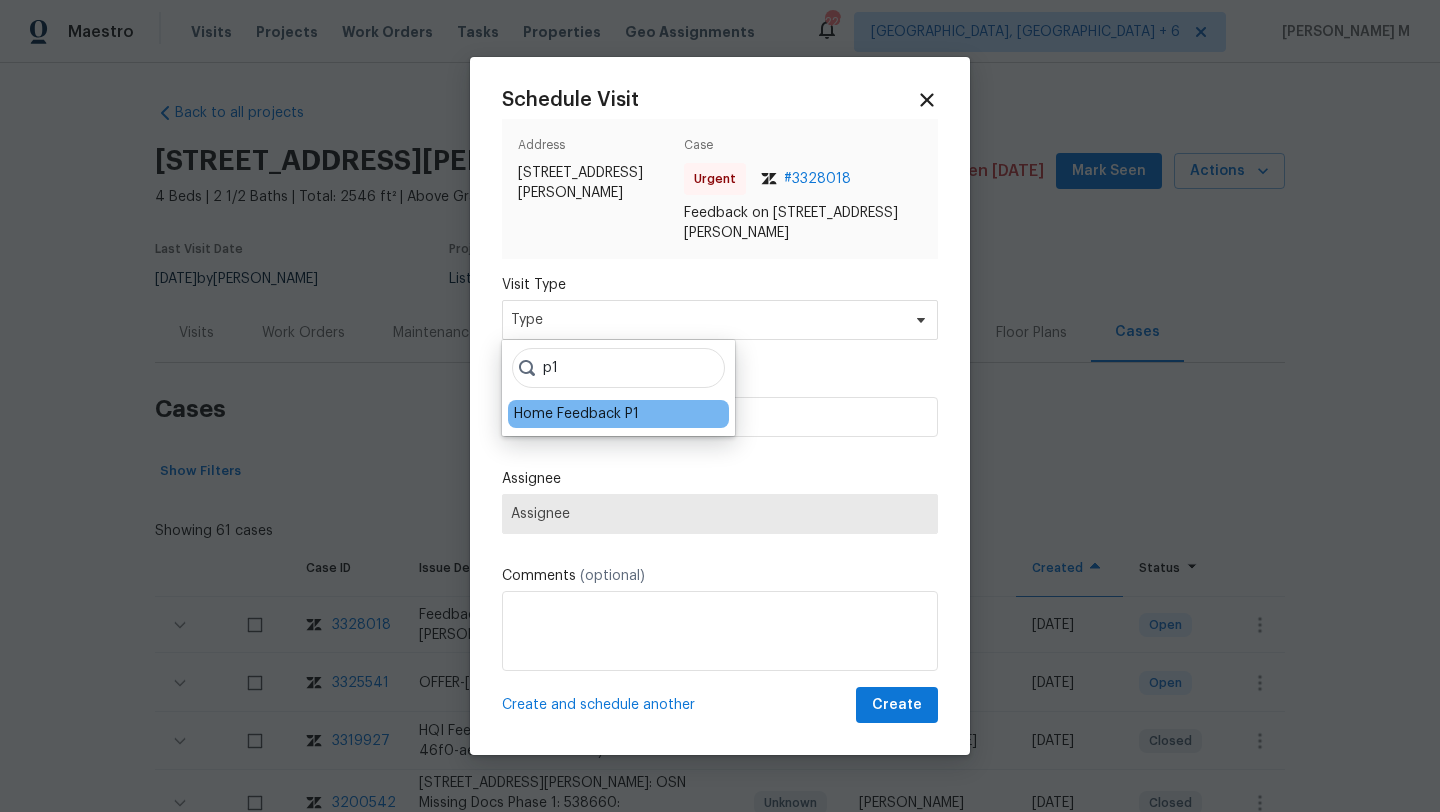 type on "p1" 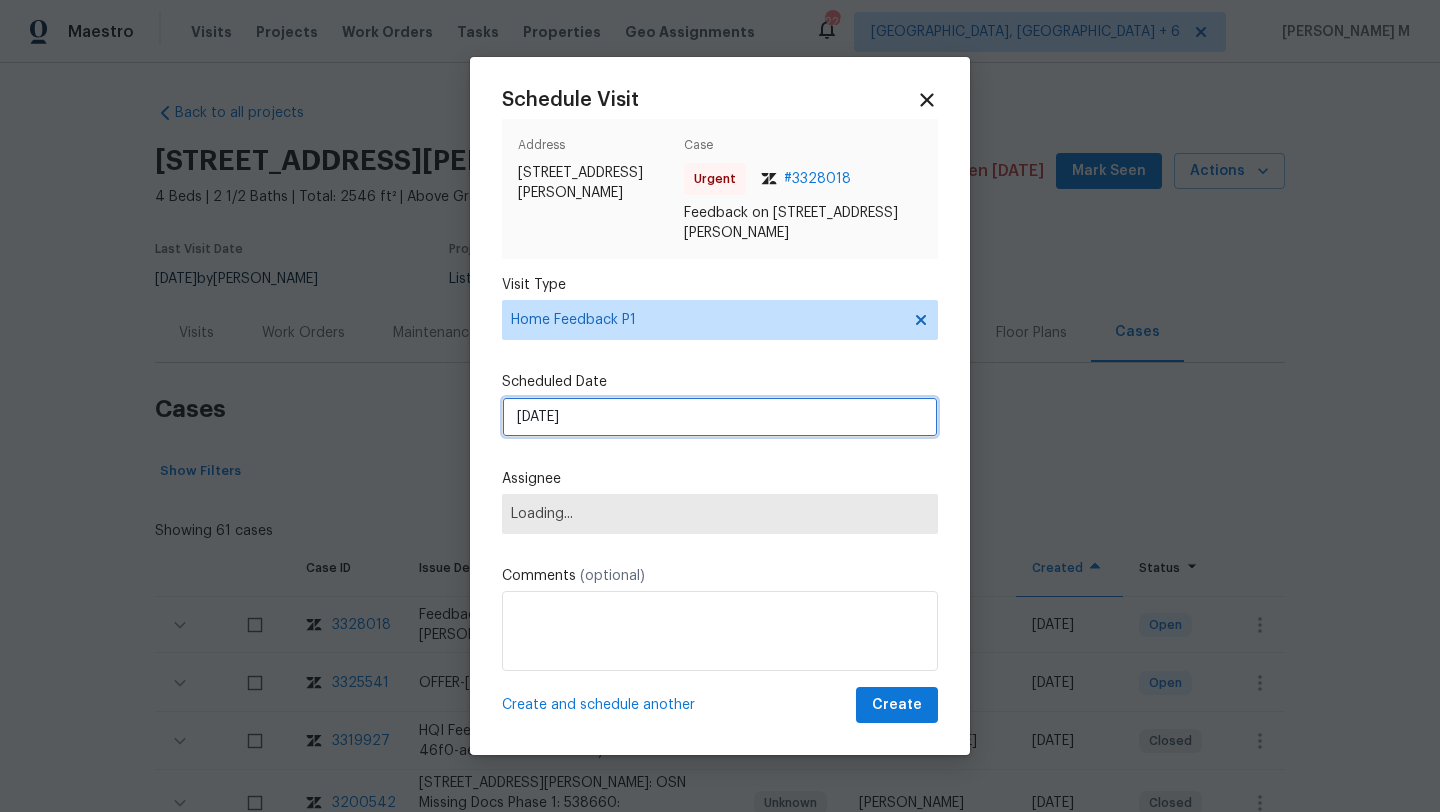 click on "13/07/2025" at bounding box center [720, 417] 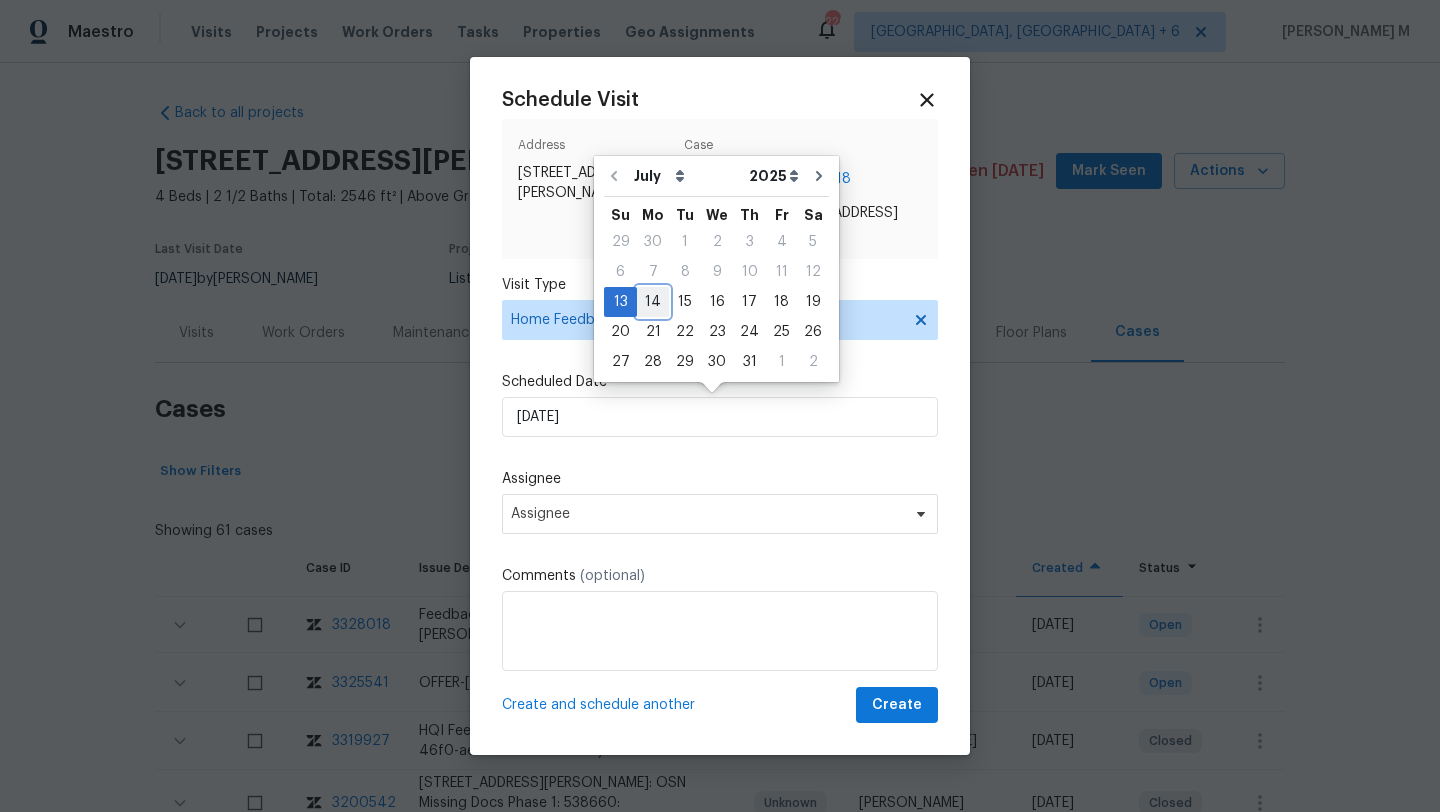 click on "14" at bounding box center (653, 302) 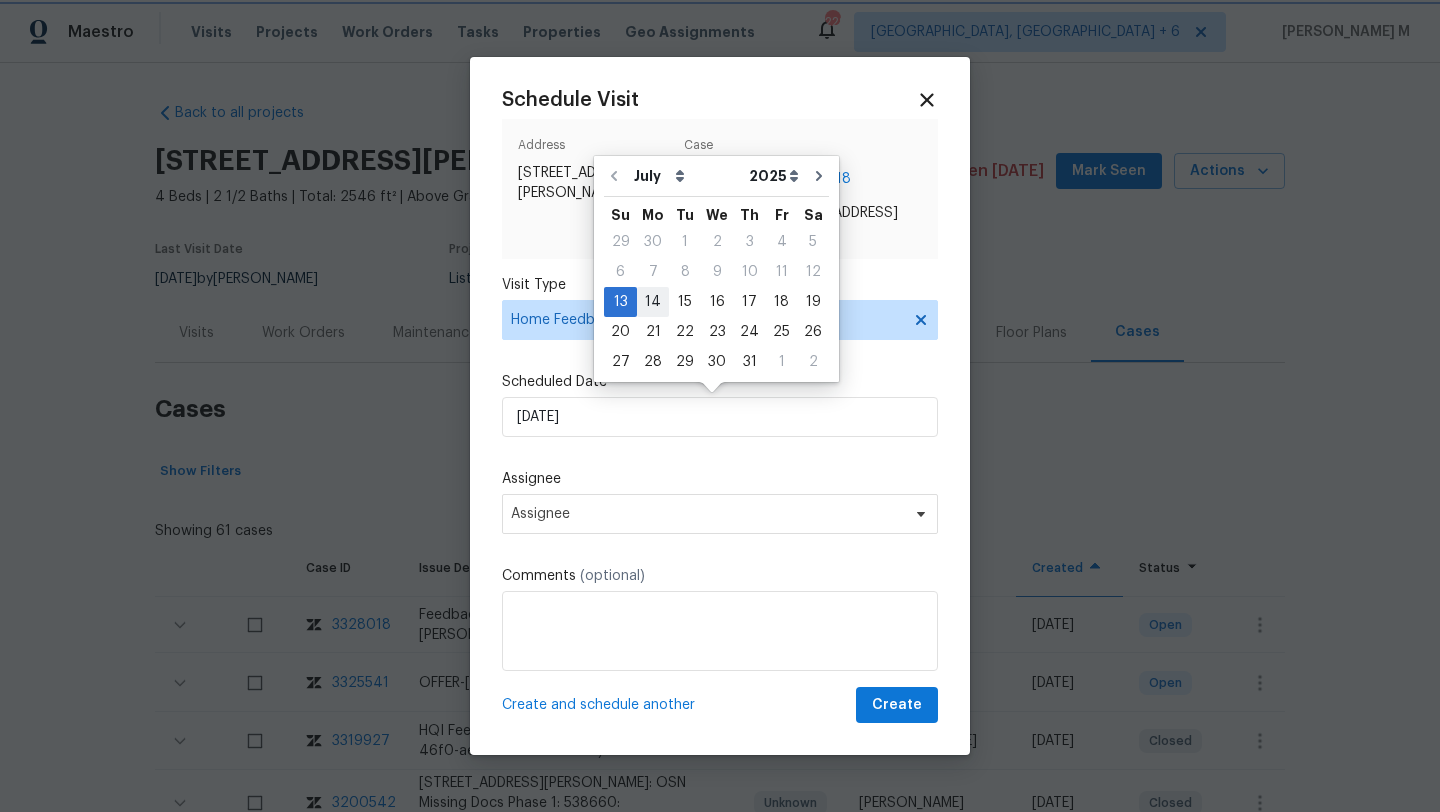 type on "14/07/2025" 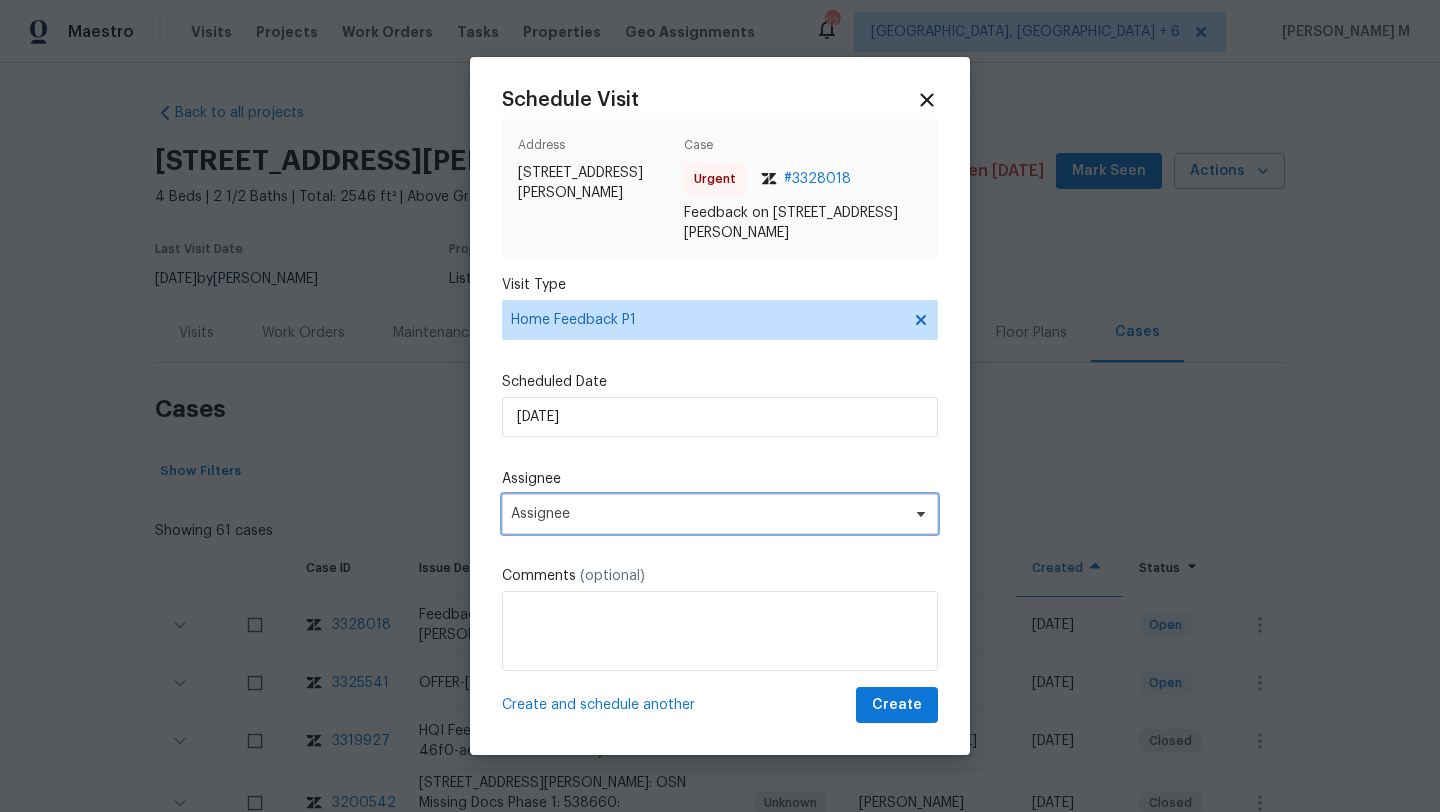 click on "Assignee" at bounding box center [720, 514] 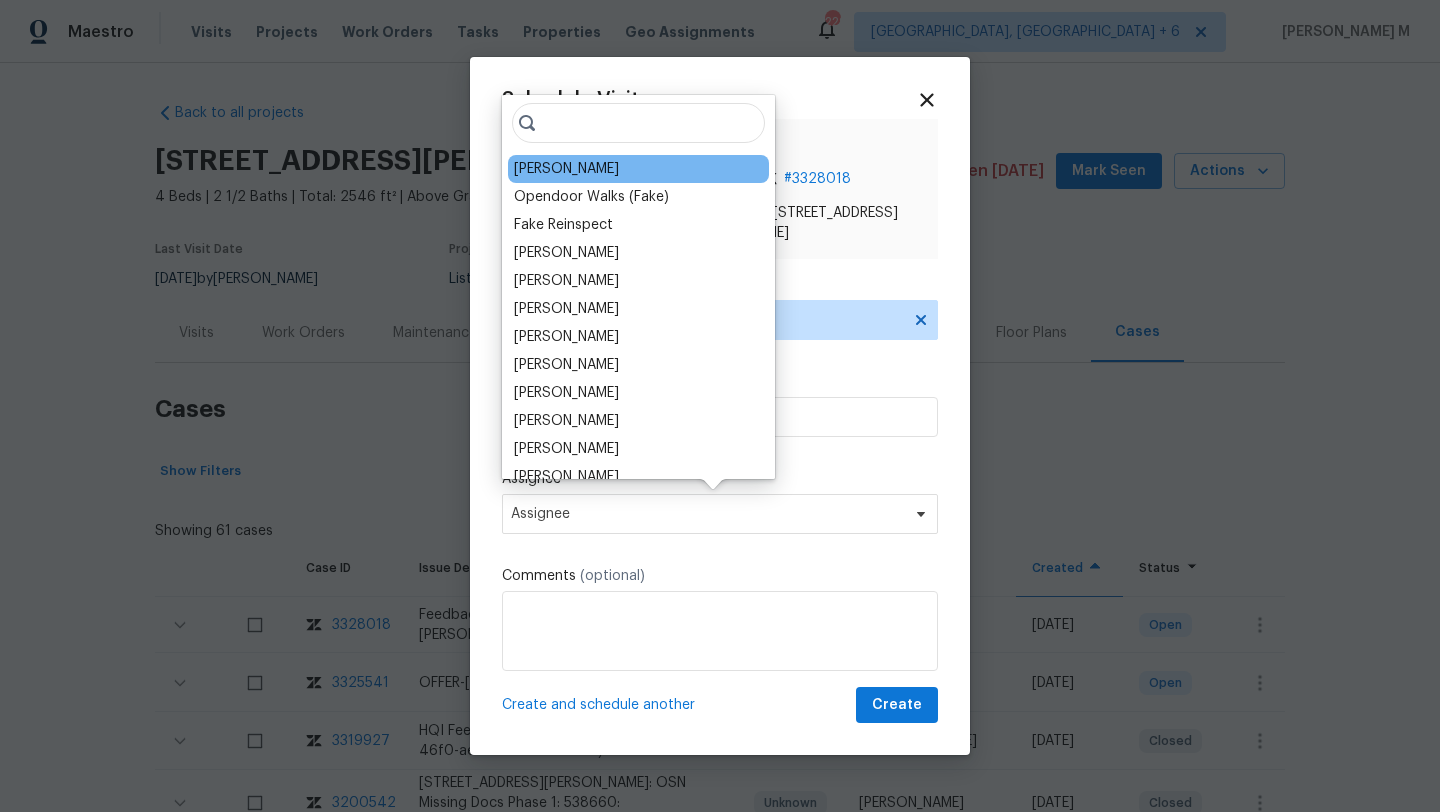 click on "Alicia Anices" at bounding box center [566, 169] 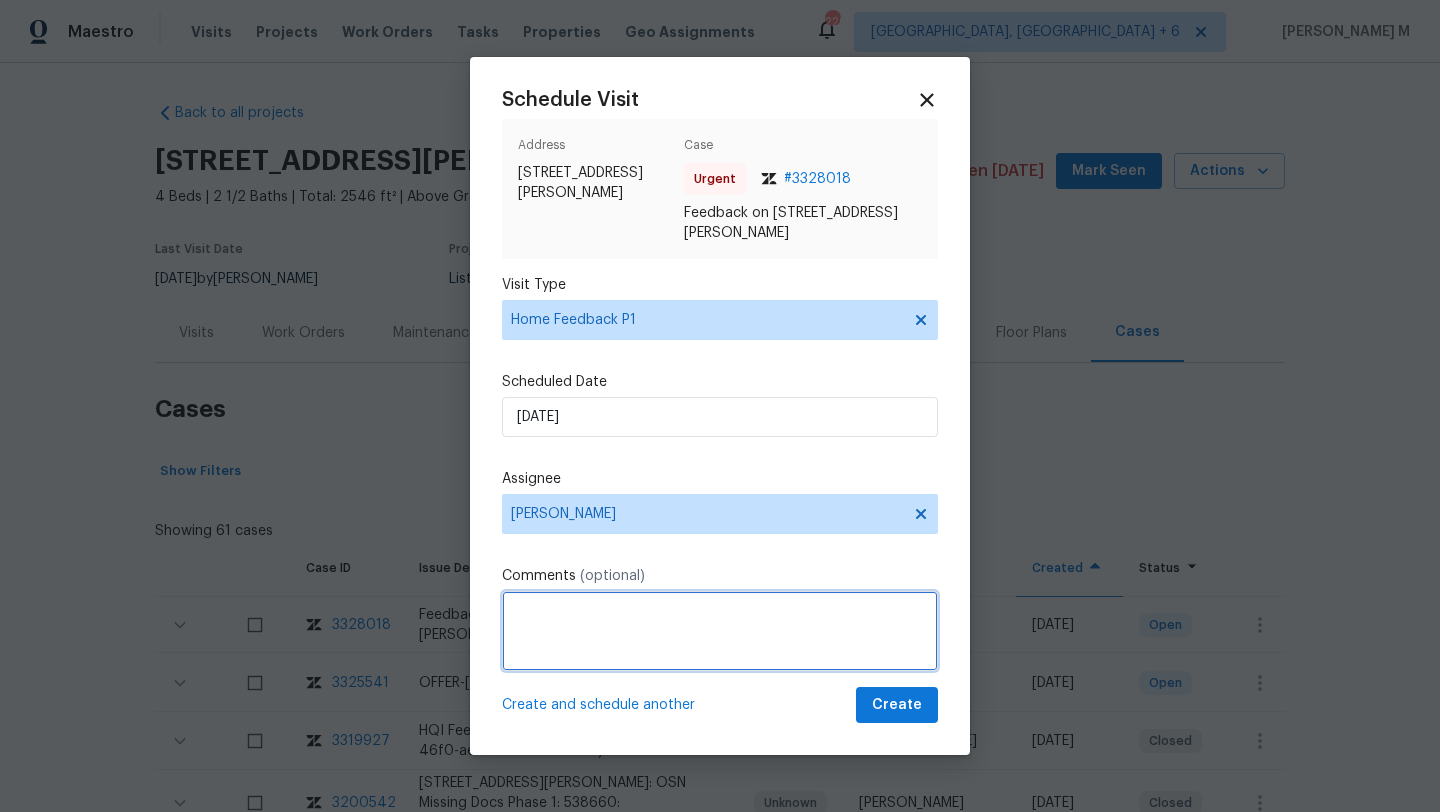 click at bounding box center (720, 631) 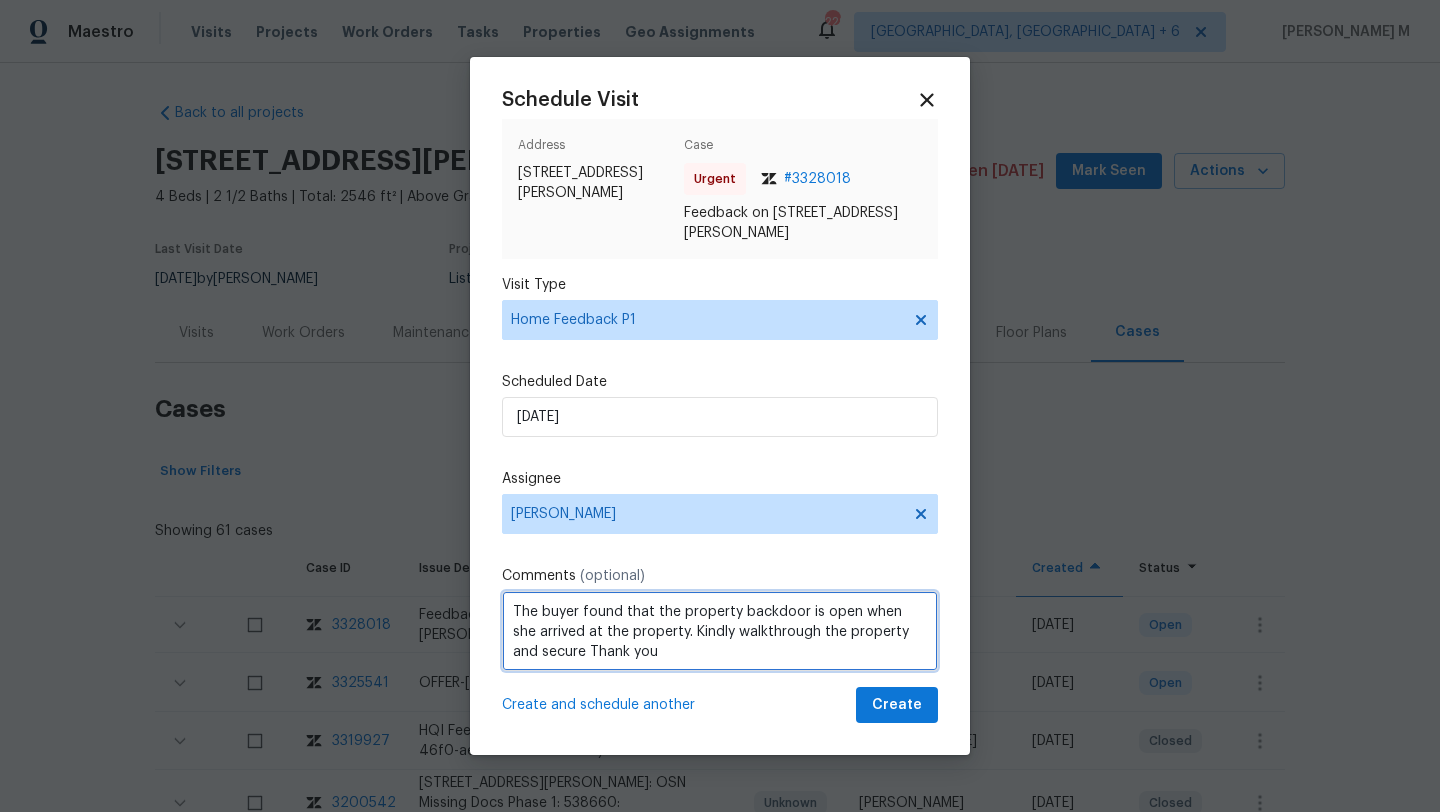click on "The buyer found that the property backdoor is open when she arrived at the property. Kindly walkthrough the property and secure Thank you" at bounding box center [720, 631] 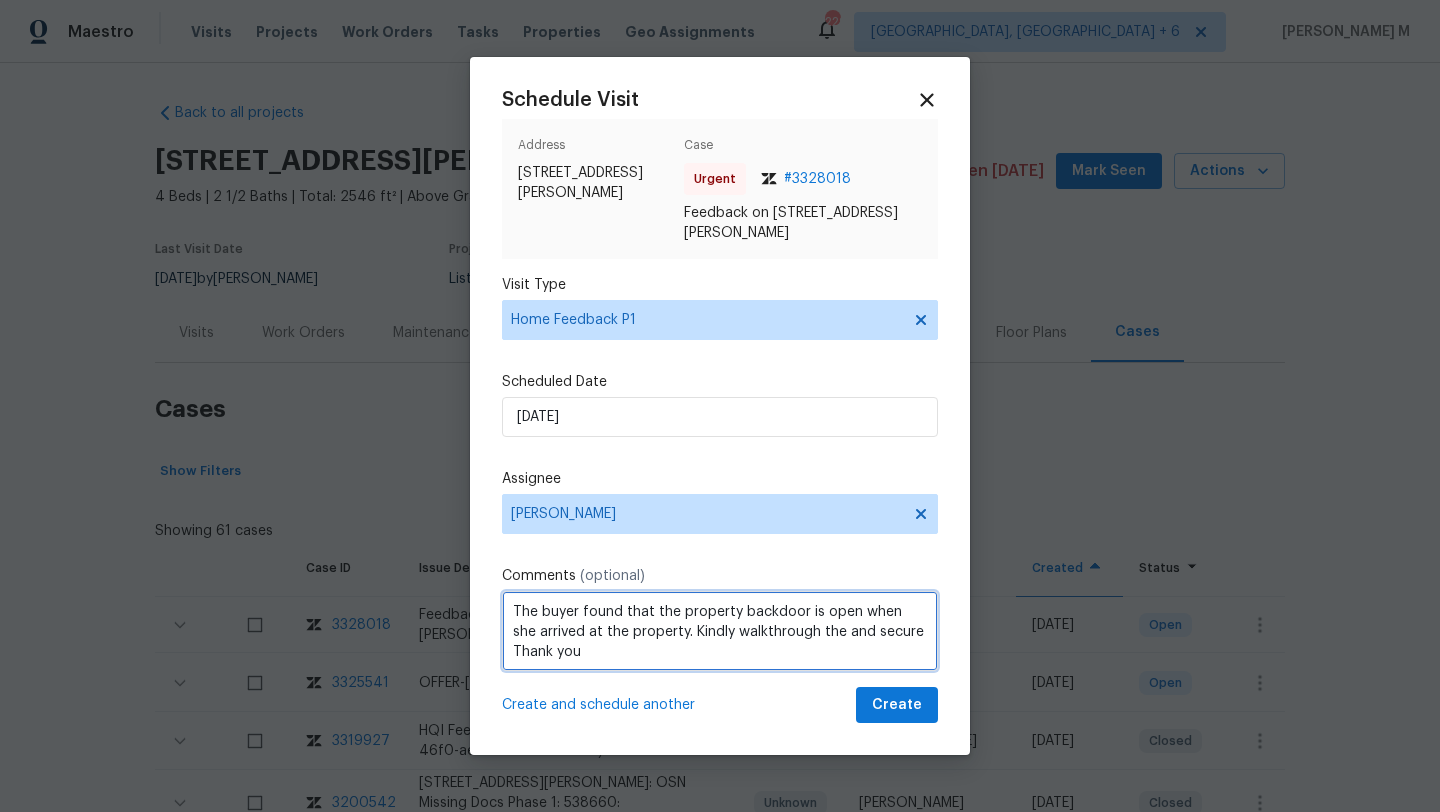 click on "The buyer found that the property backdoor is open when she arrived at the property. Kindly walkthrough the and secure Thank you" at bounding box center (720, 631) 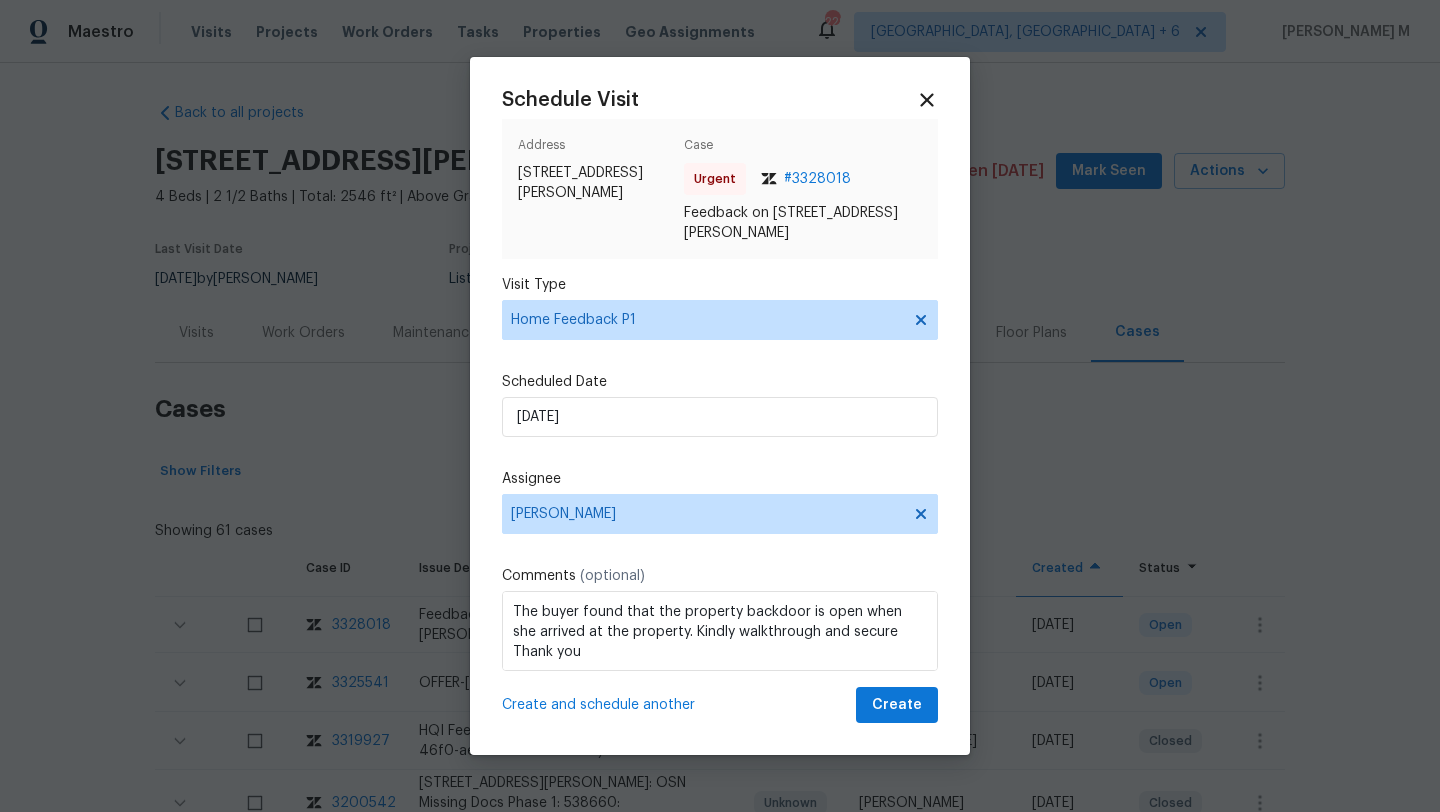 click on "Add Punctuation secure . Ignore Rewrite sentence" 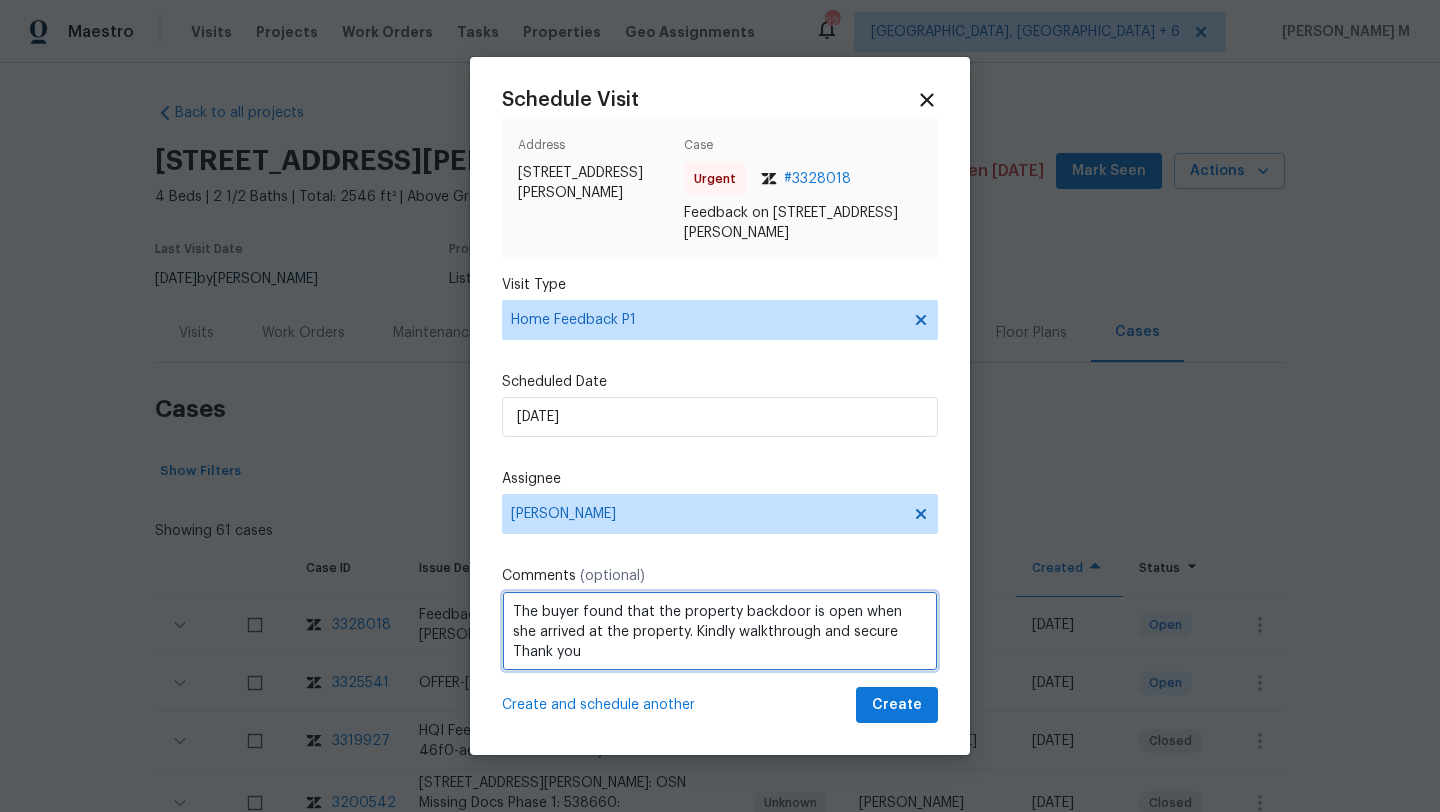 click on "The buyer found that the property backdoor is open when she arrived at the property. Kindly walkthrough and secure Thank you" at bounding box center (720, 631) 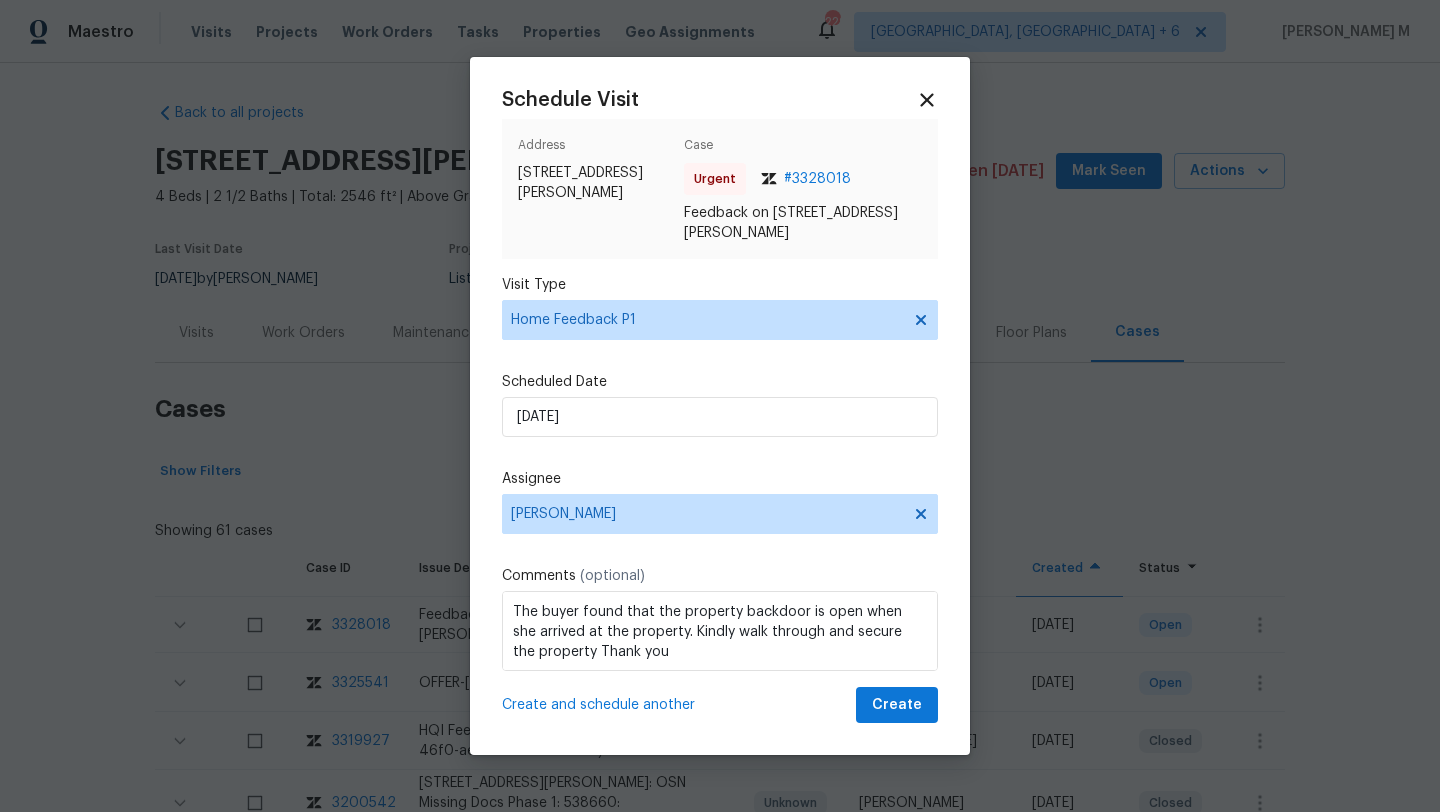 click on "Create and schedule another Create" at bounding box center (720, 705) 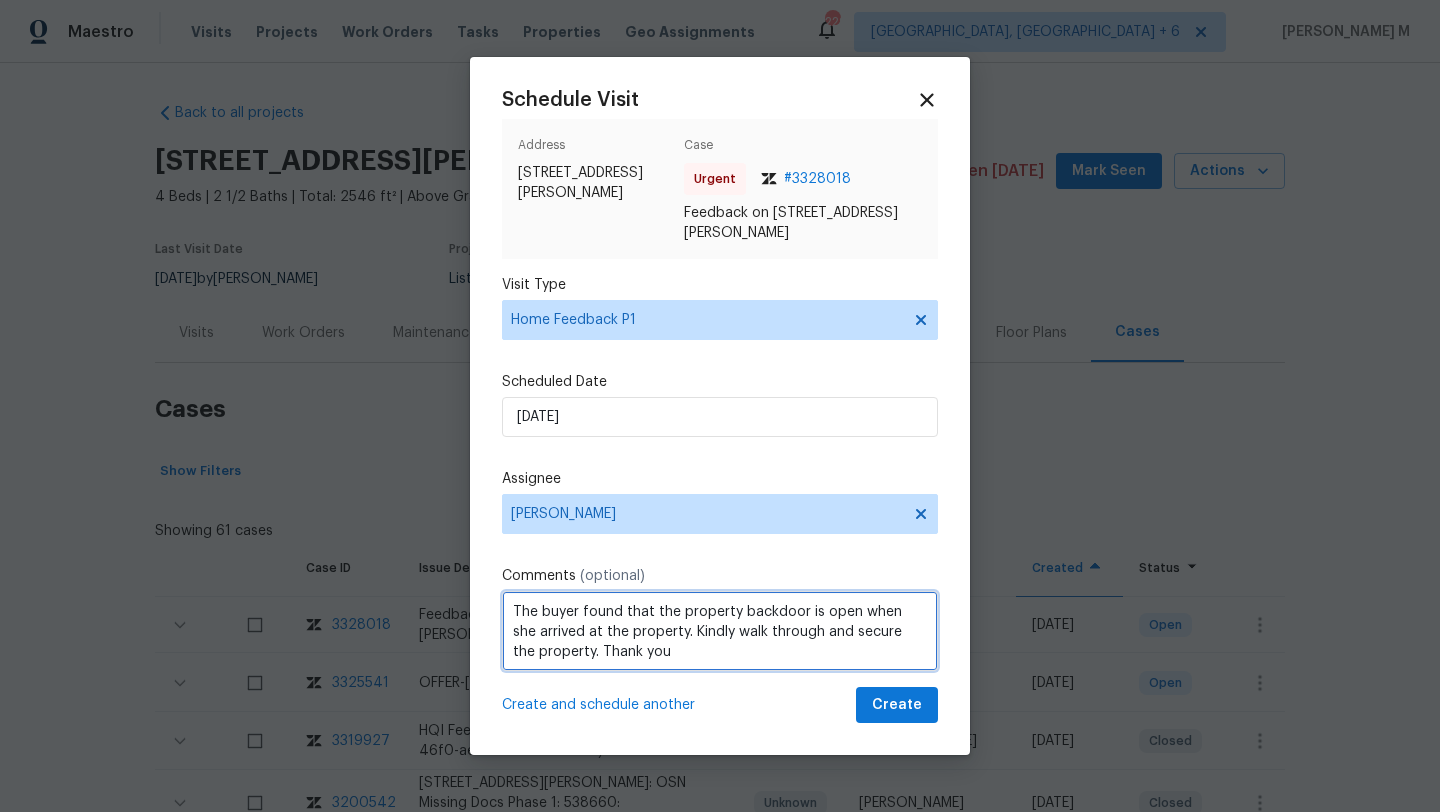 click on "Add property 's" 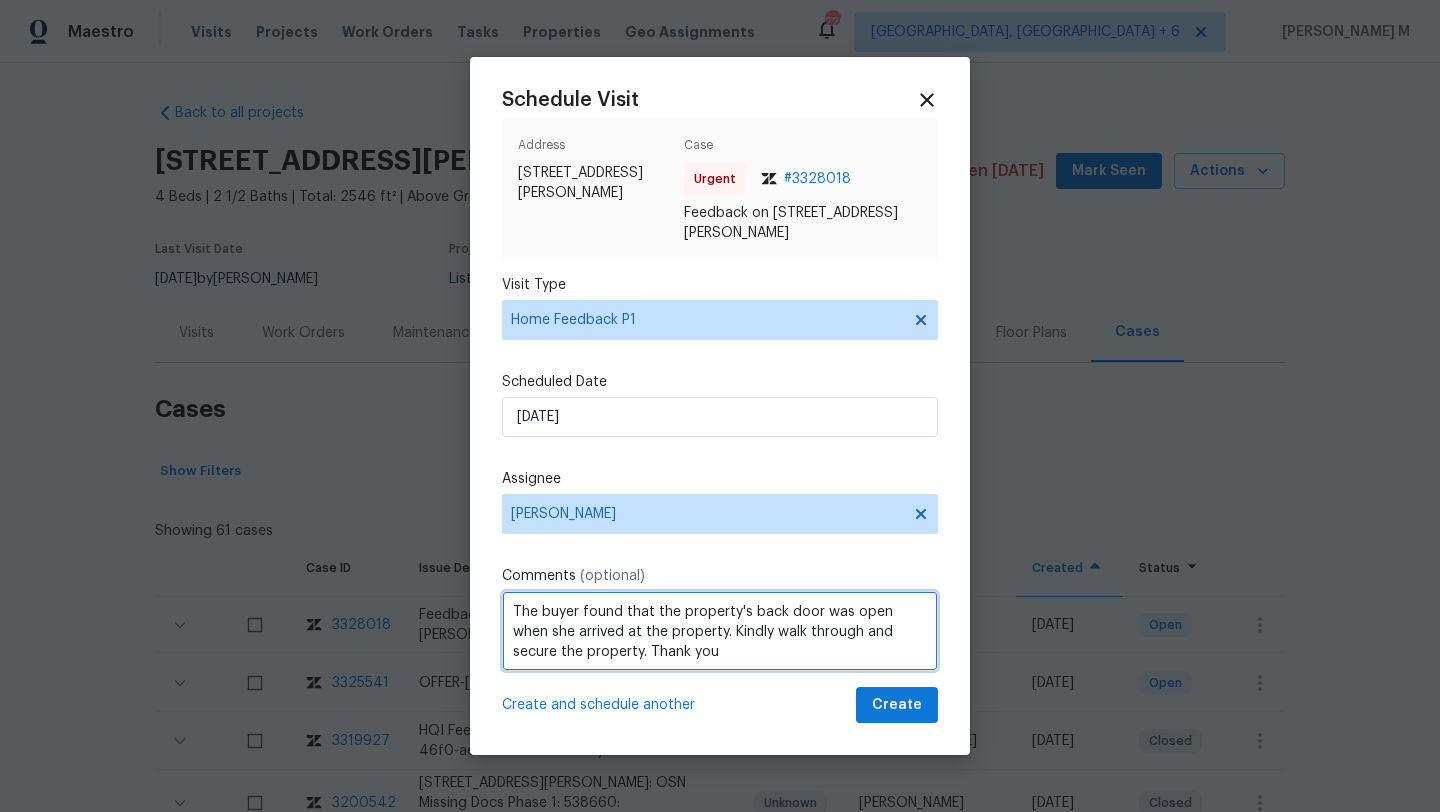 type on "The buyer found that the property's back door was open when she arrived at the property. Kindly walk through and secure the property. Thank you" 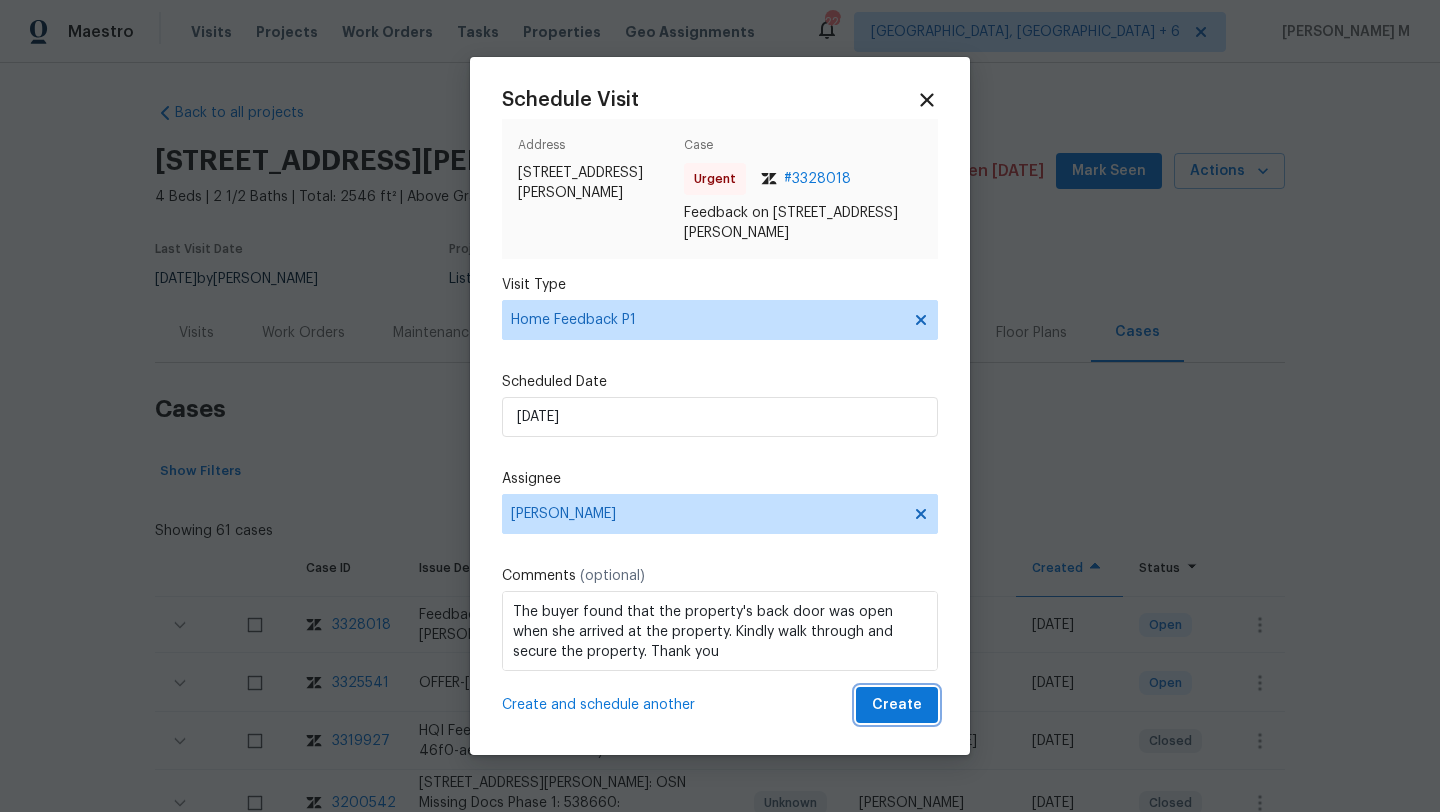 click on "Create" at bounding box center [897, 705] 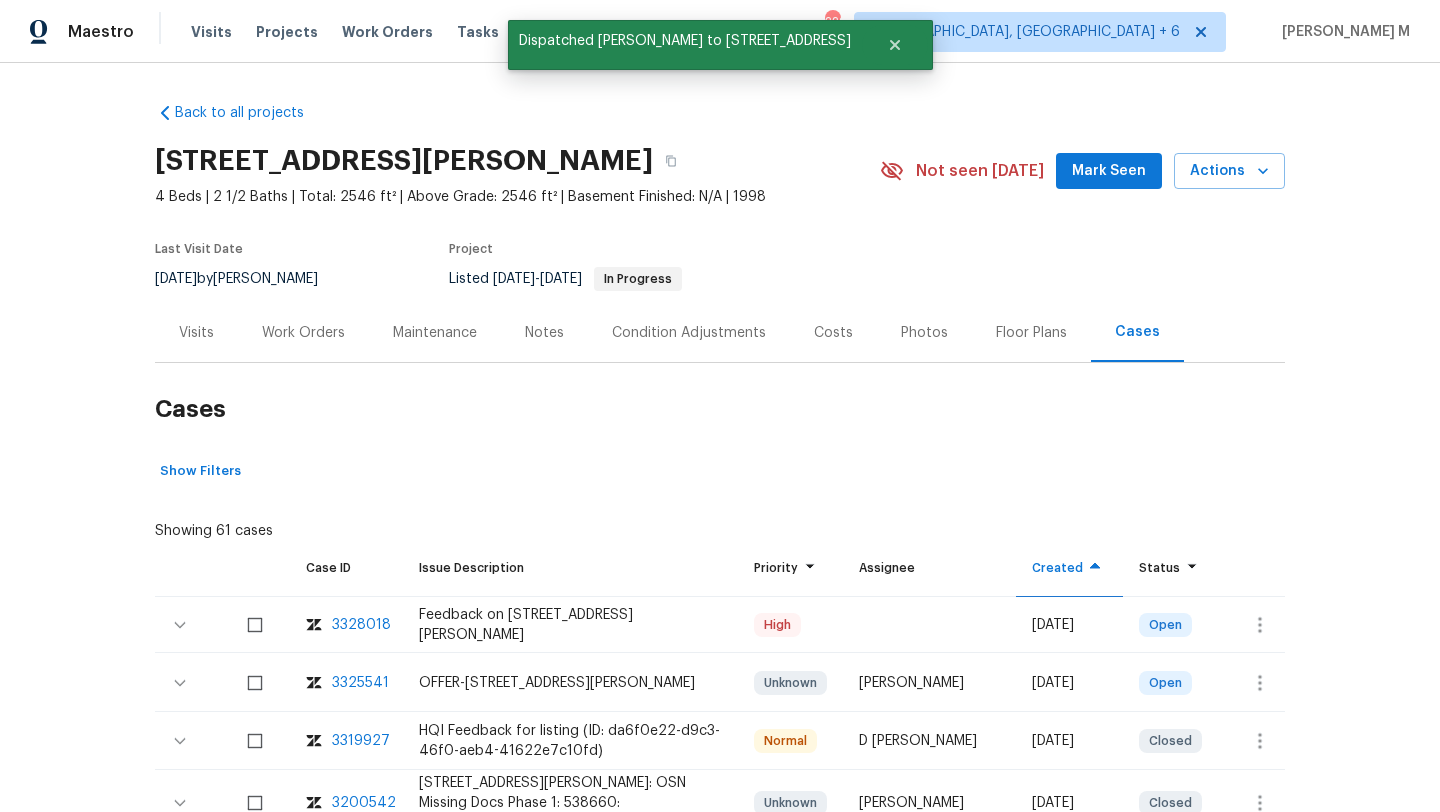 click on "Visits" at bounding box center (196, 333) 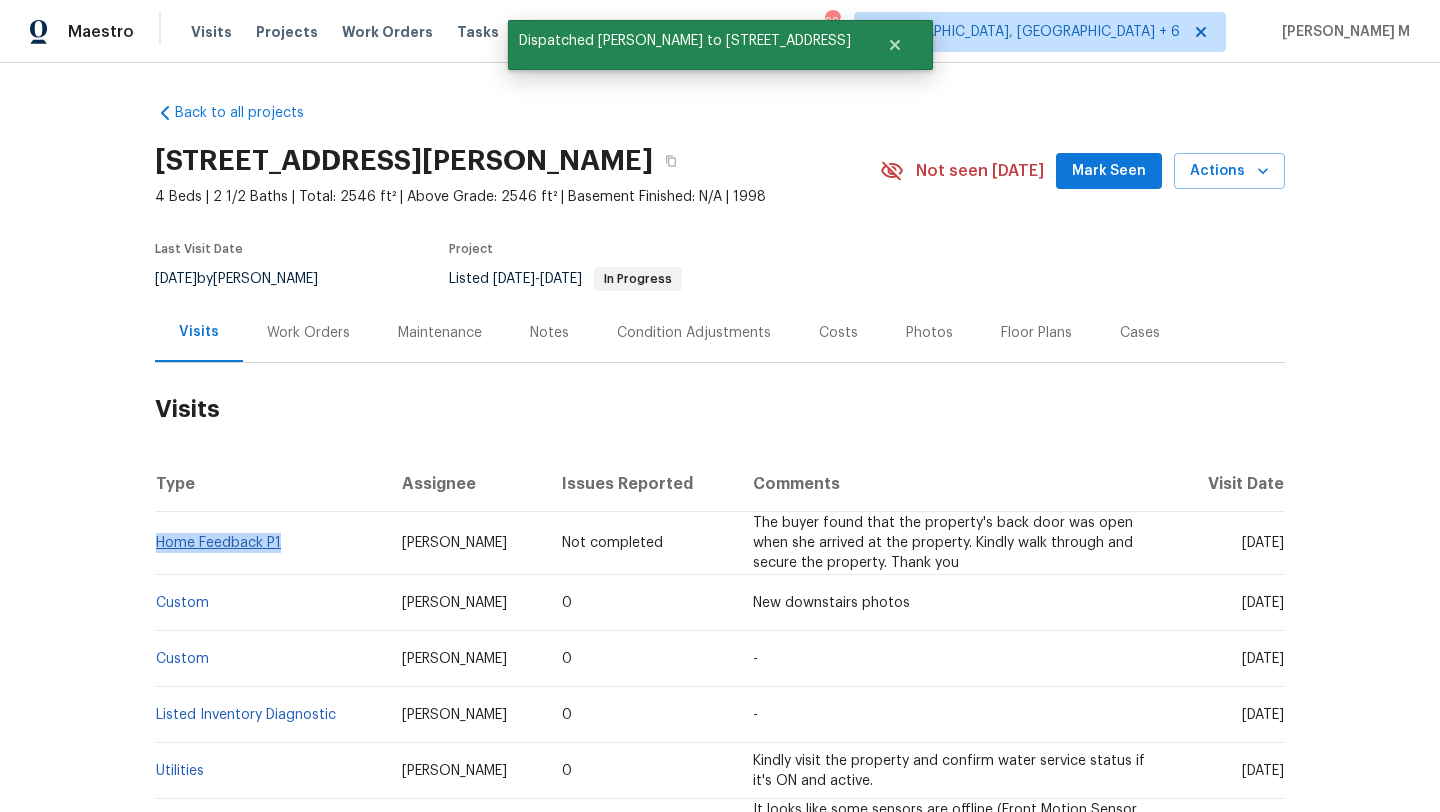drag, startPoint x: 284, startPoint y: 543, endPoint x: 151, endPoint y: 546, distance: 133.03383 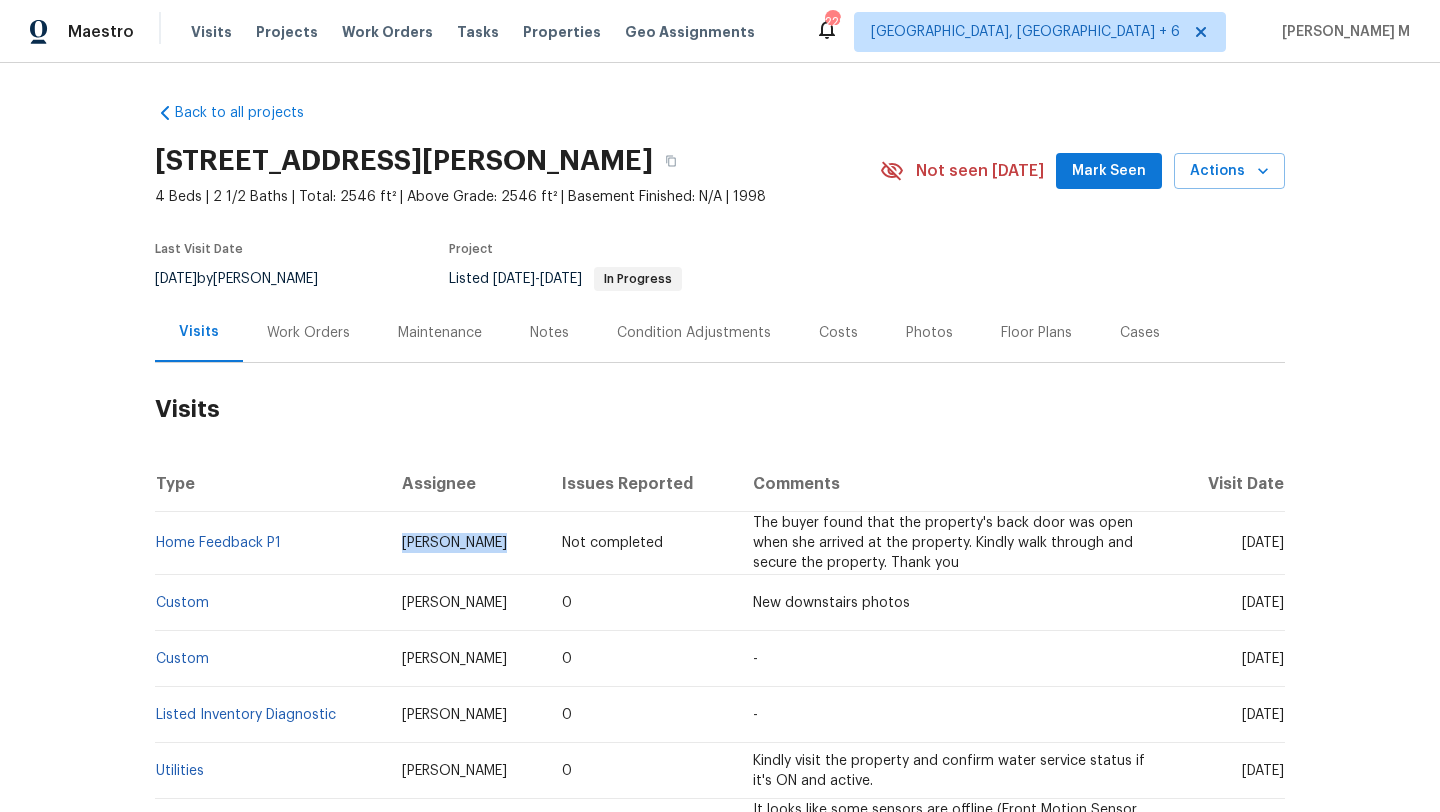 drag, startPoint x: 373, startPoint y: 547, endPoint x: 465, endPoint y: 547, distance: 92 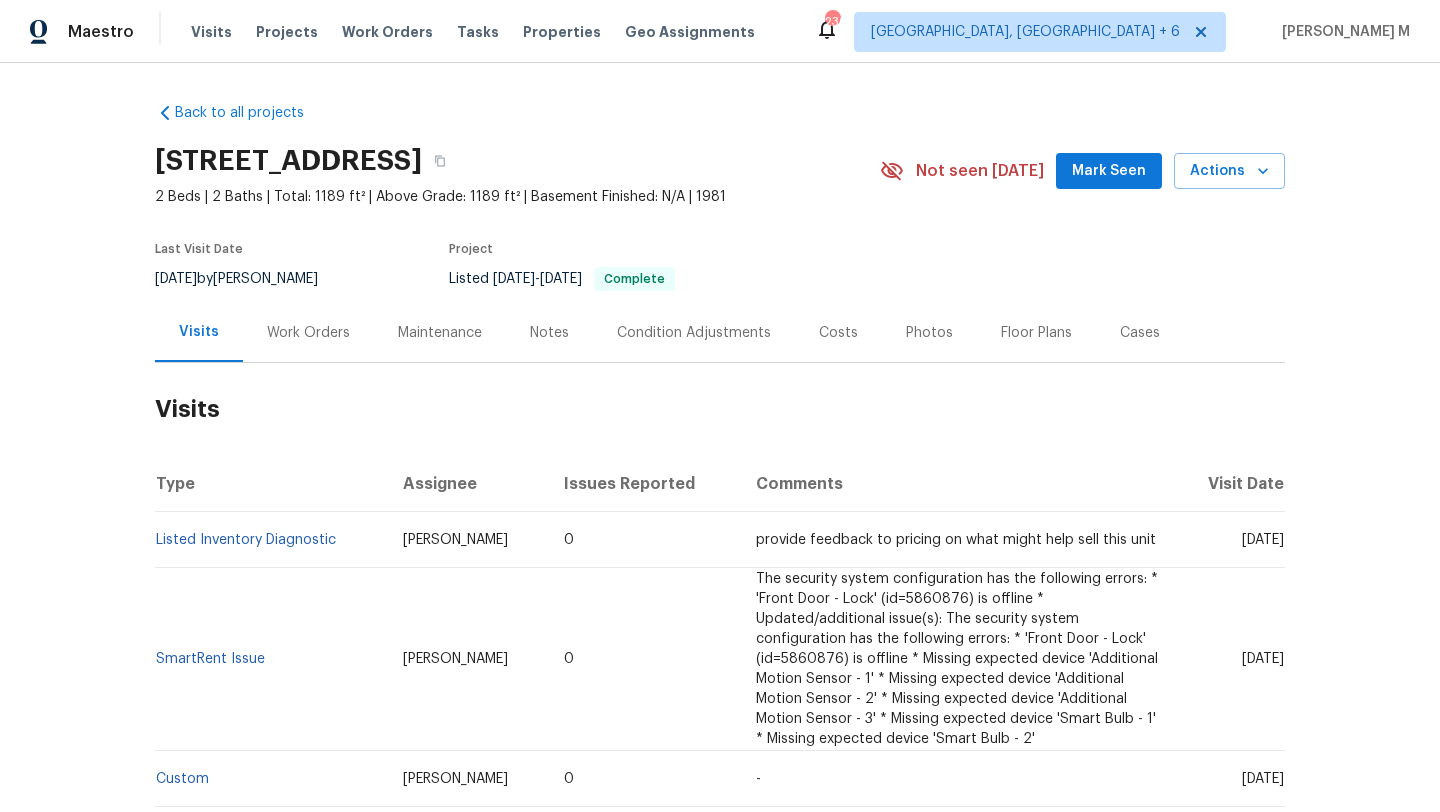 scroll, scrollTop: 0, scrollLeft: 0, axis: both 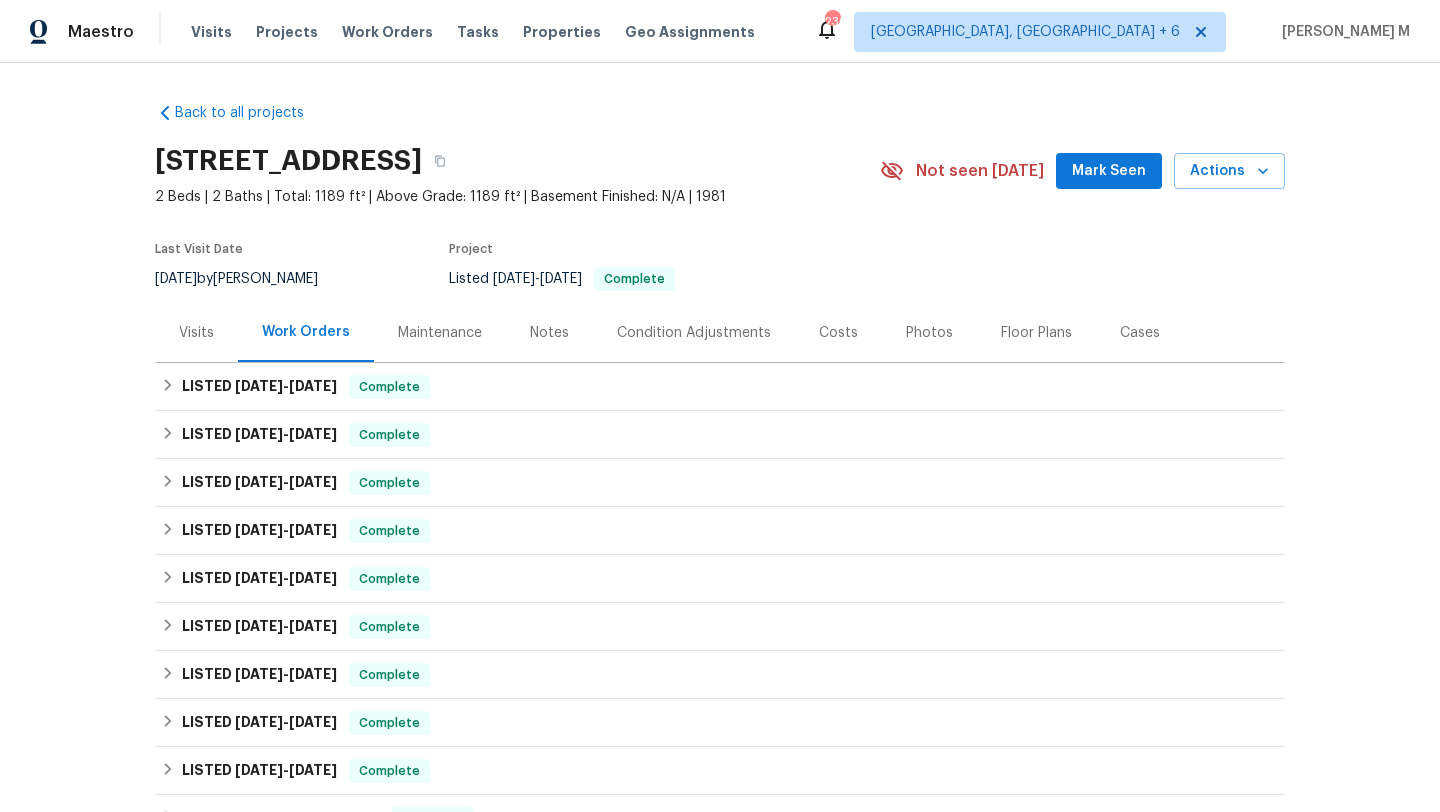 click on "Visits" at bounding box center [196, 332] 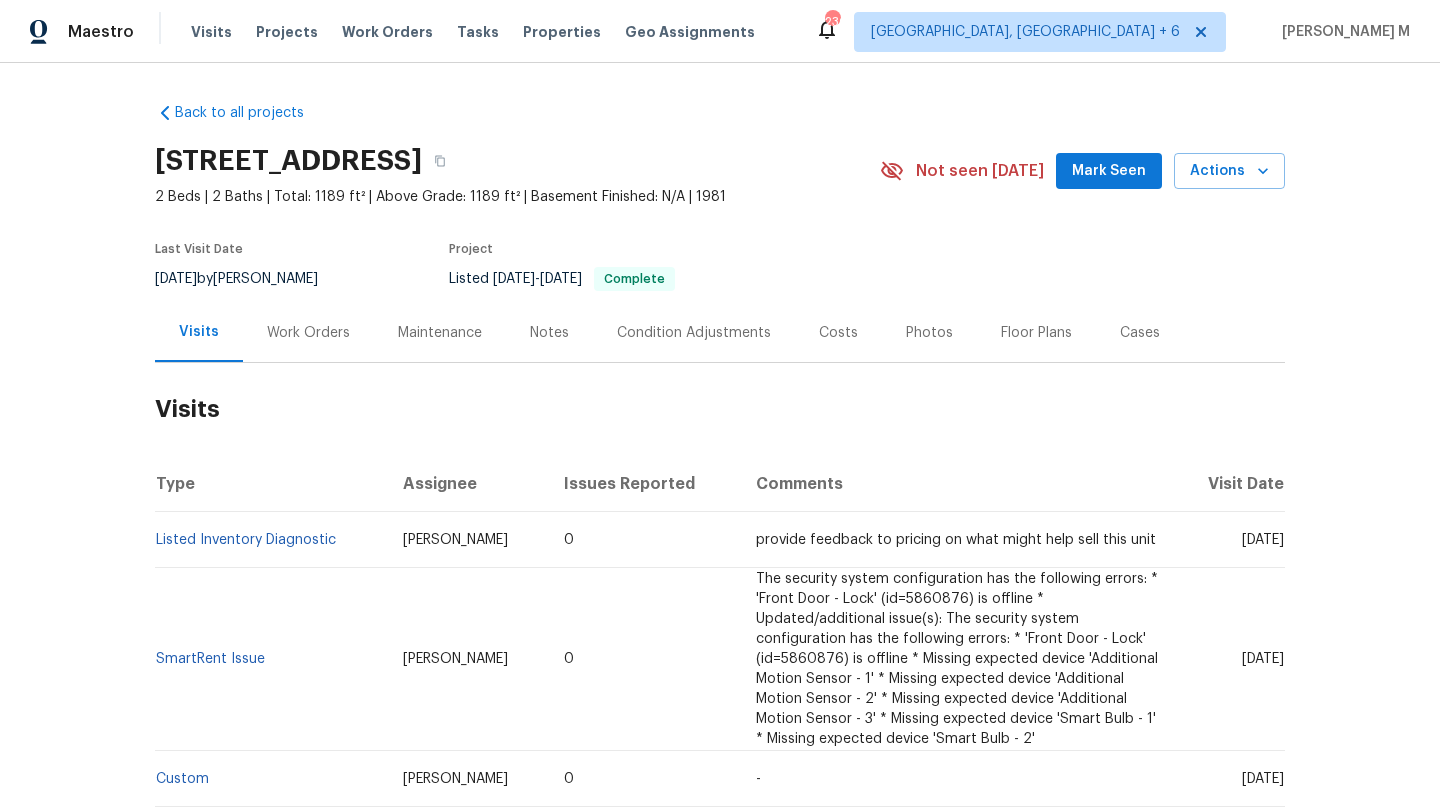 drag, startPoint x: 1198, startPoint y: 542, endPoint x: 1237, endPoint y: 542, distance: 39 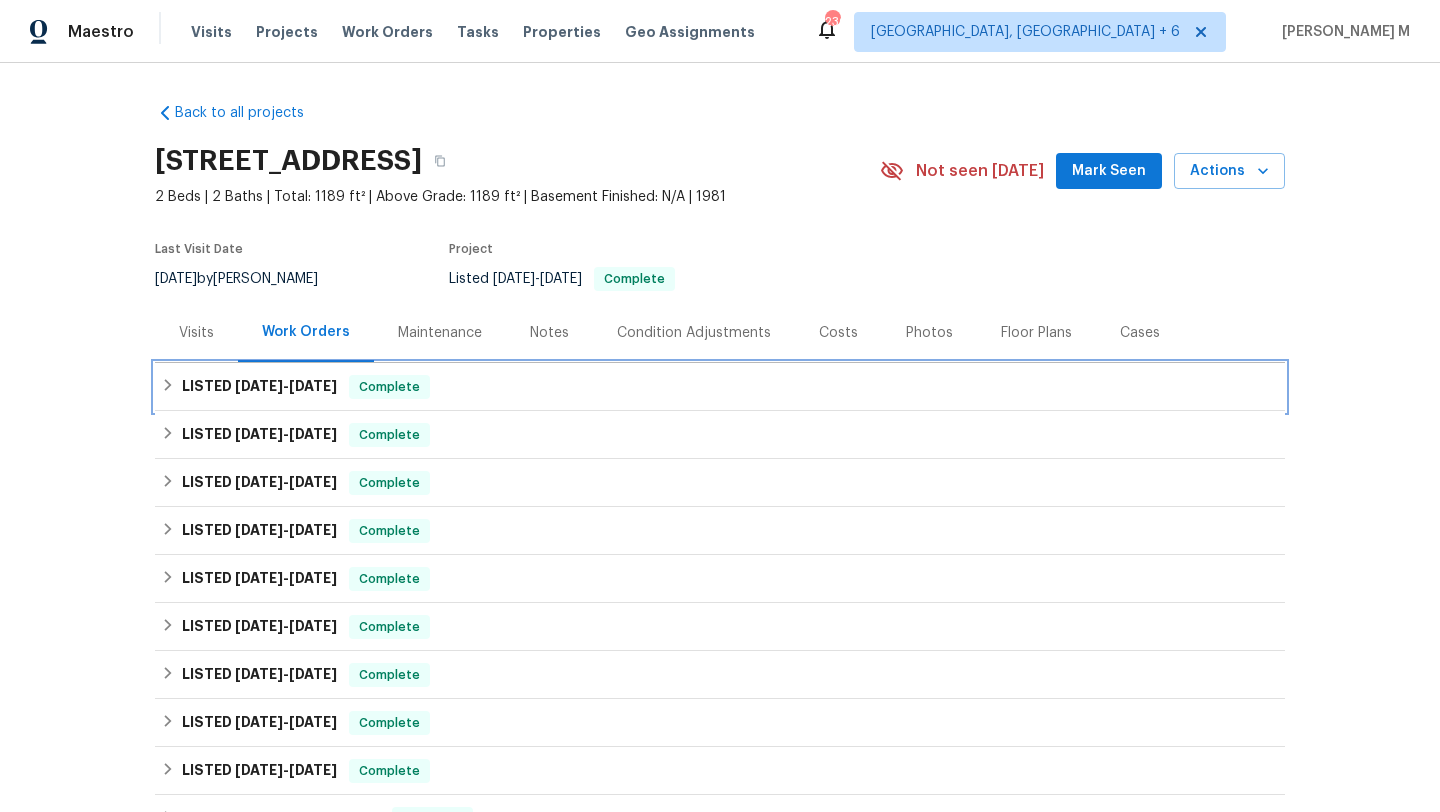 click on "[DATE]" at bounding box center (313, 386) 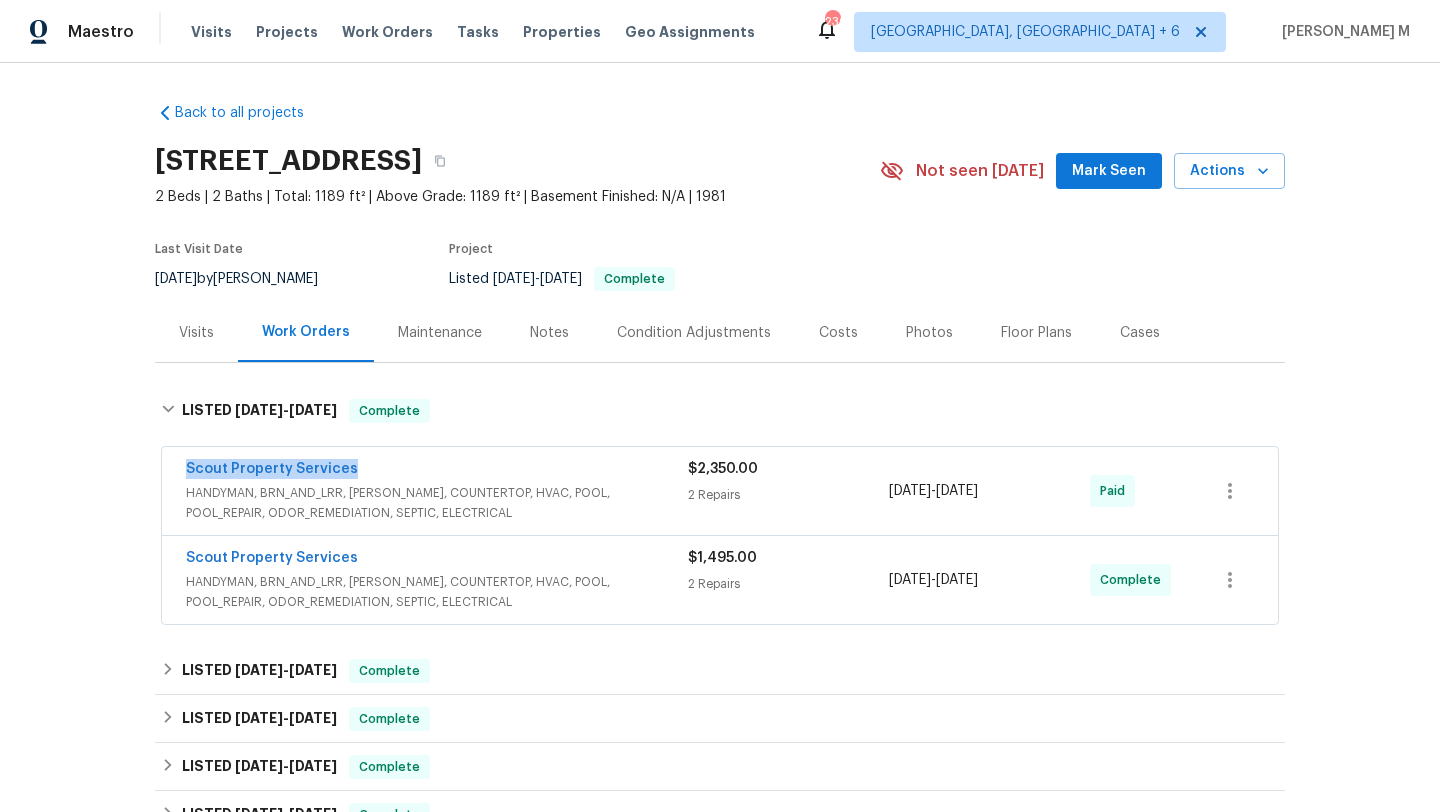 drag, startPoint x: 296, startPoint y: 468, endPoint x: 390, endPoint y: 468, distance: 94 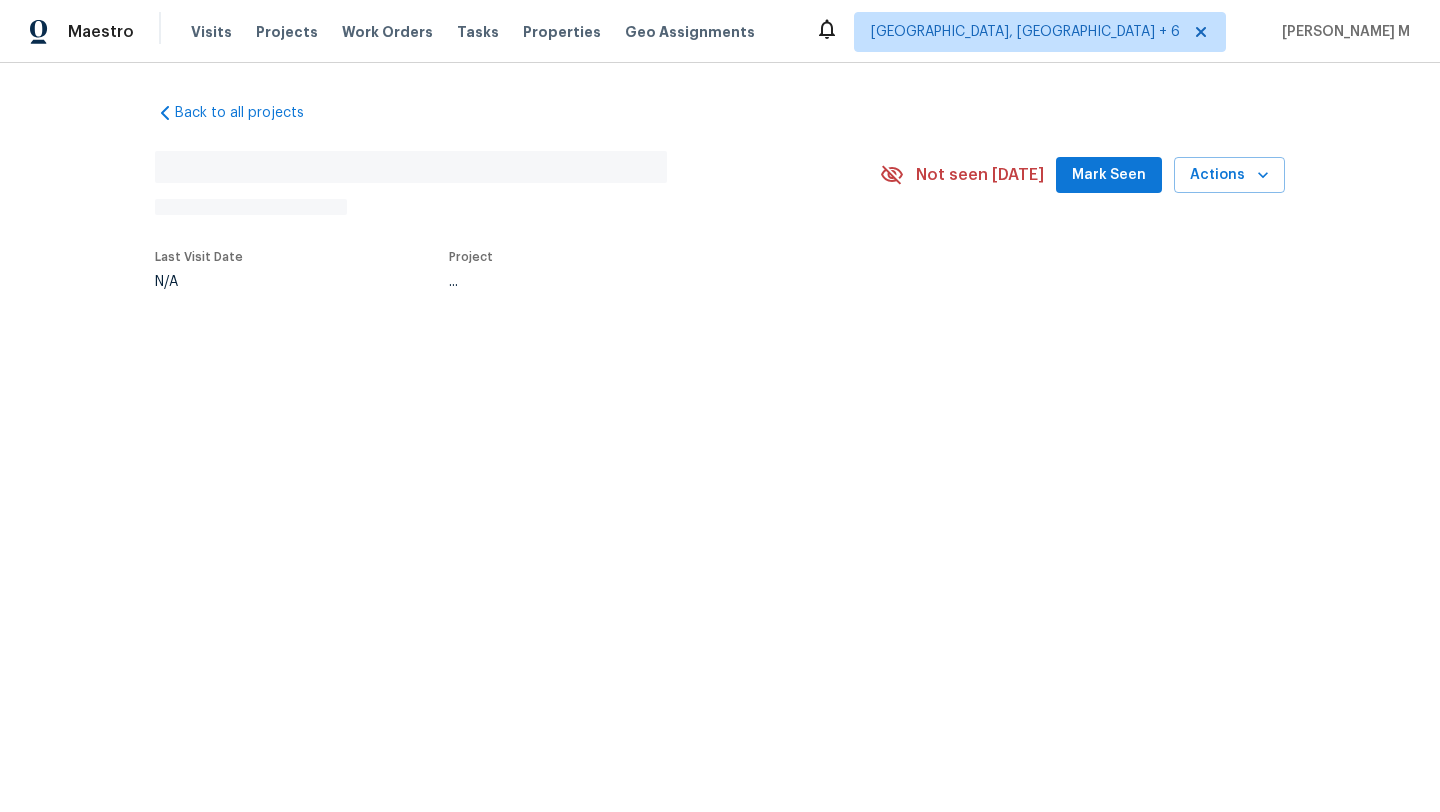 scroll, scrollTop: 0, scrollLeft: 0, axis: both 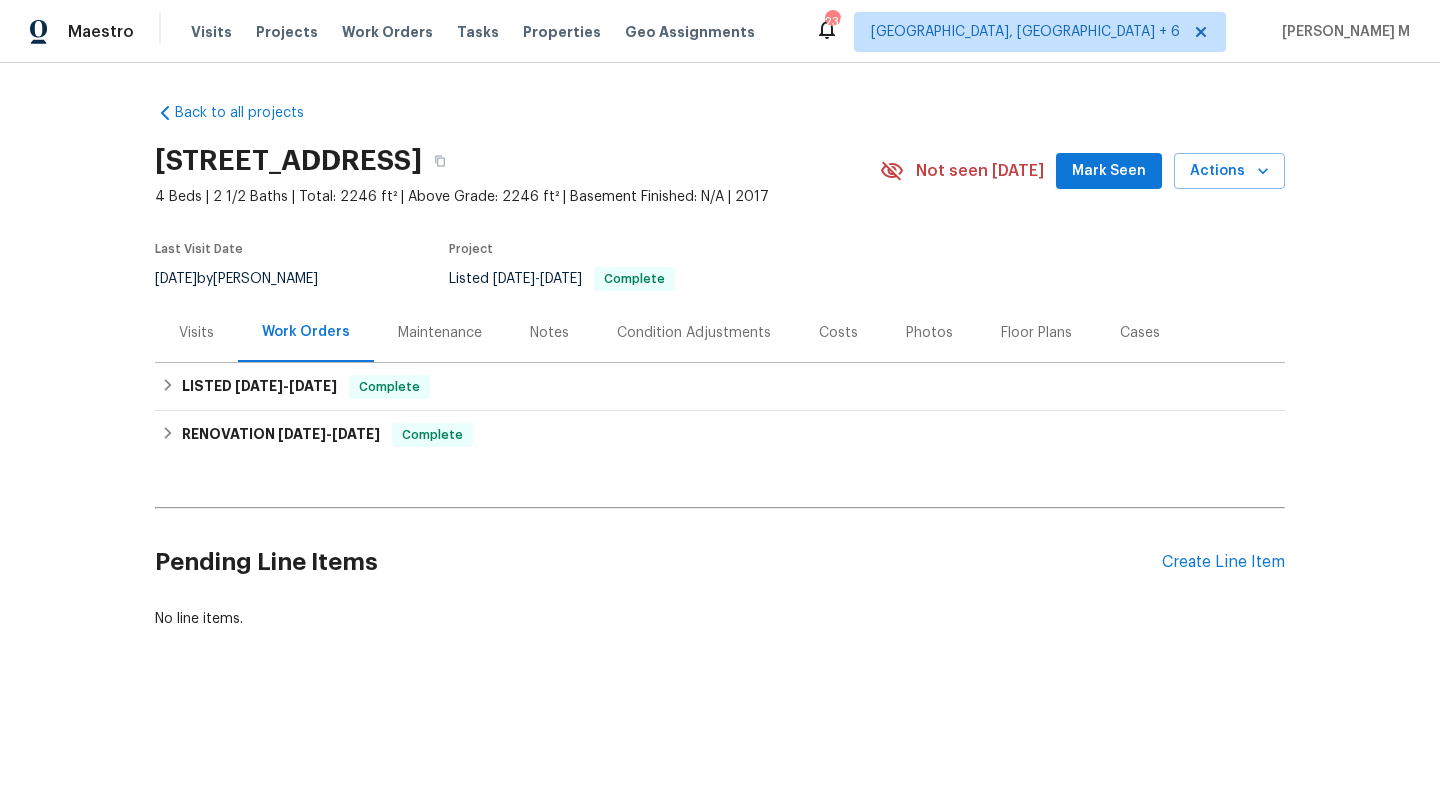 click on "Visits" at bounding box center (196, 332) 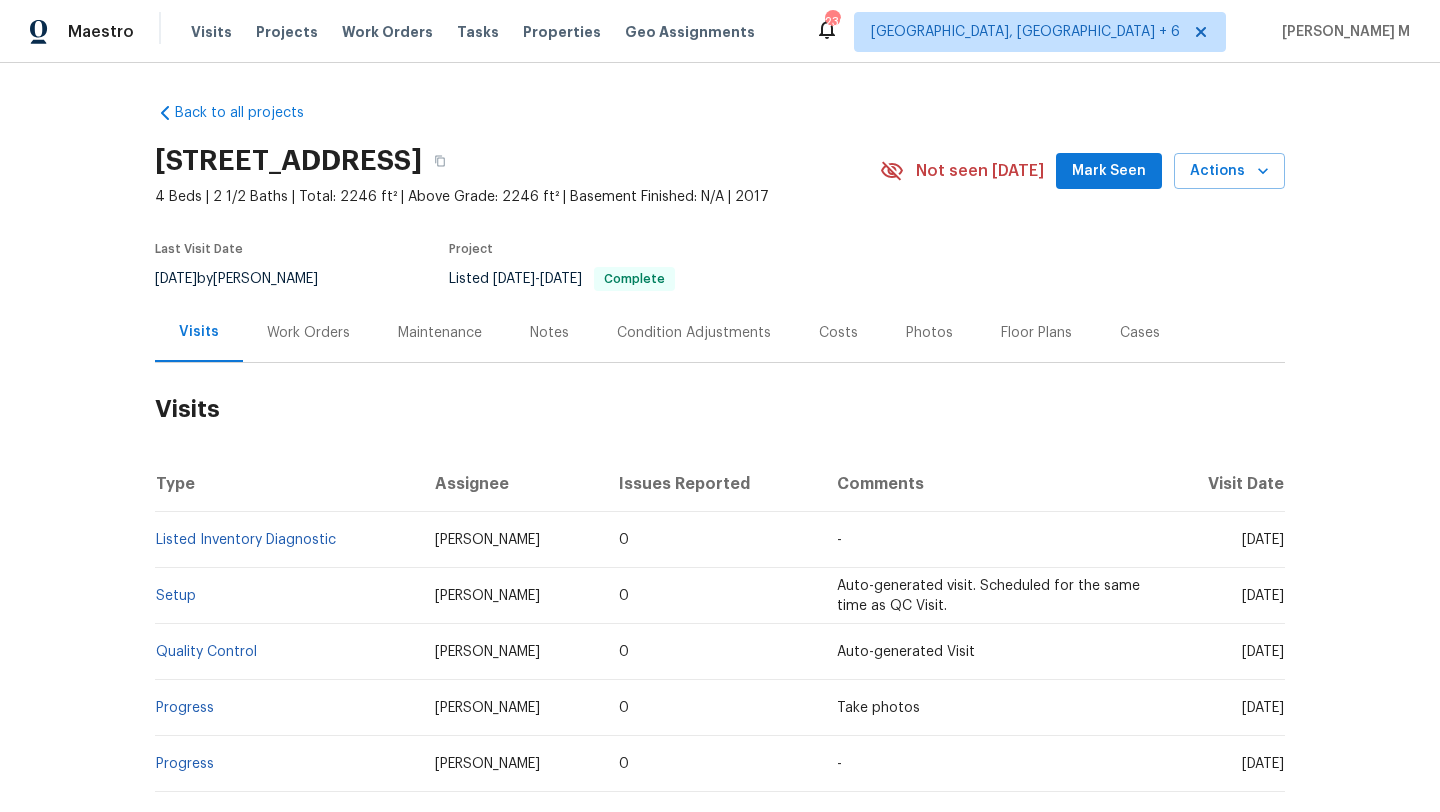 click on "Cases" at bounding box center [1140, 333] 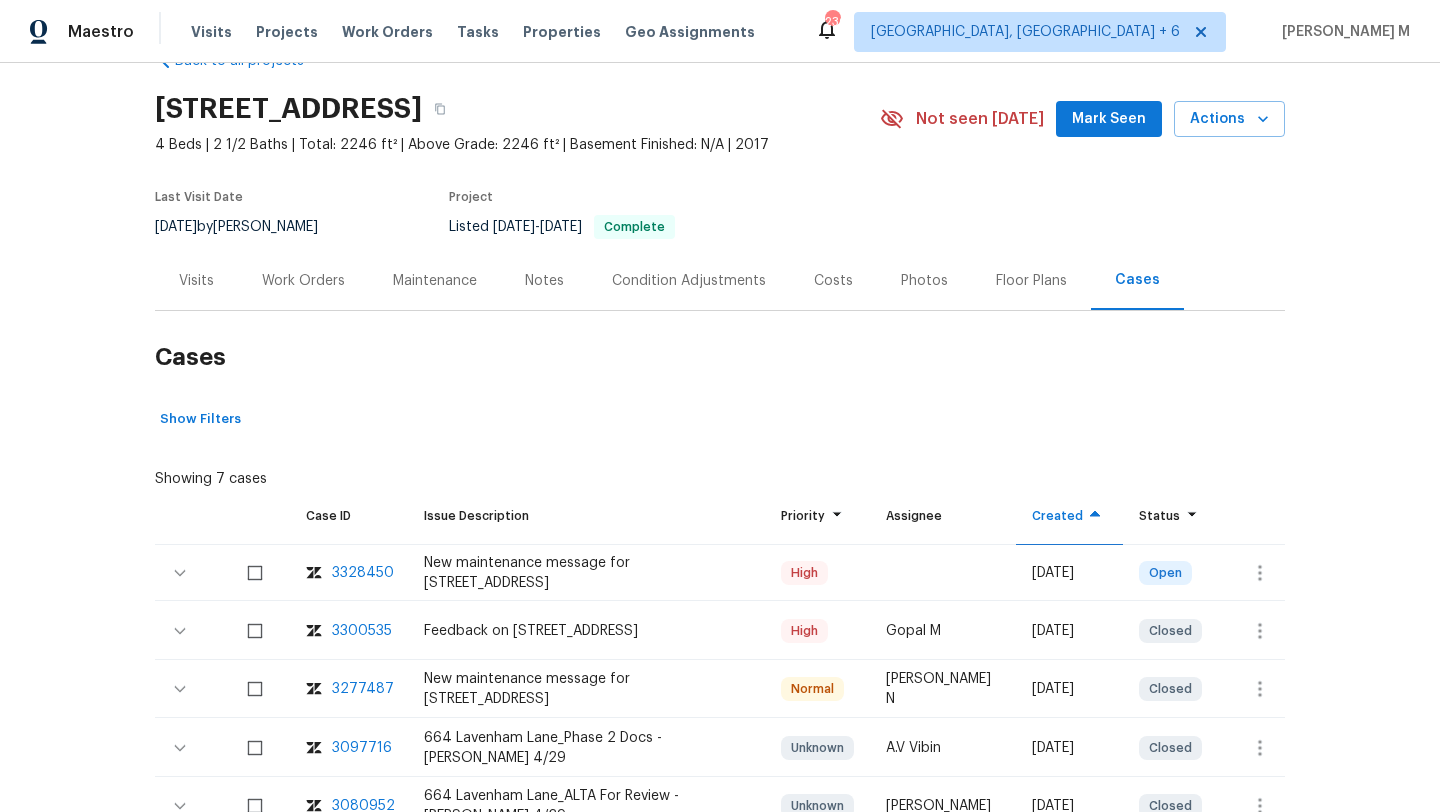 scroll, scrollTop: 77, scrollLeft: 0, axis: vertical 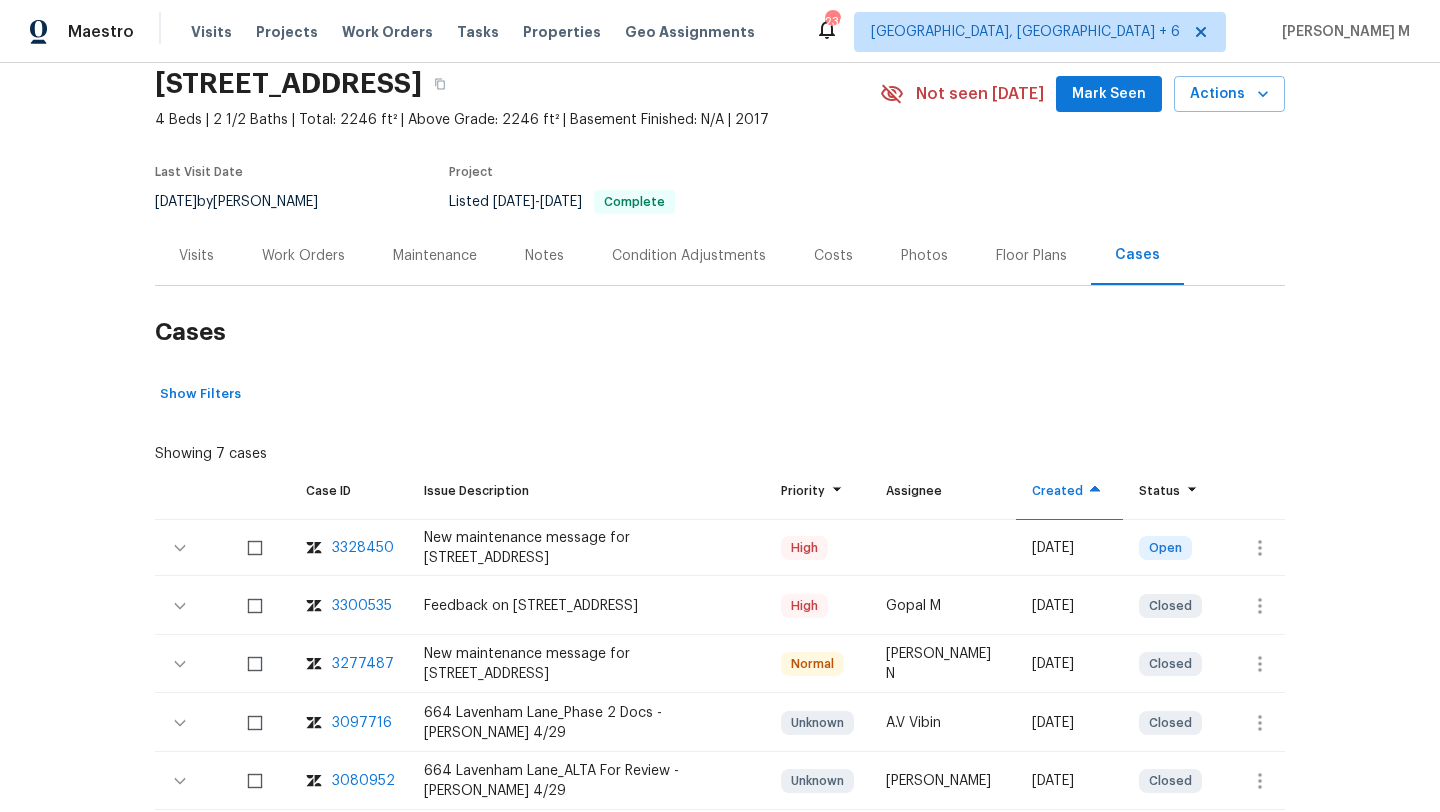 click on "3300535" at bounding box center [362, 606] 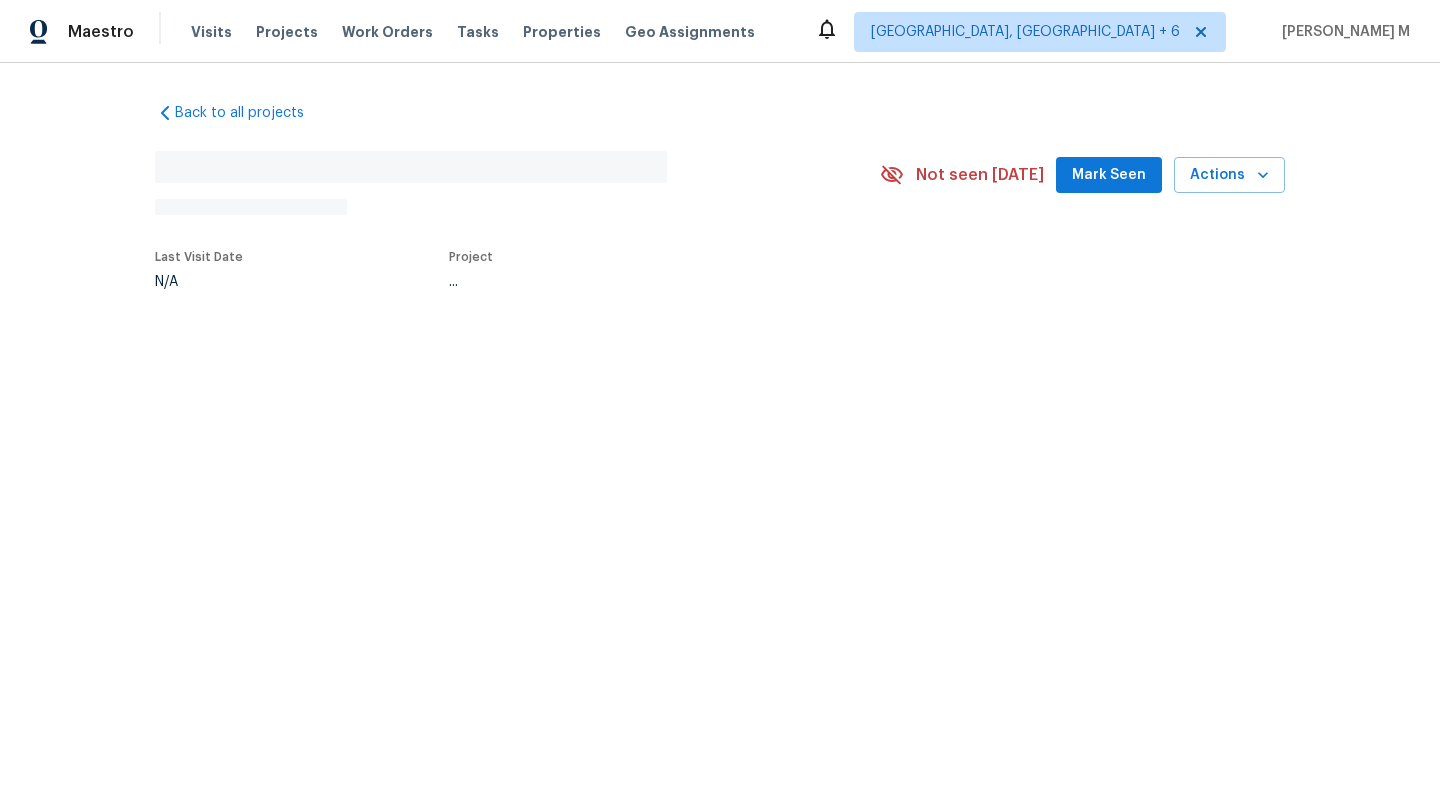 scroll, scrollTop: 0, scrollLeft: 0, axis: both 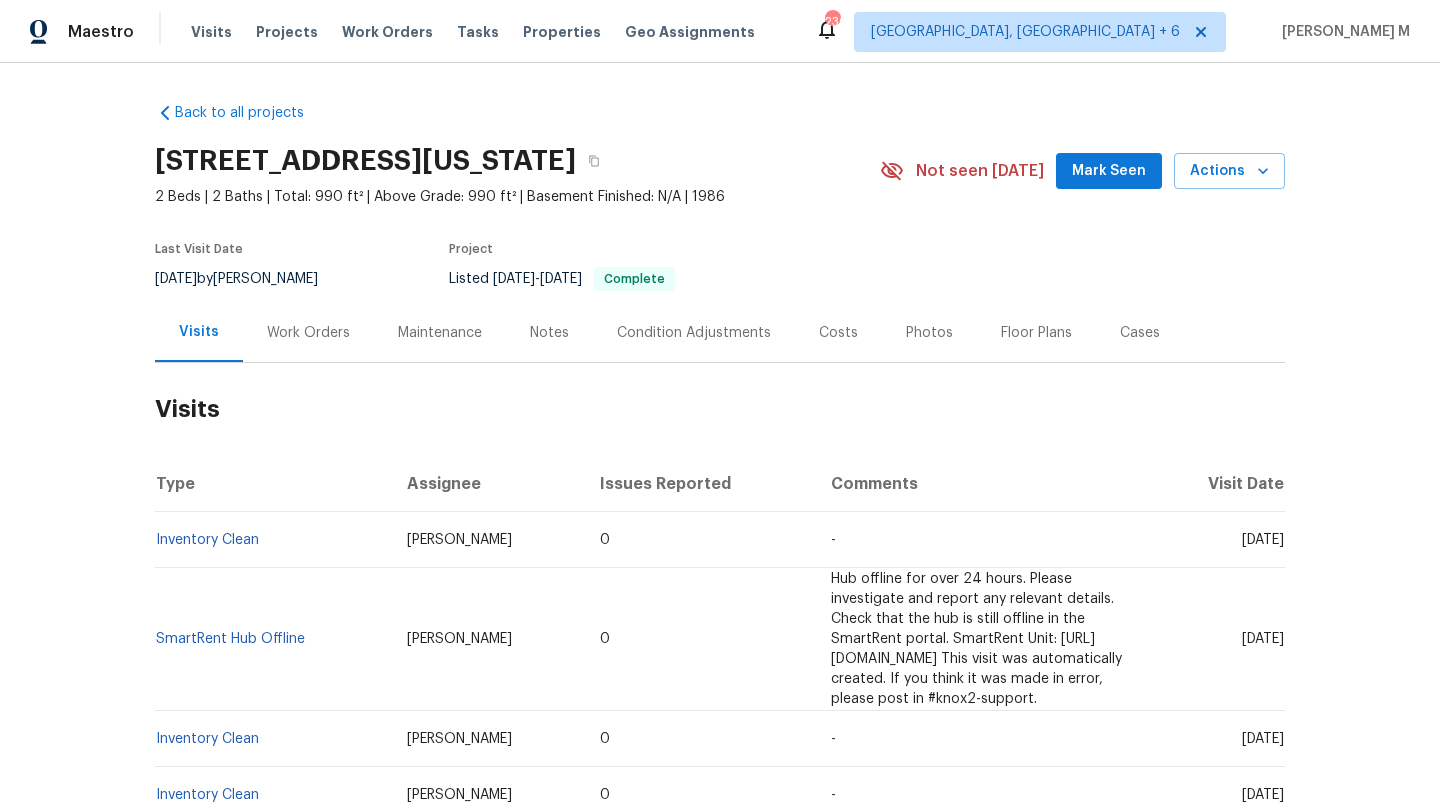 drag, startPoint x: 1209, startPoint y: 542, endPoint x: 1241, endPoint y: 543, distance: 32.01562 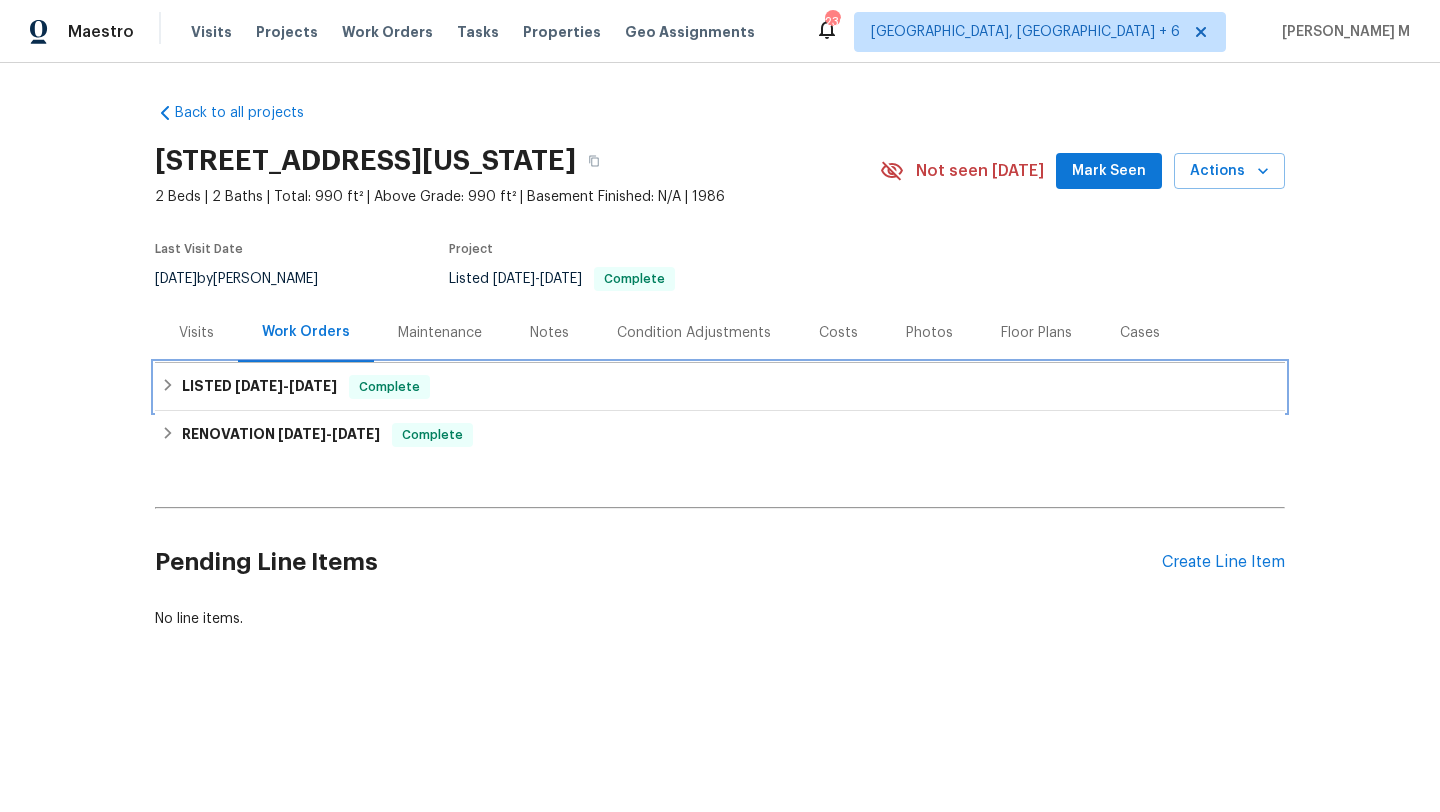 click on "LISTED   [DATE]  -  [DATE]" at bounding box center (259, 387) 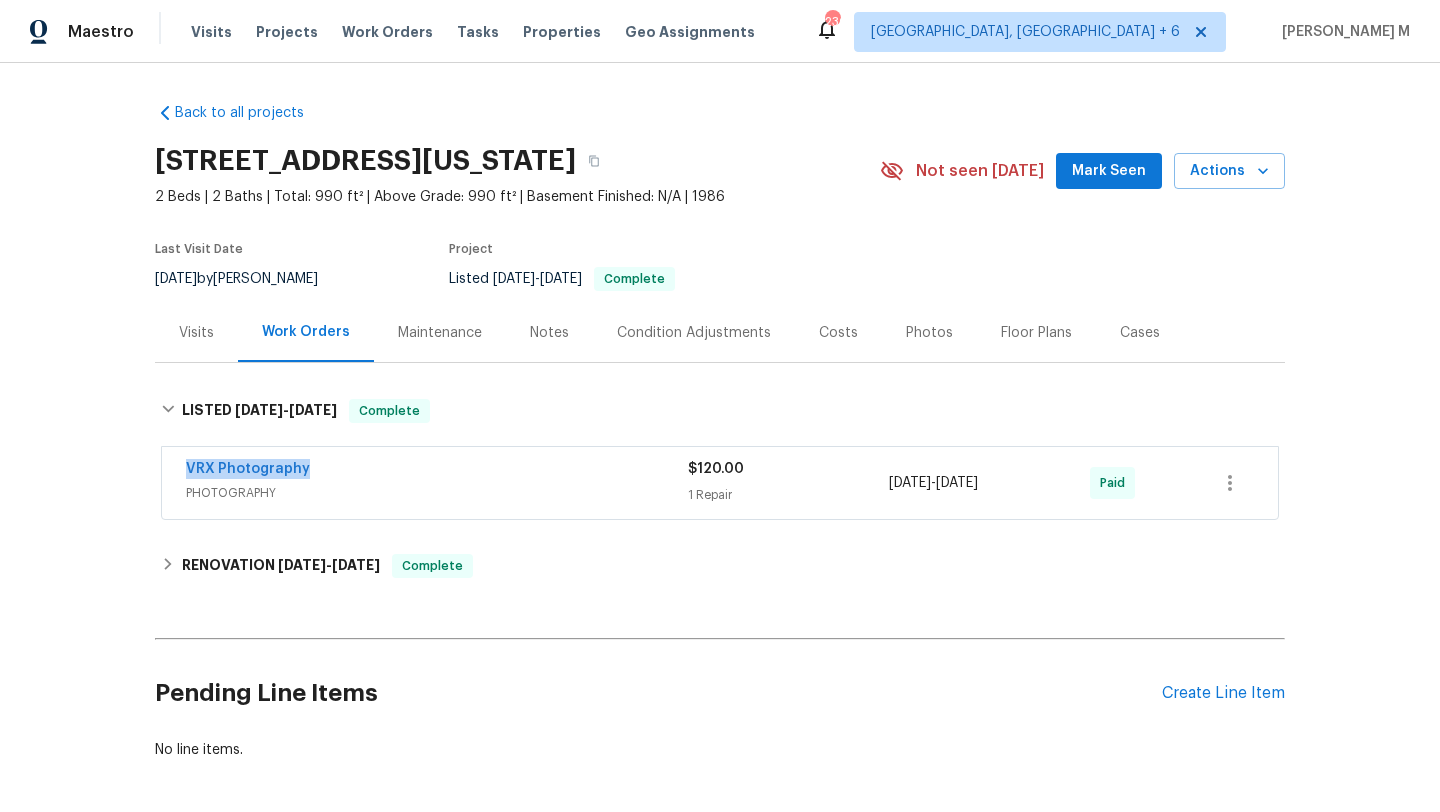 drag, startPoint x: 164, startPoint y: 465, endPoint x: 348, endPoint y: 465, distance: 184 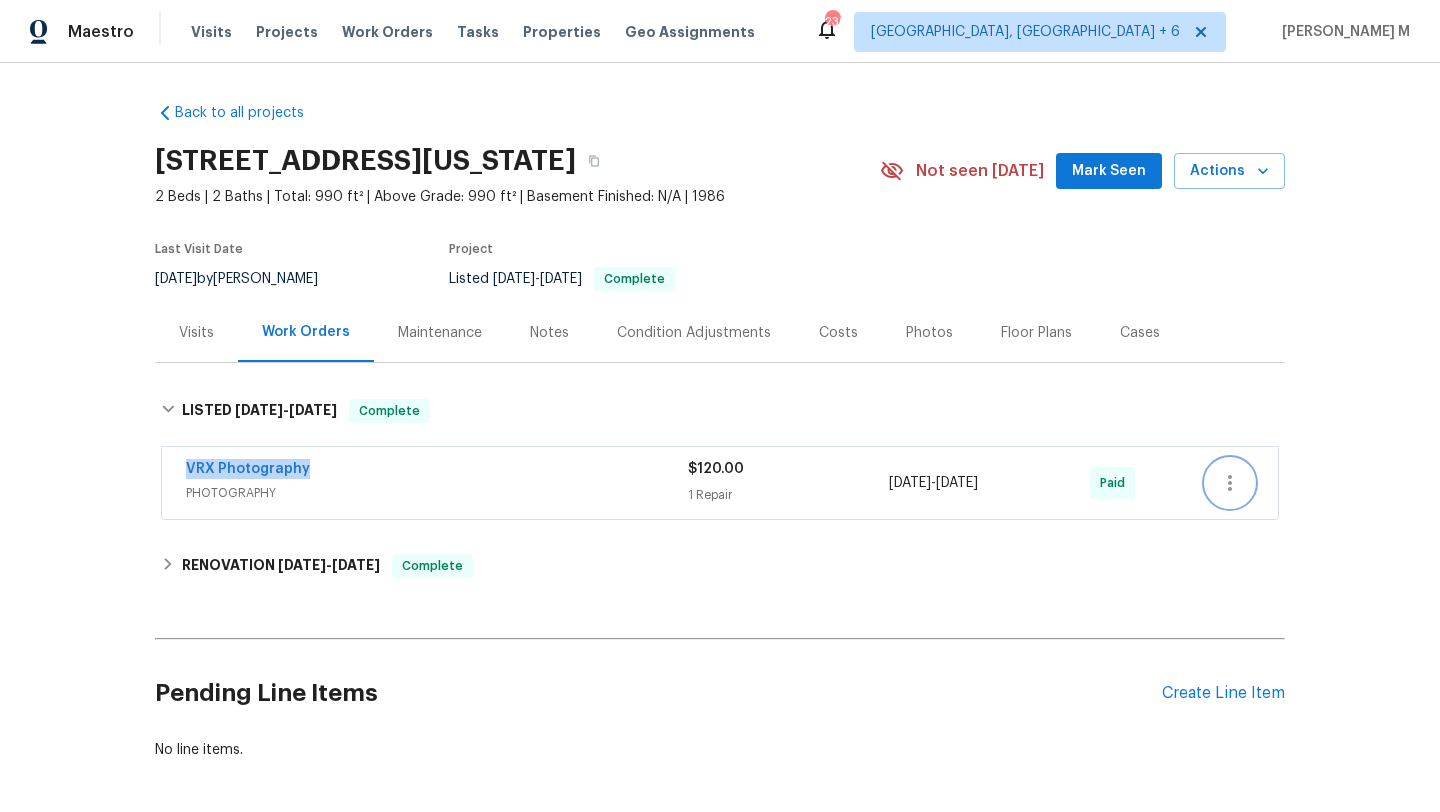 click 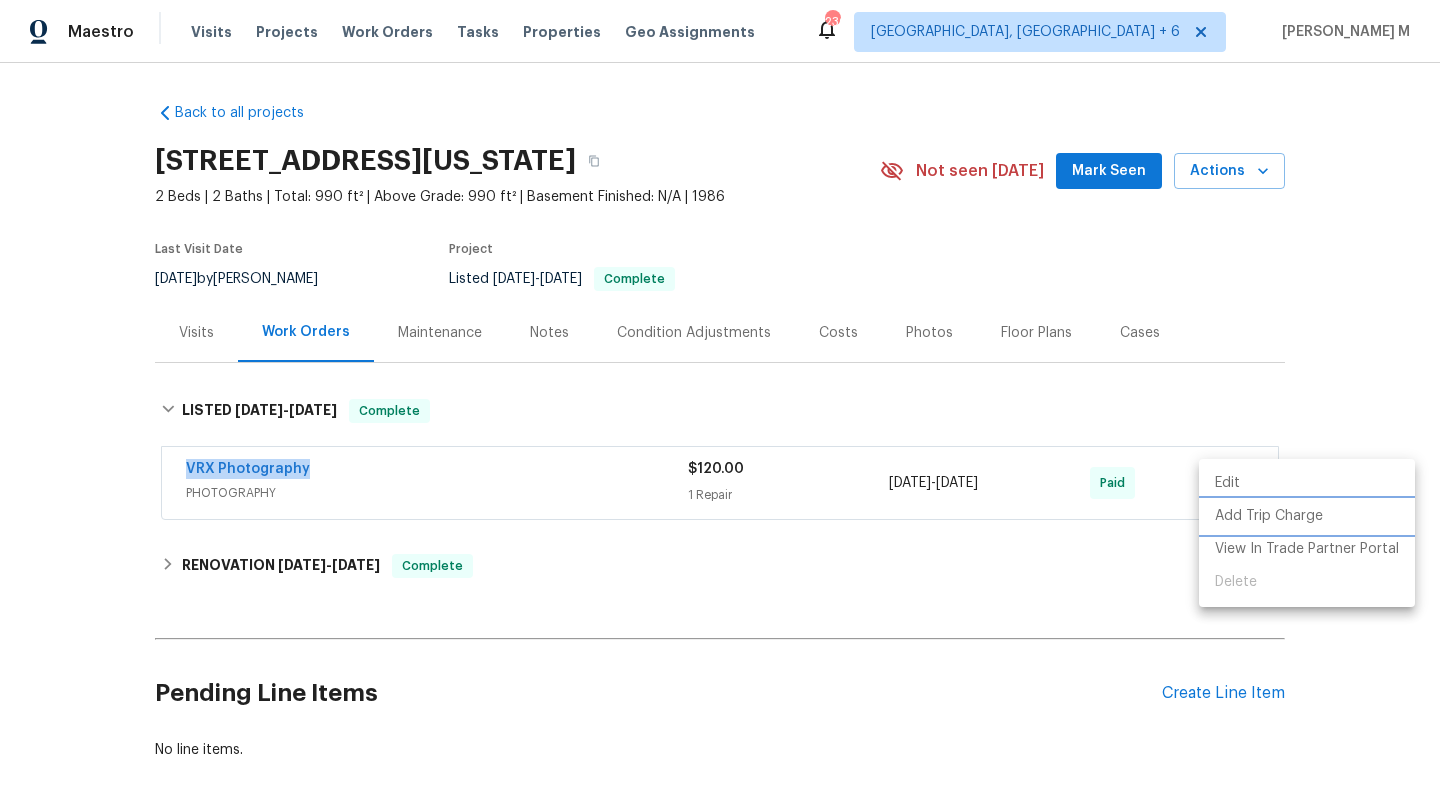 click on "Add Trip Charge" at bounding box center (1307, 516) 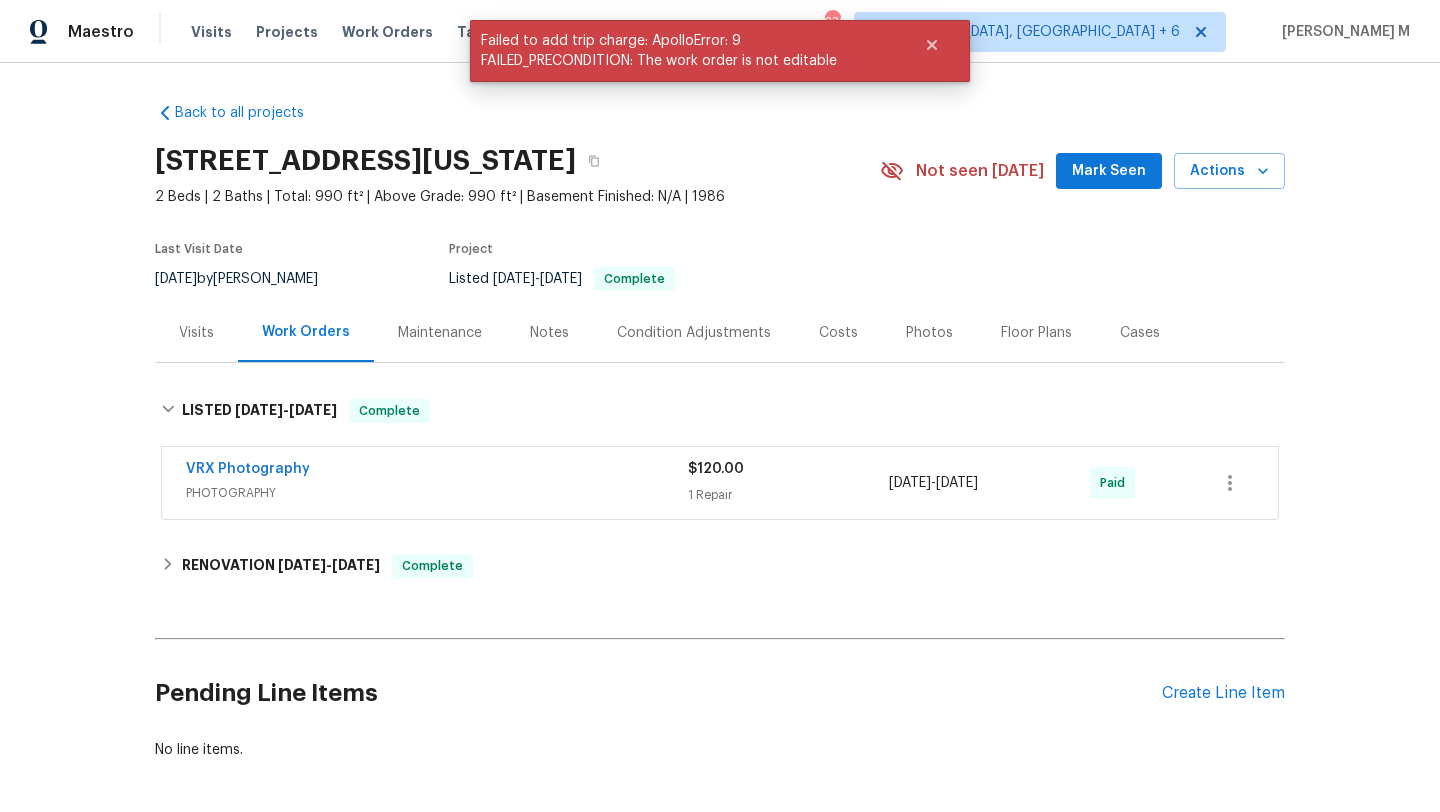 click on "Cases" at bounding box center (1140, 333) 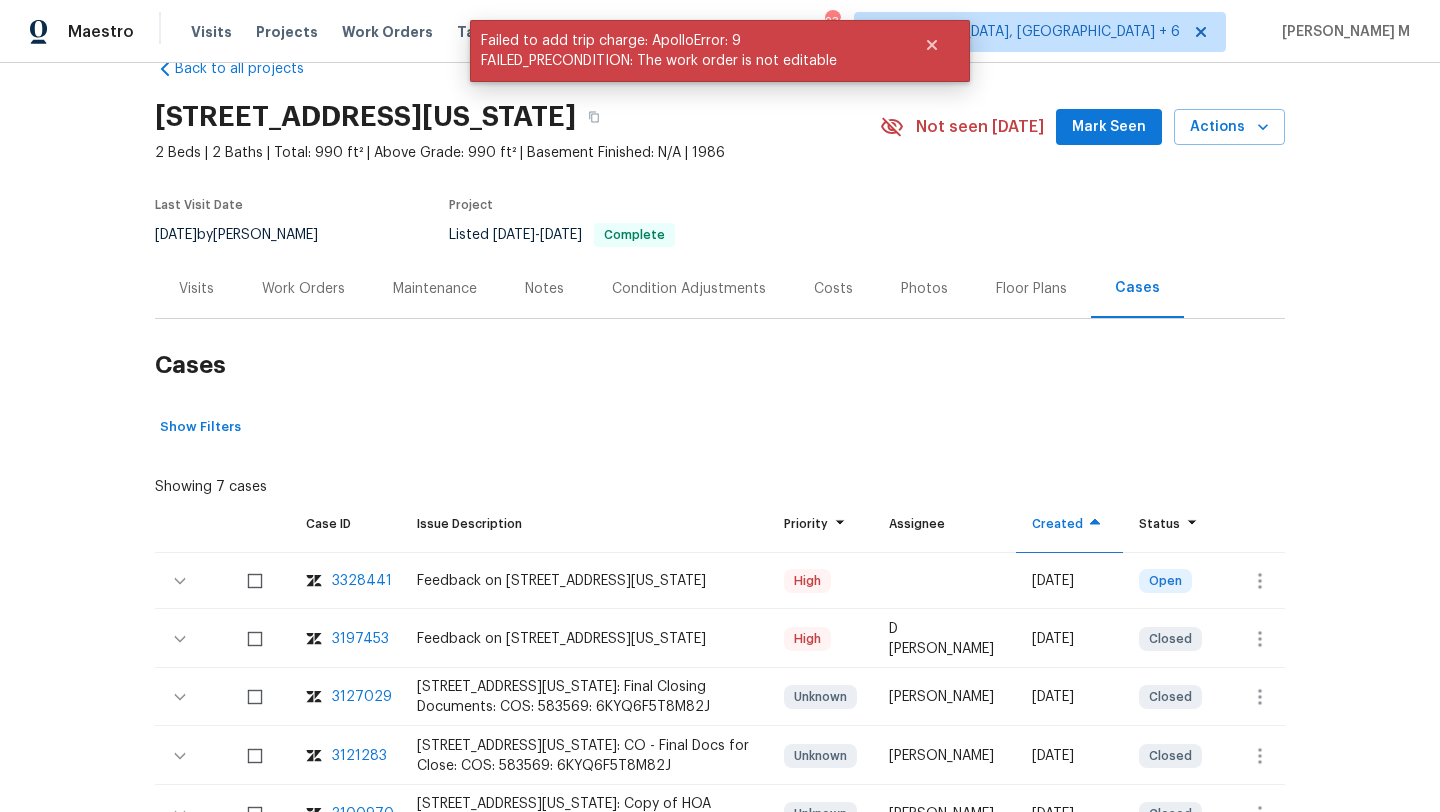 scroll, scrollTop: 73, scrollLeft: 0, axis: vertical 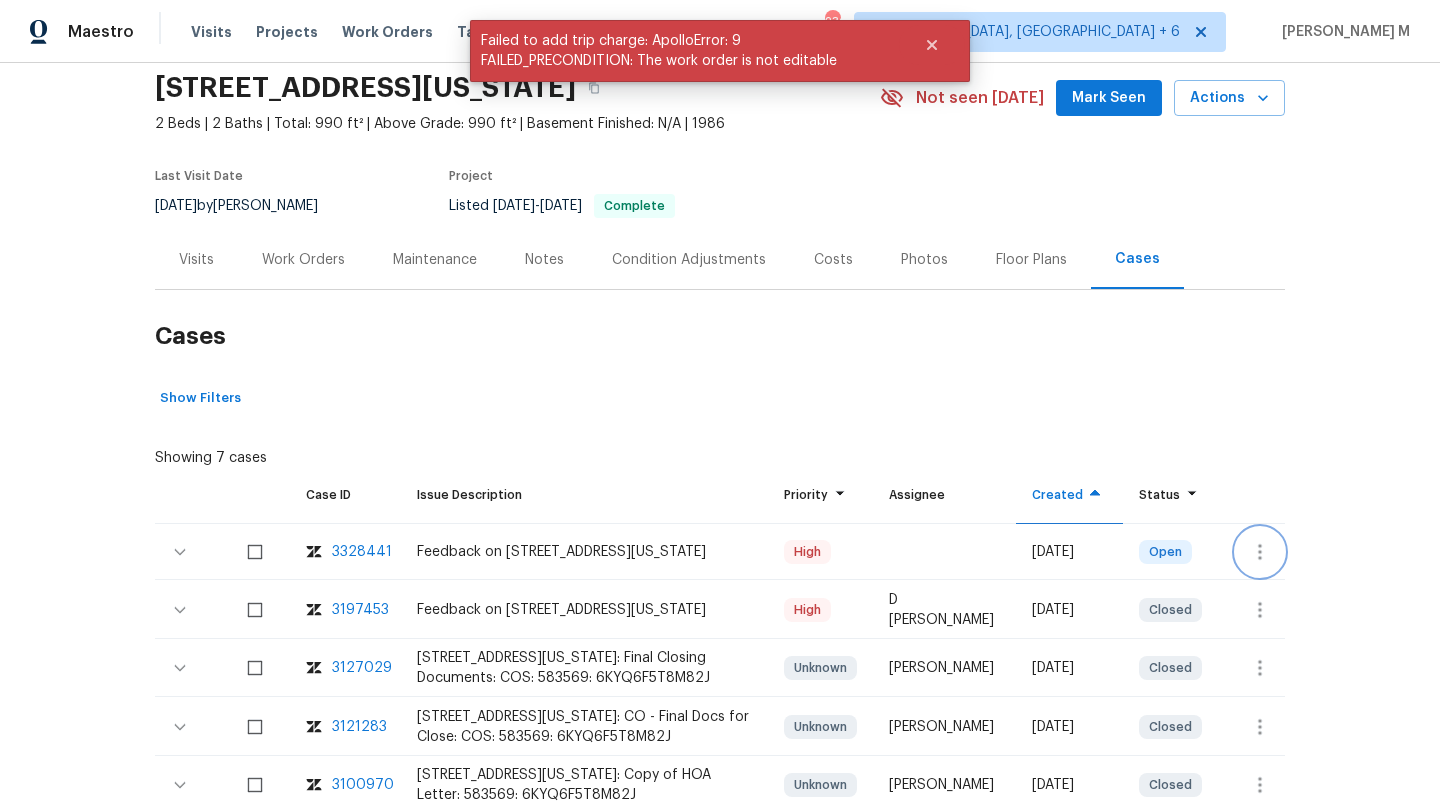 click 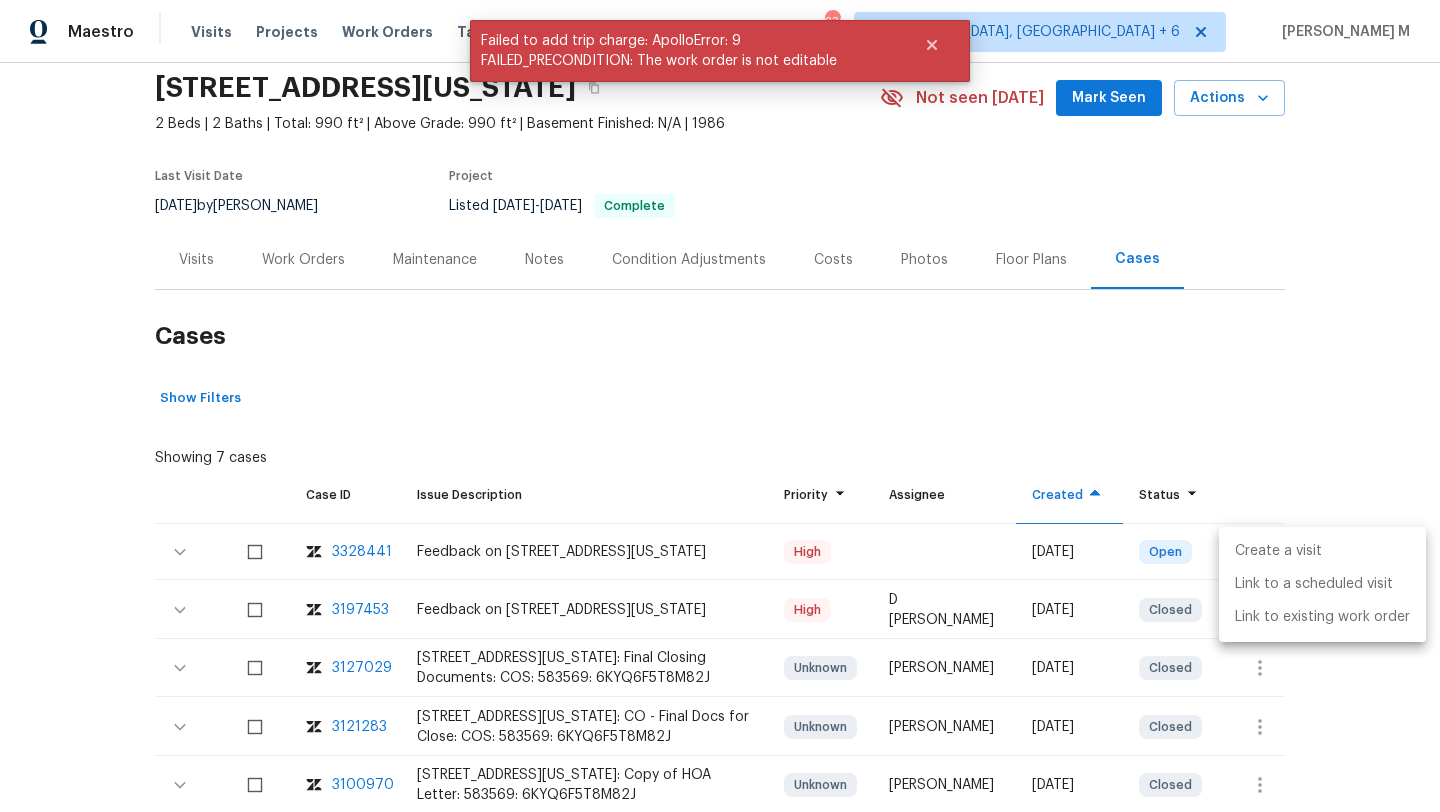 click on "Create a visit" at bounding box center (1322, 551) 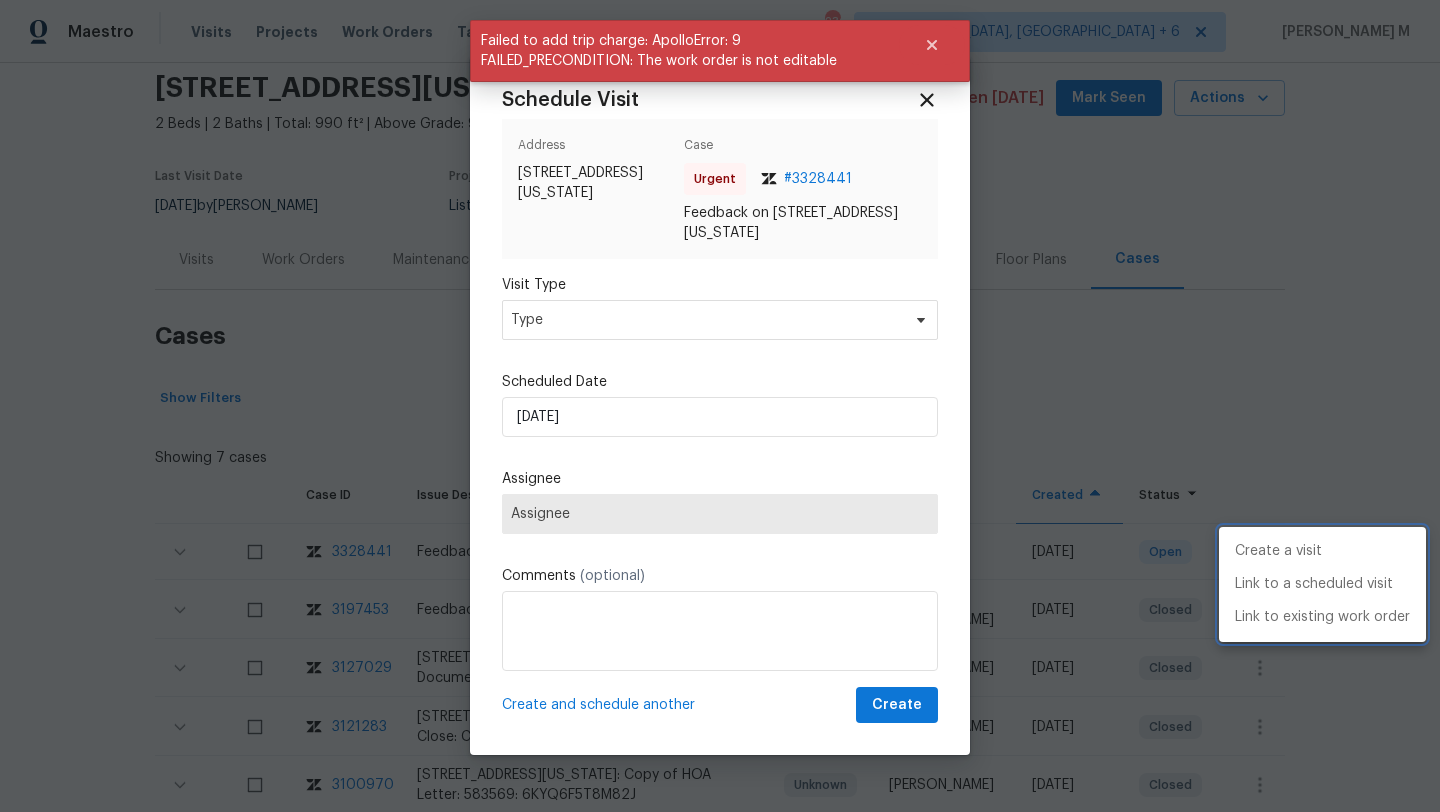 click at bounding box center [720, 406] 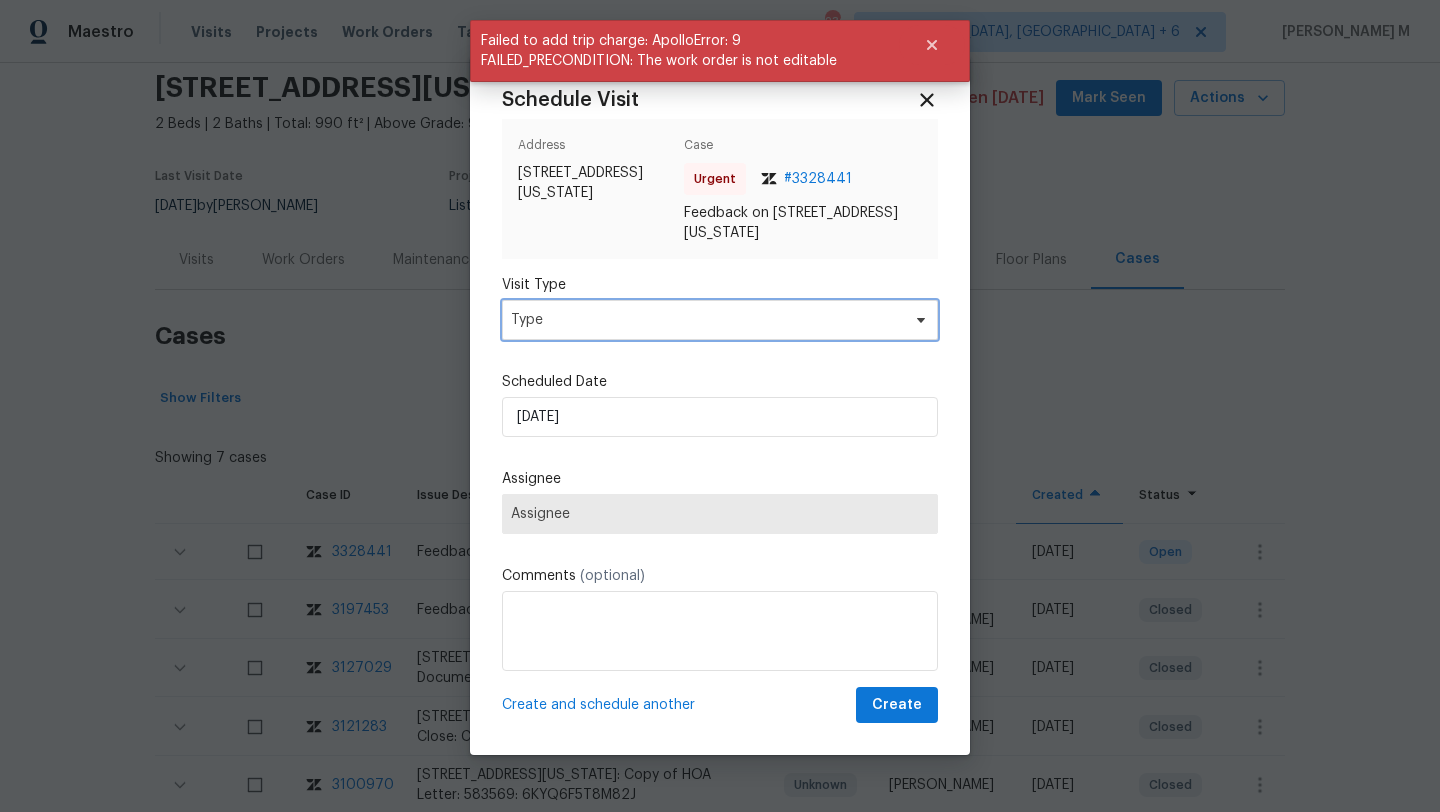 click on "Type" at bounding box center [705, 320] 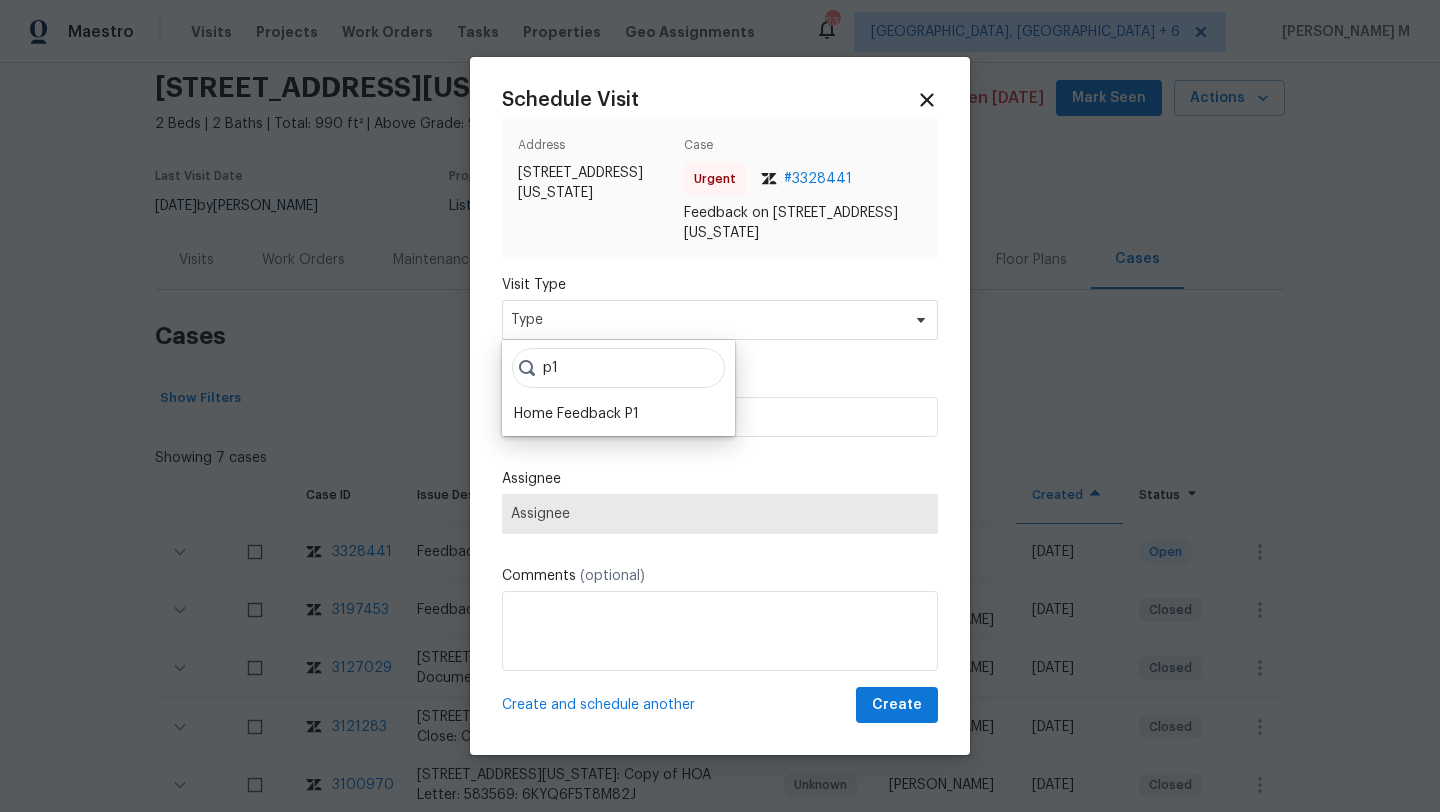 type on "p1" 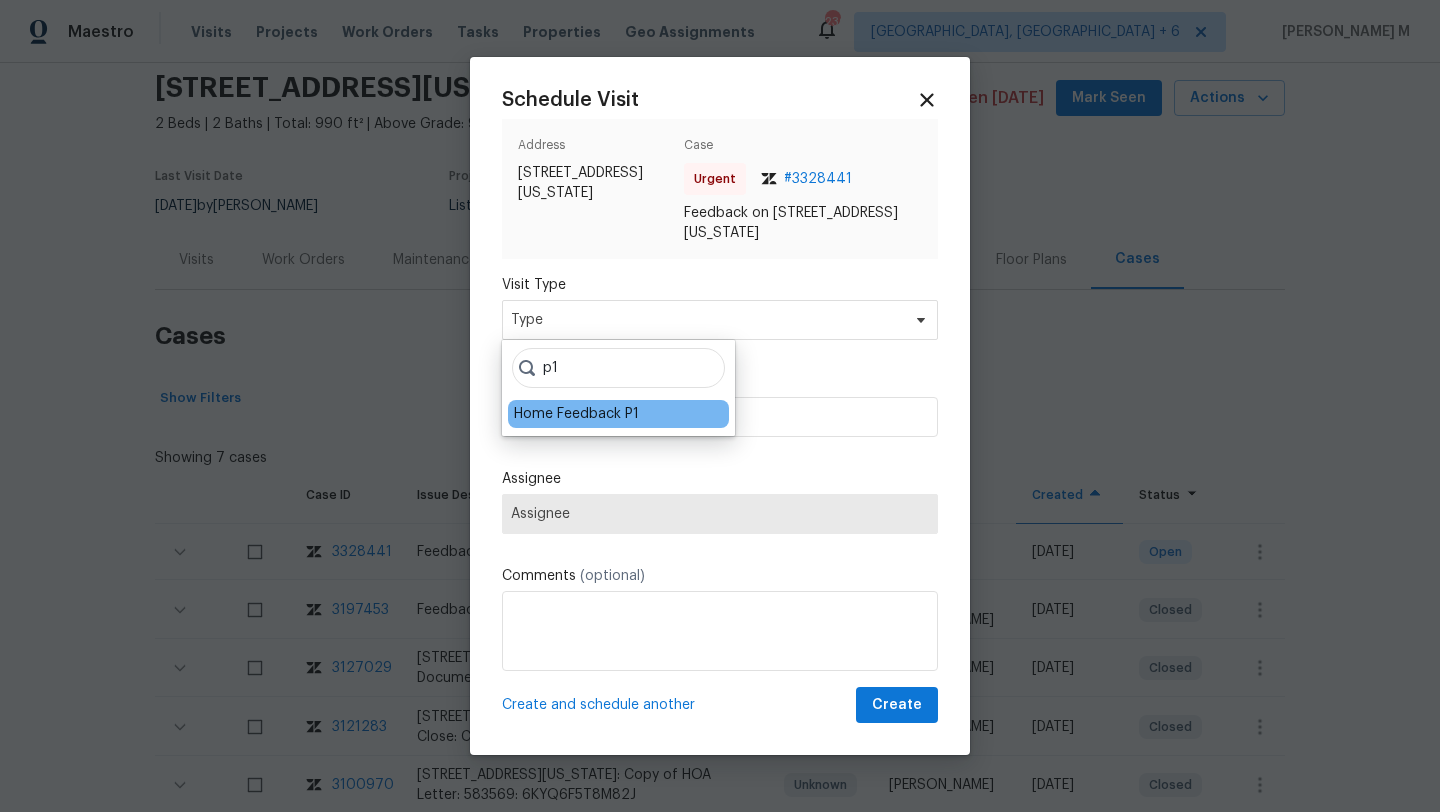 click on "Home Feedback P1" at bounding box center [576, 414] 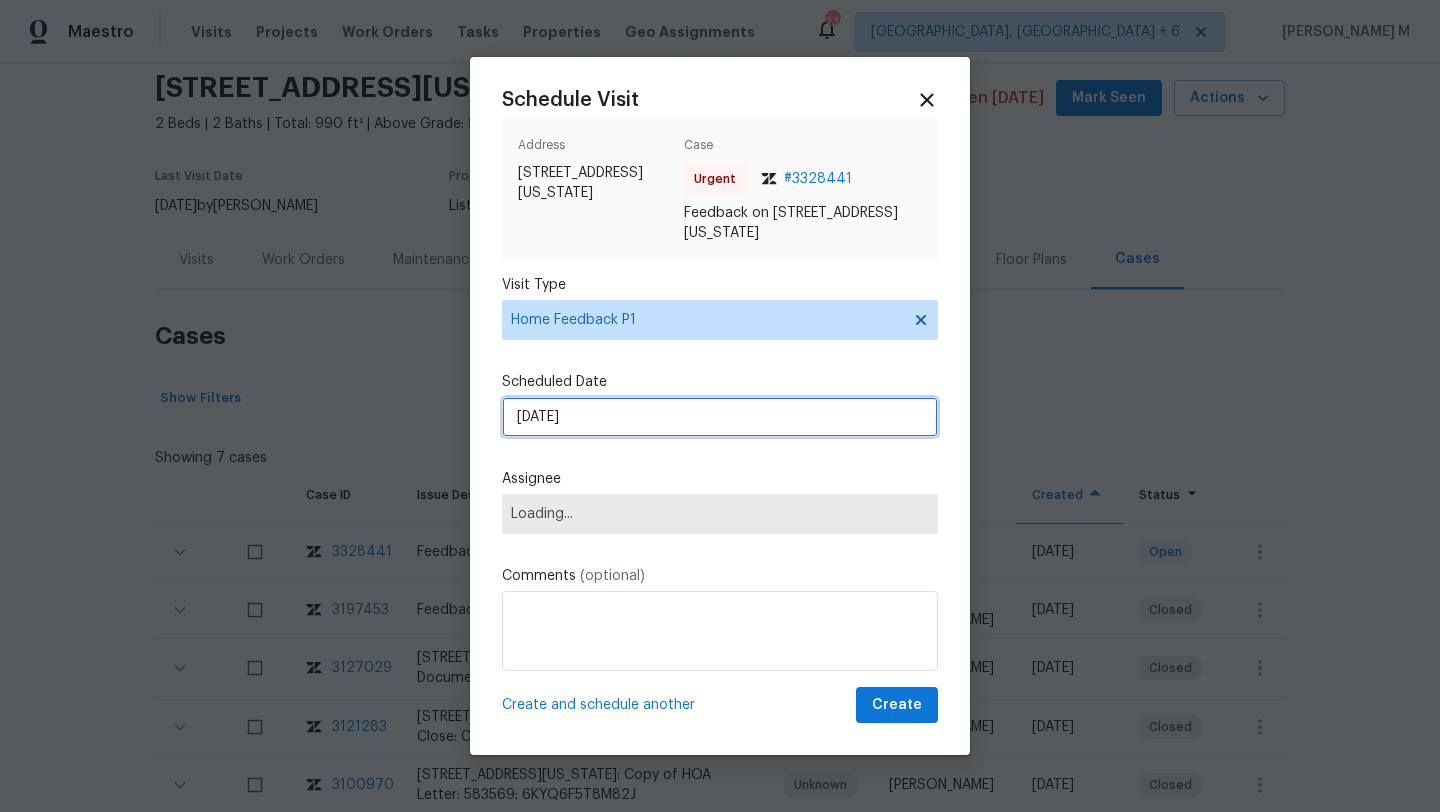 click on "13/07/2025" at bounding box center [720, 417] 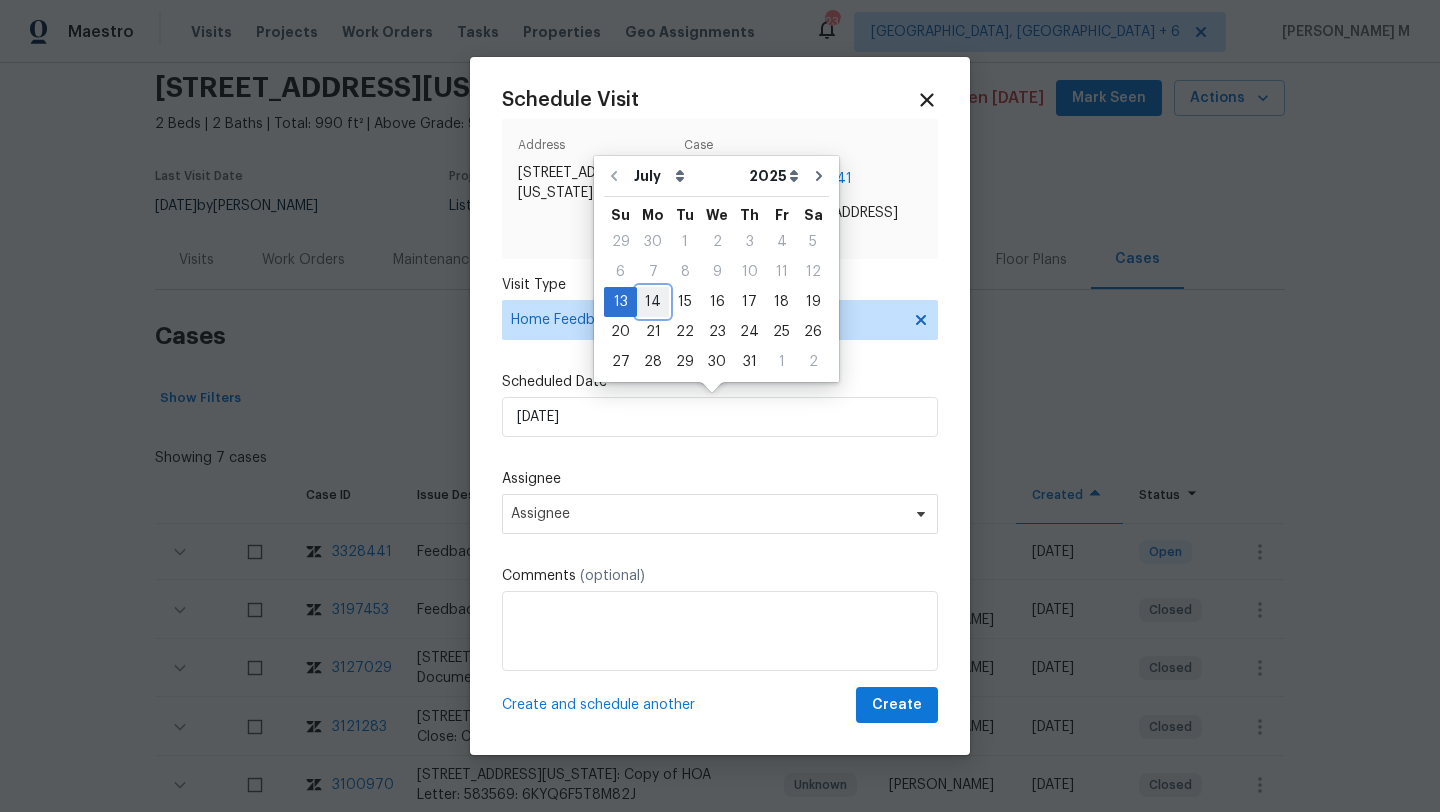 click on "14" at bounding box center (653, 302) 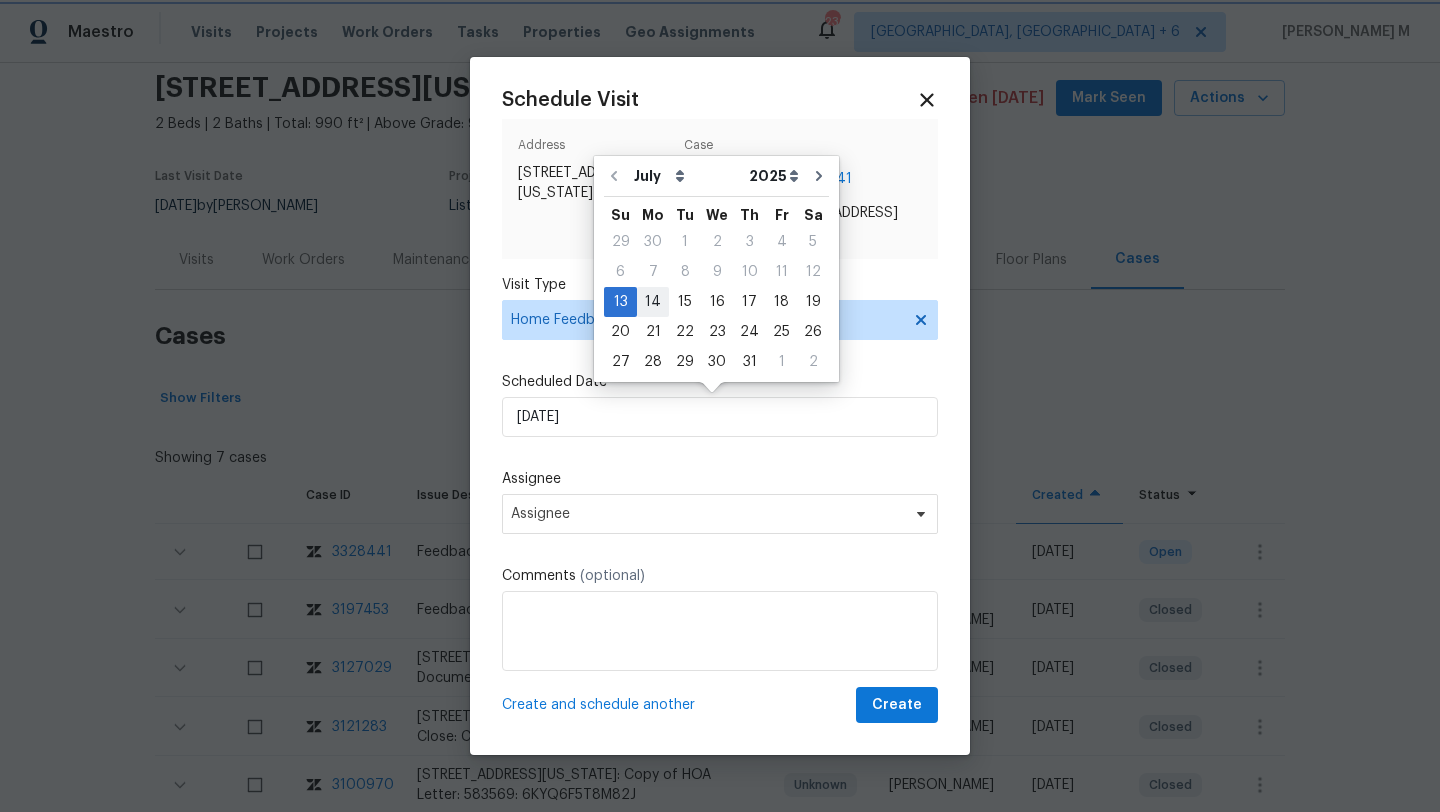 type on "14/07/2025" 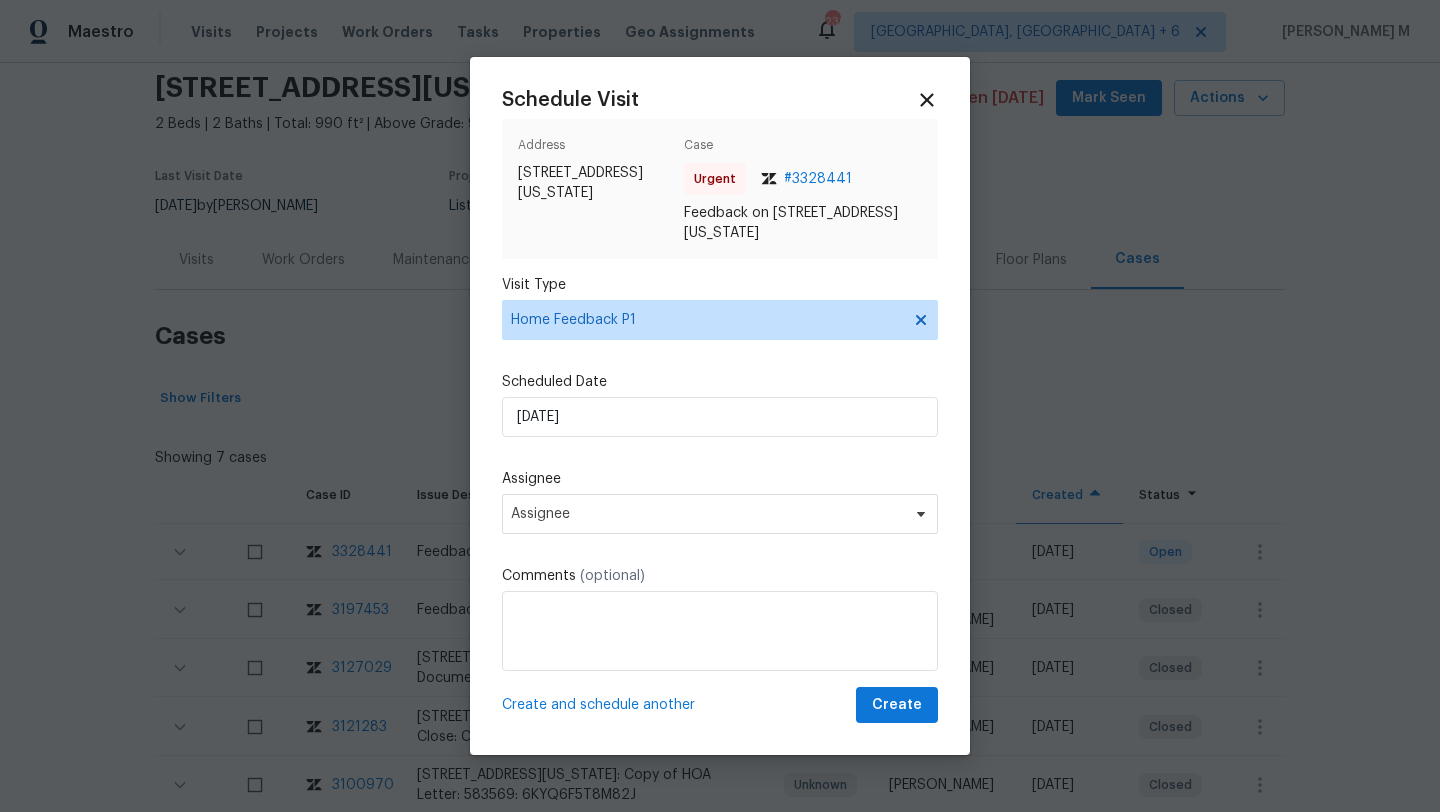 click on "Schedule Visit Address 937 Moorings Dr, Colorado Springs, CO 80906 Case Urgent # 3328441 Feedback on 937 Moorings Dr, Colorado Springs, CO 80906 Visit Type   Home Feedback P1 Scheduled Date   14/07/2025 Assignee   Assignee Comments   (optional) Create and schedule another Create" at bounding box center [720, 406] 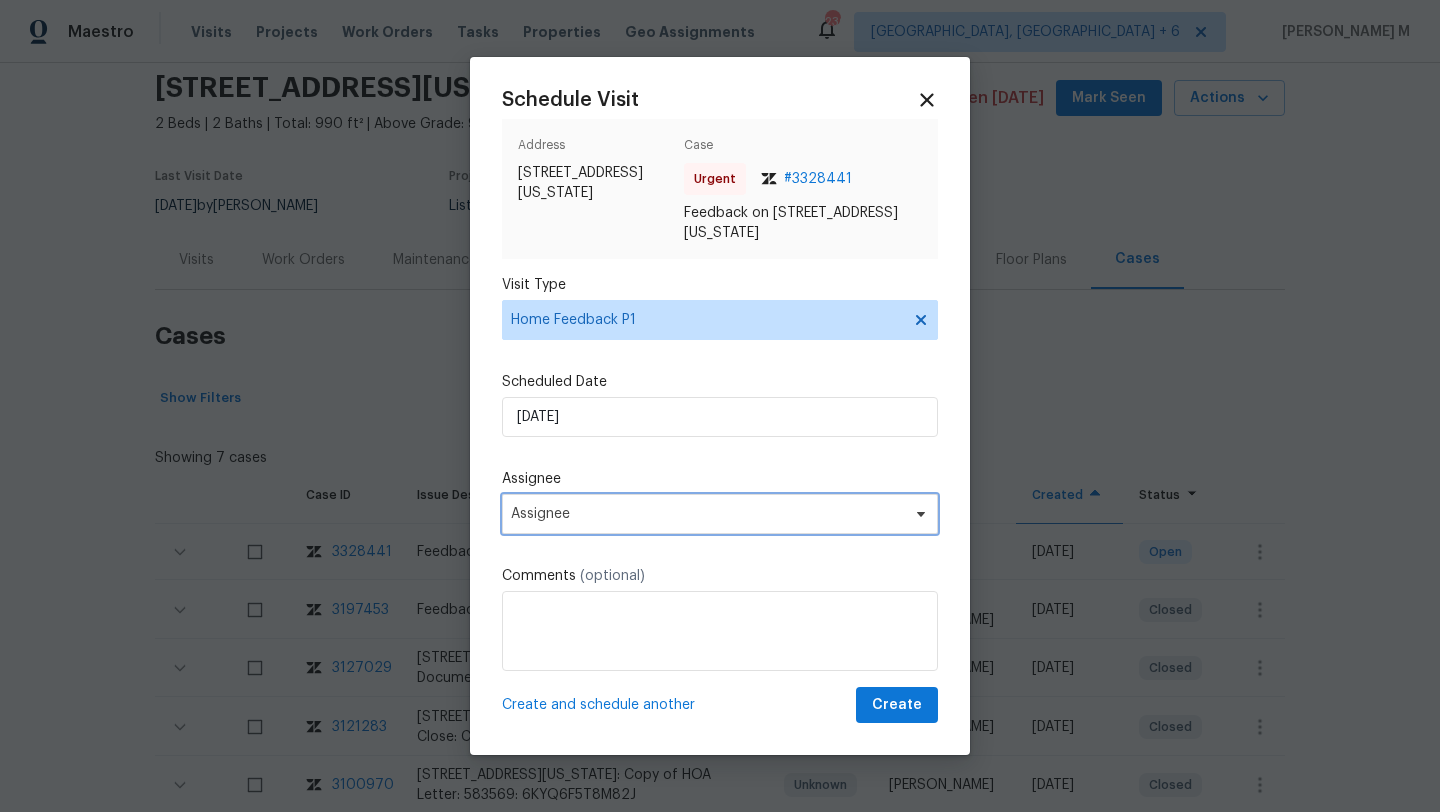 click on "Assignee" at bounding box center (720, 514) 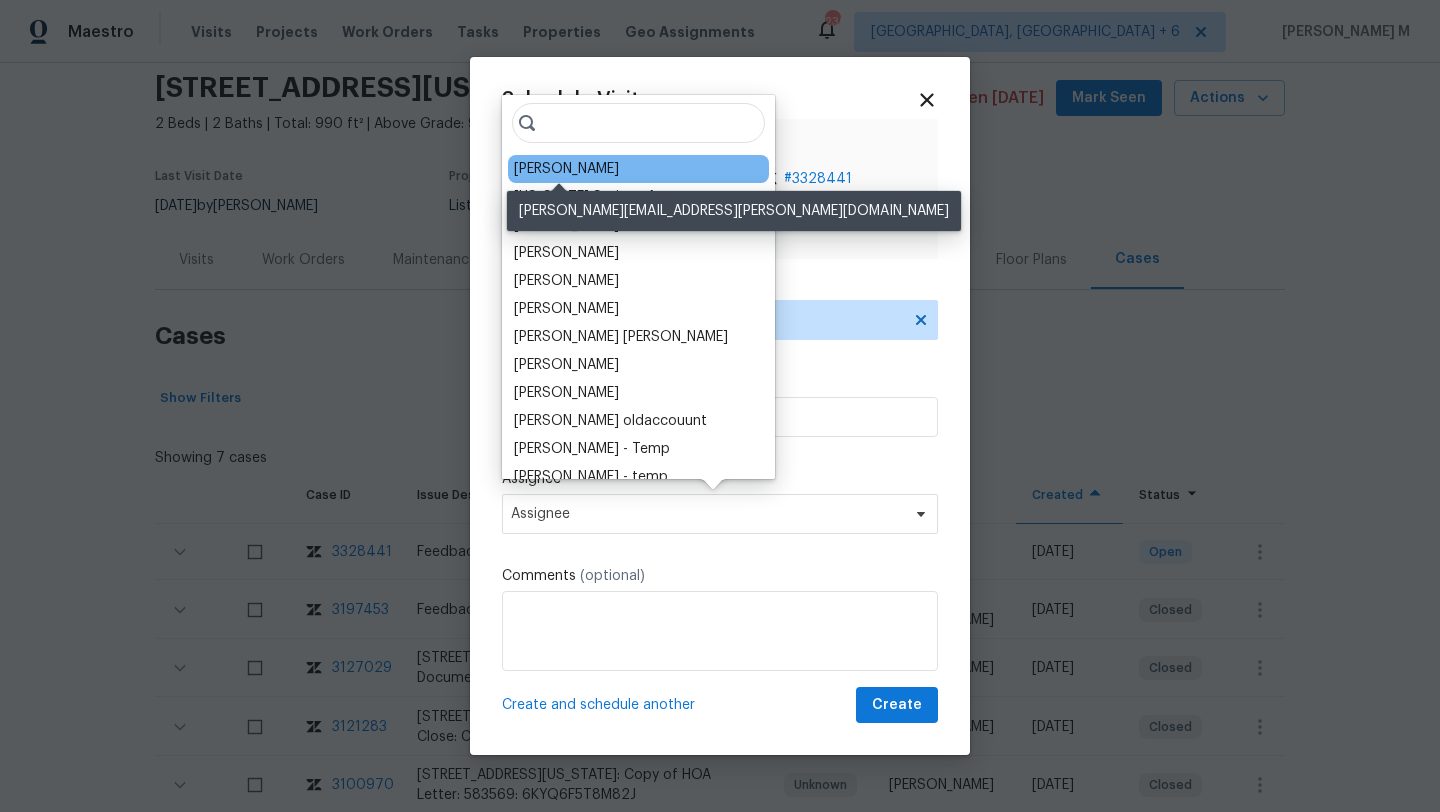 click on "Chris Thomas" at bounding box center (566, 169) 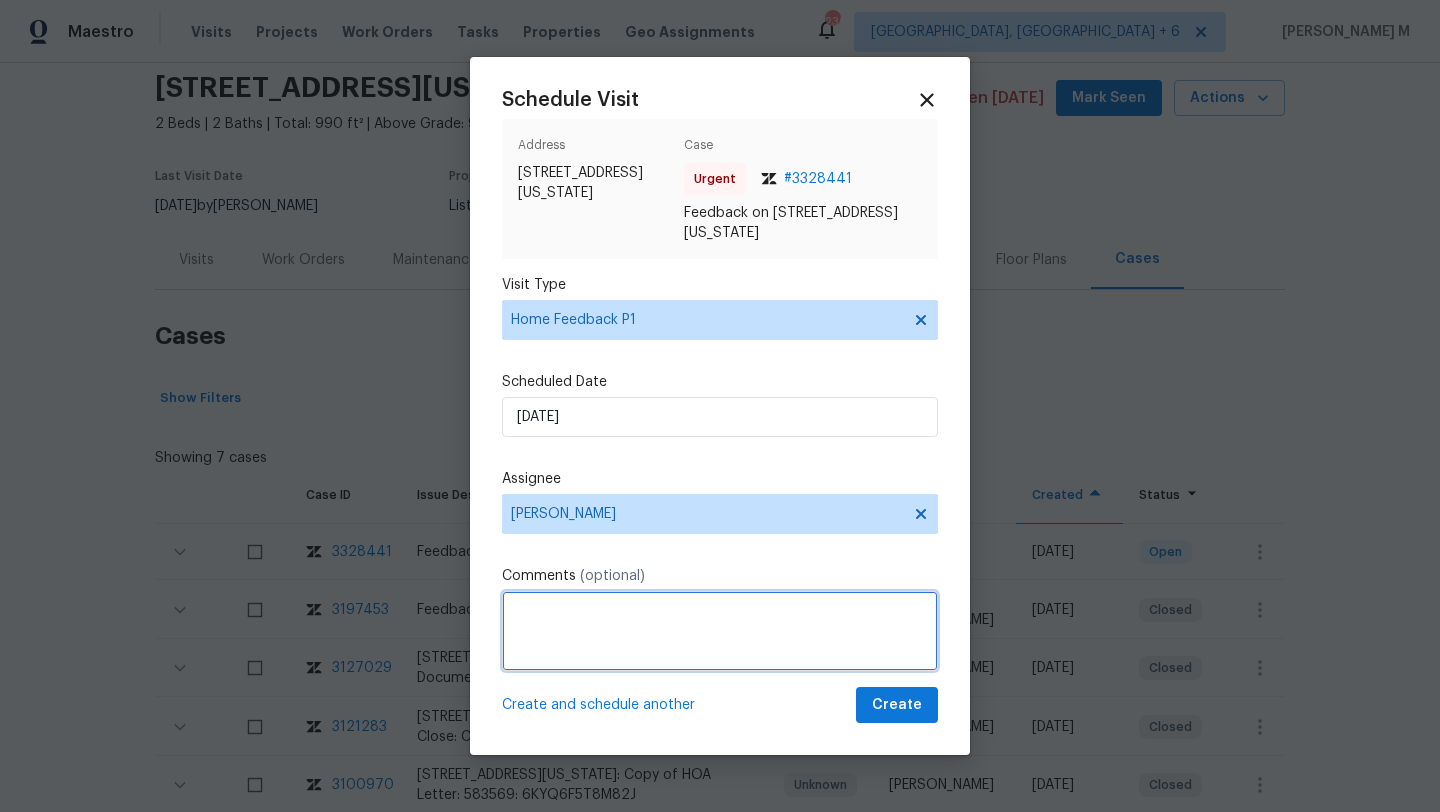 click at bounding box center [720, 631] 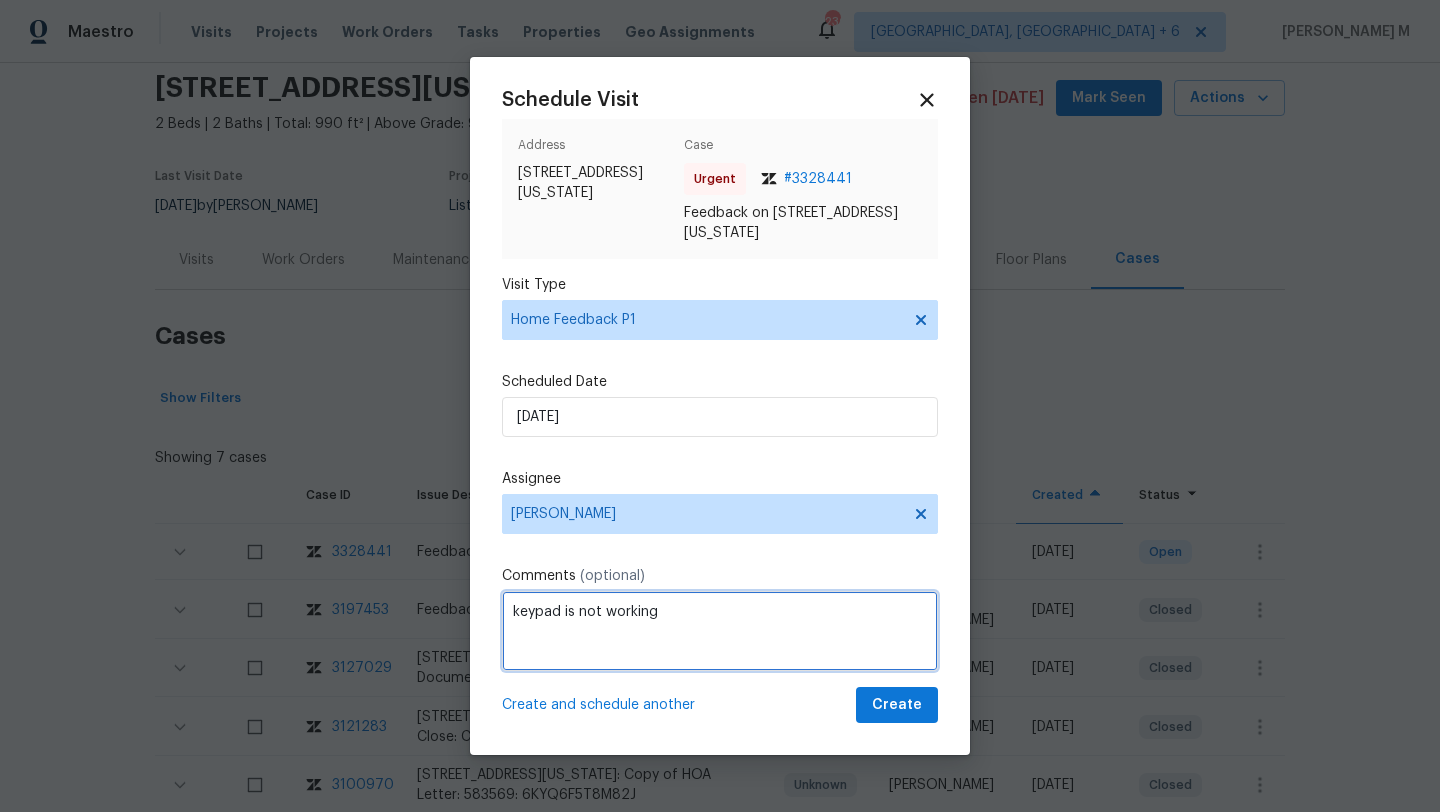 click on "keypad is not working" at bounding box center (720, 631) 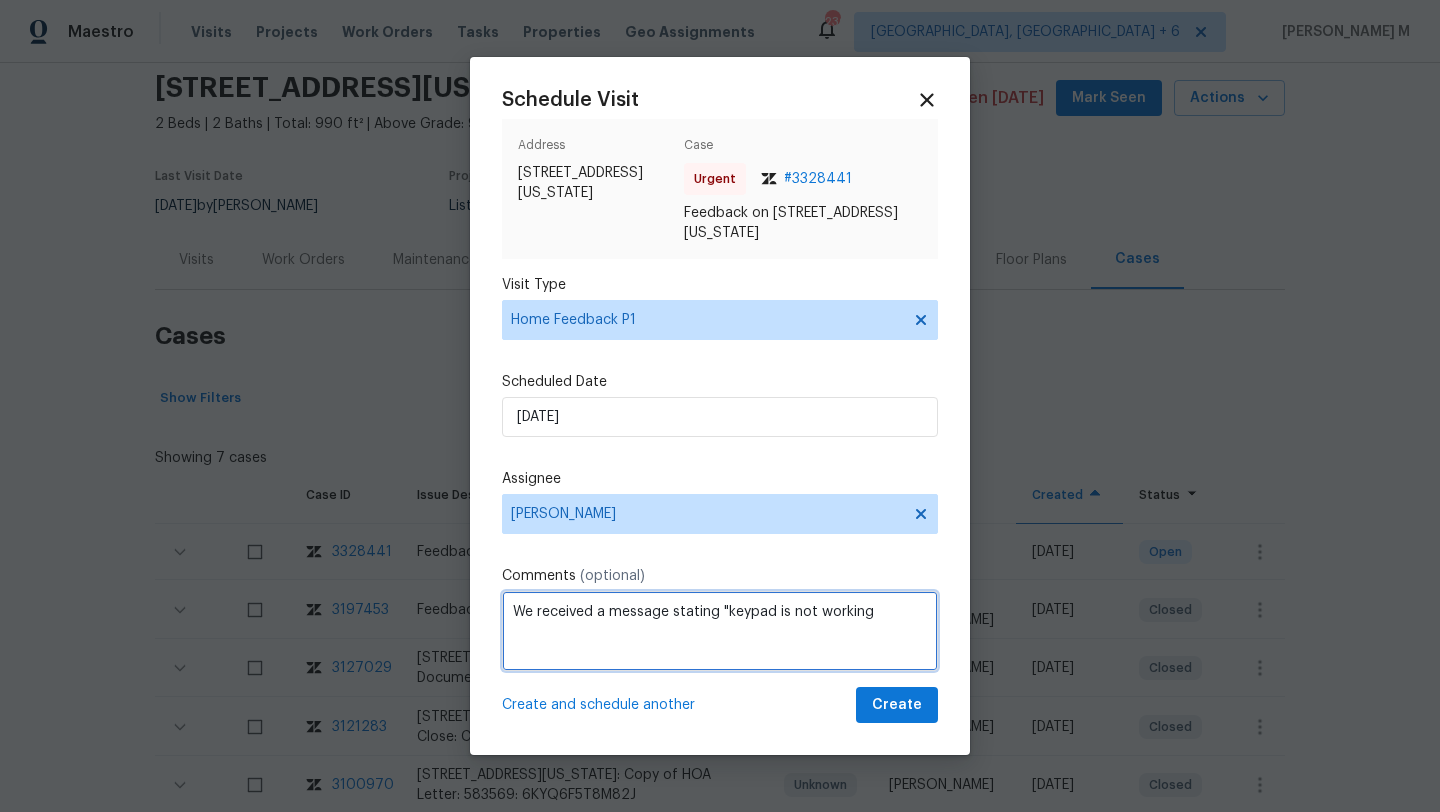 click on "We received a message stating "keypad is not working" at bounding box center (720, 631) 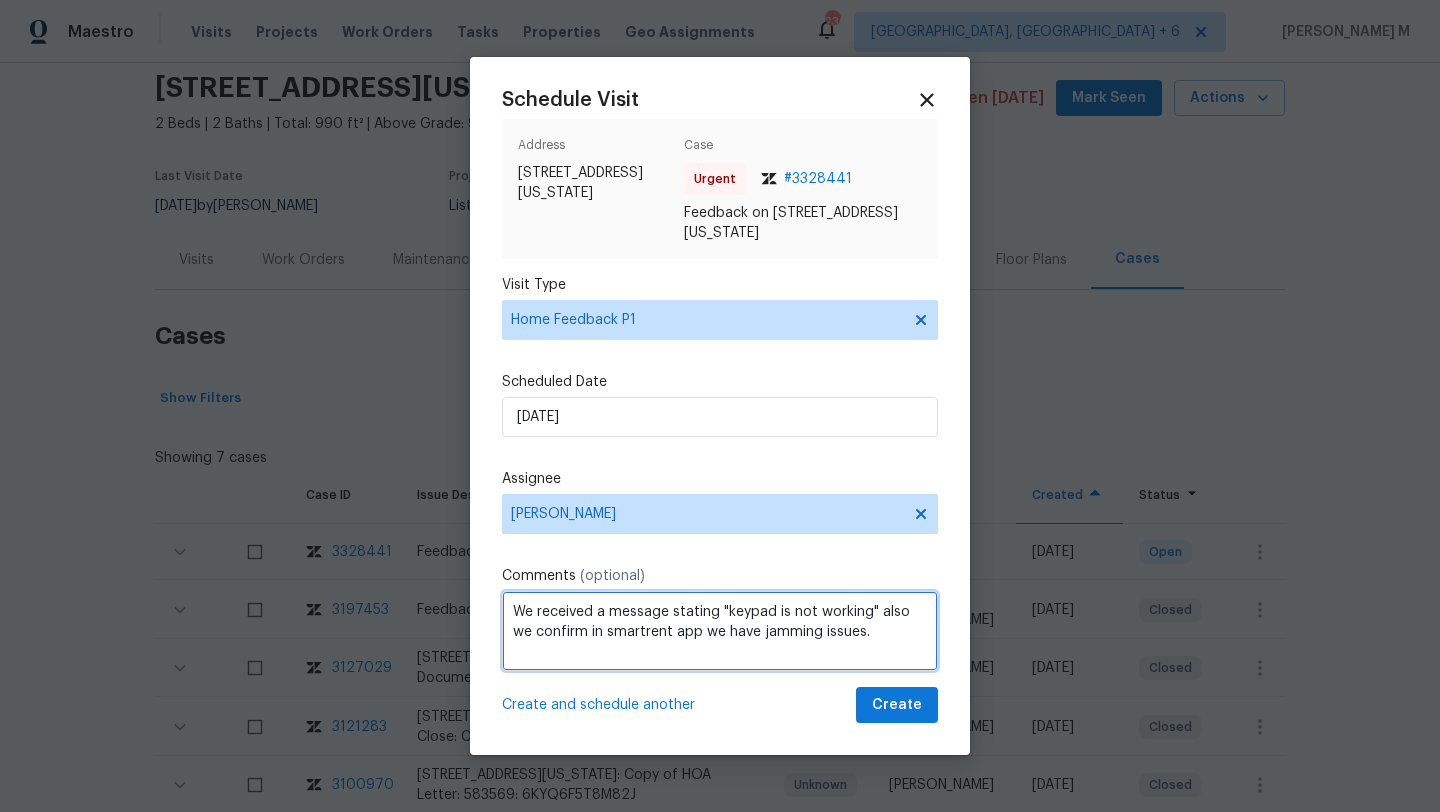 paste on "Kindly complete the visit and update if any WO needs to be created. Thank you" 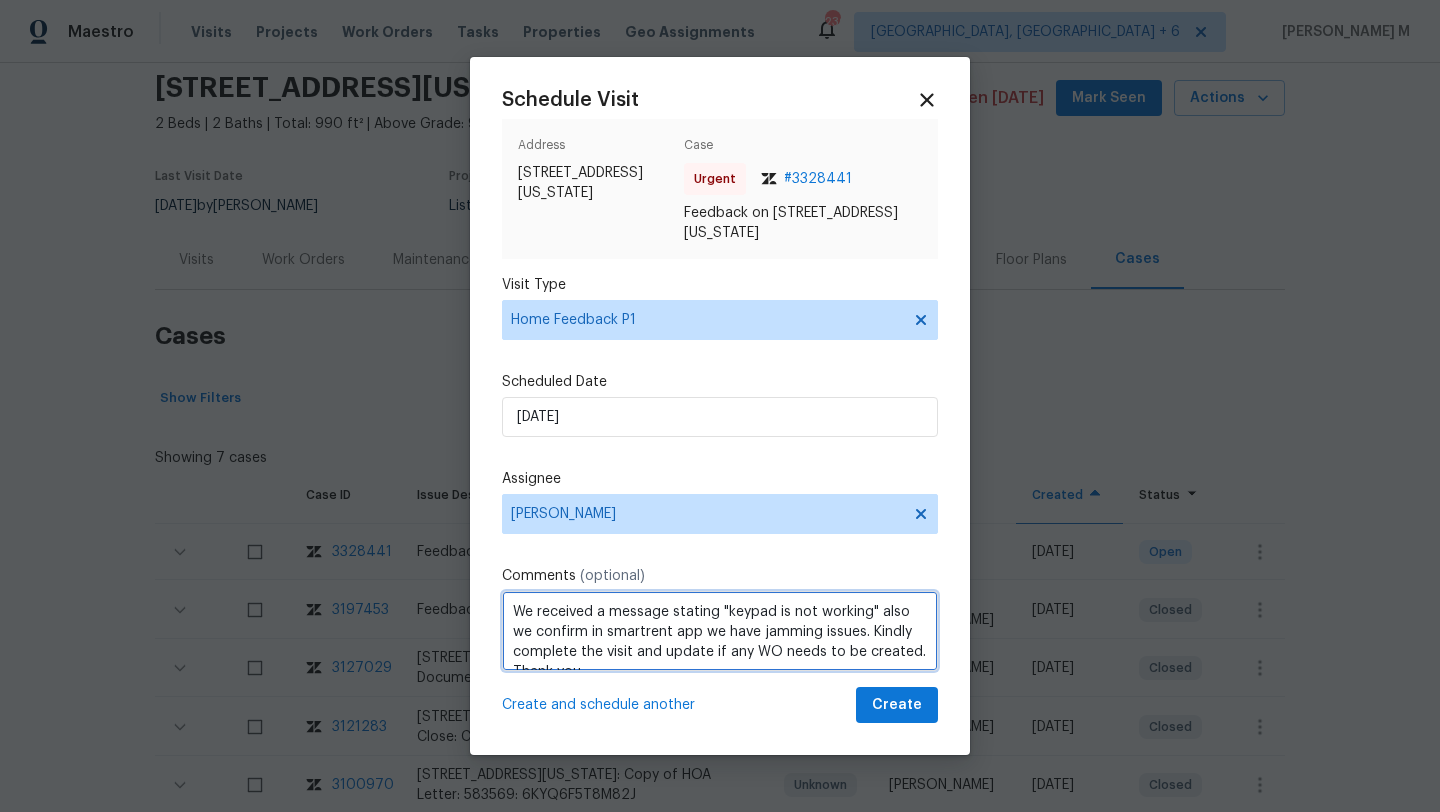 scroll, scrollTop: 9, scrollLeft: 0, axis: vertical 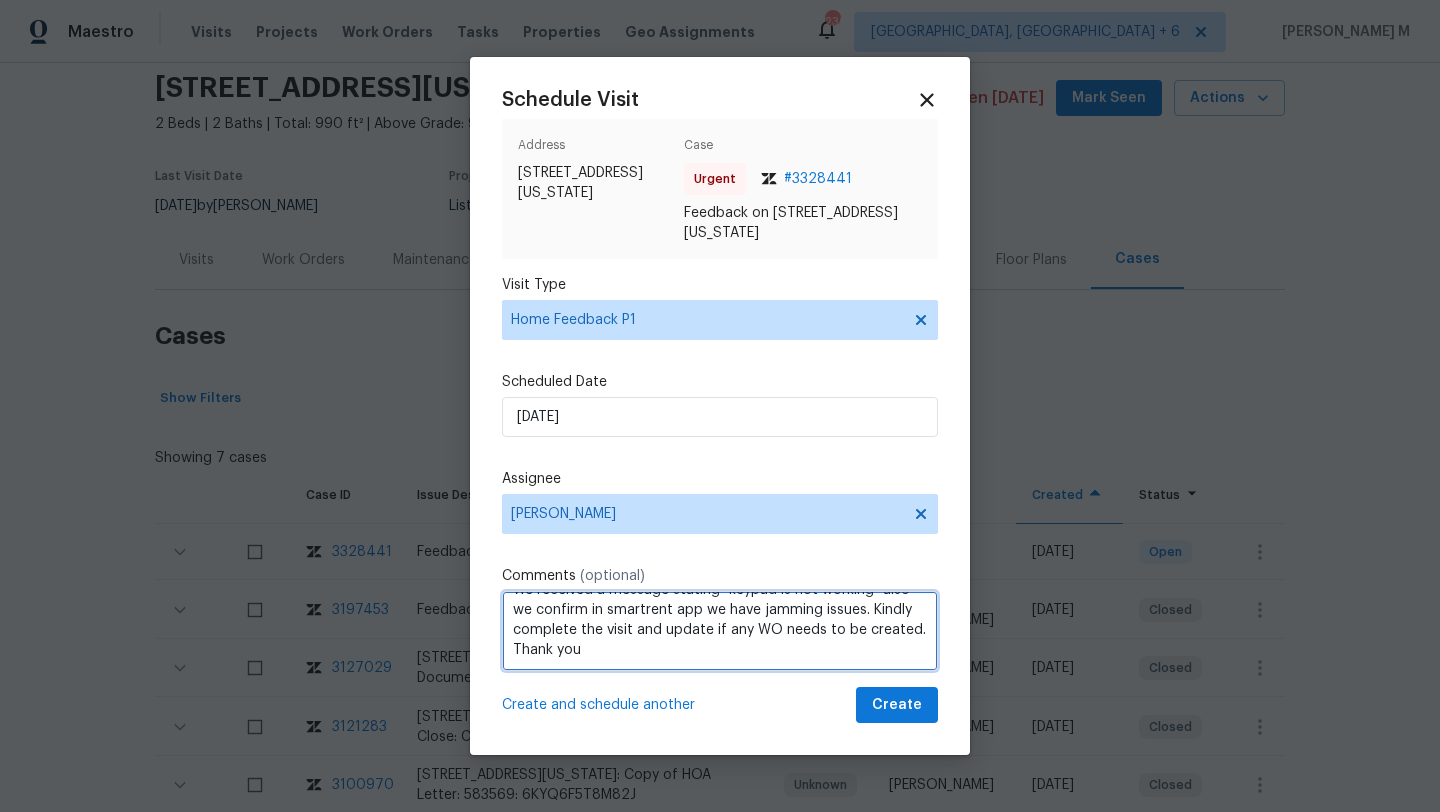 drag, startPoint x: 524, startPoint y: 602, endPoint x: 743, endPoint y: 695, distance: 237.92856 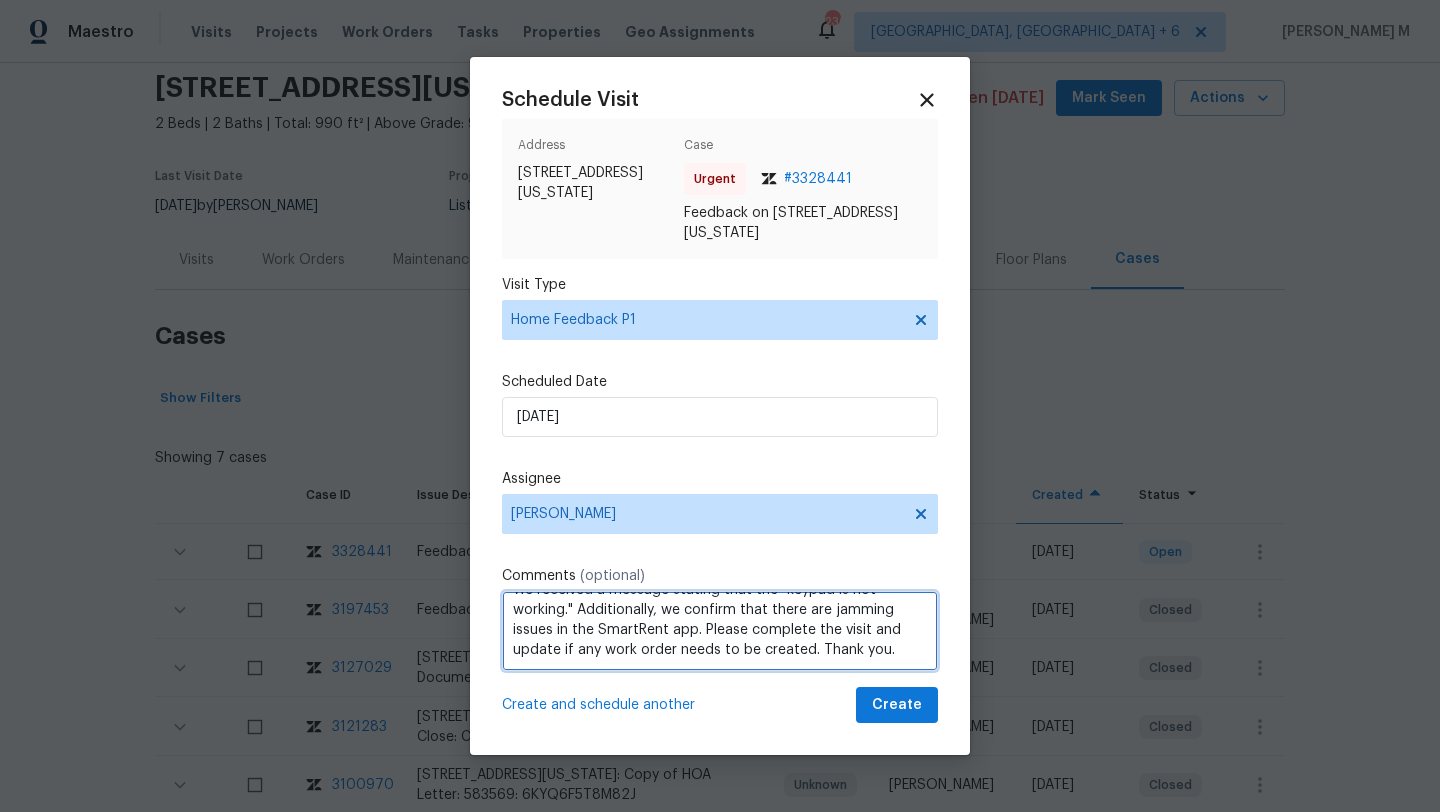 scroll, scrollTop: 9, scrollLeft: 0, axis: vertical 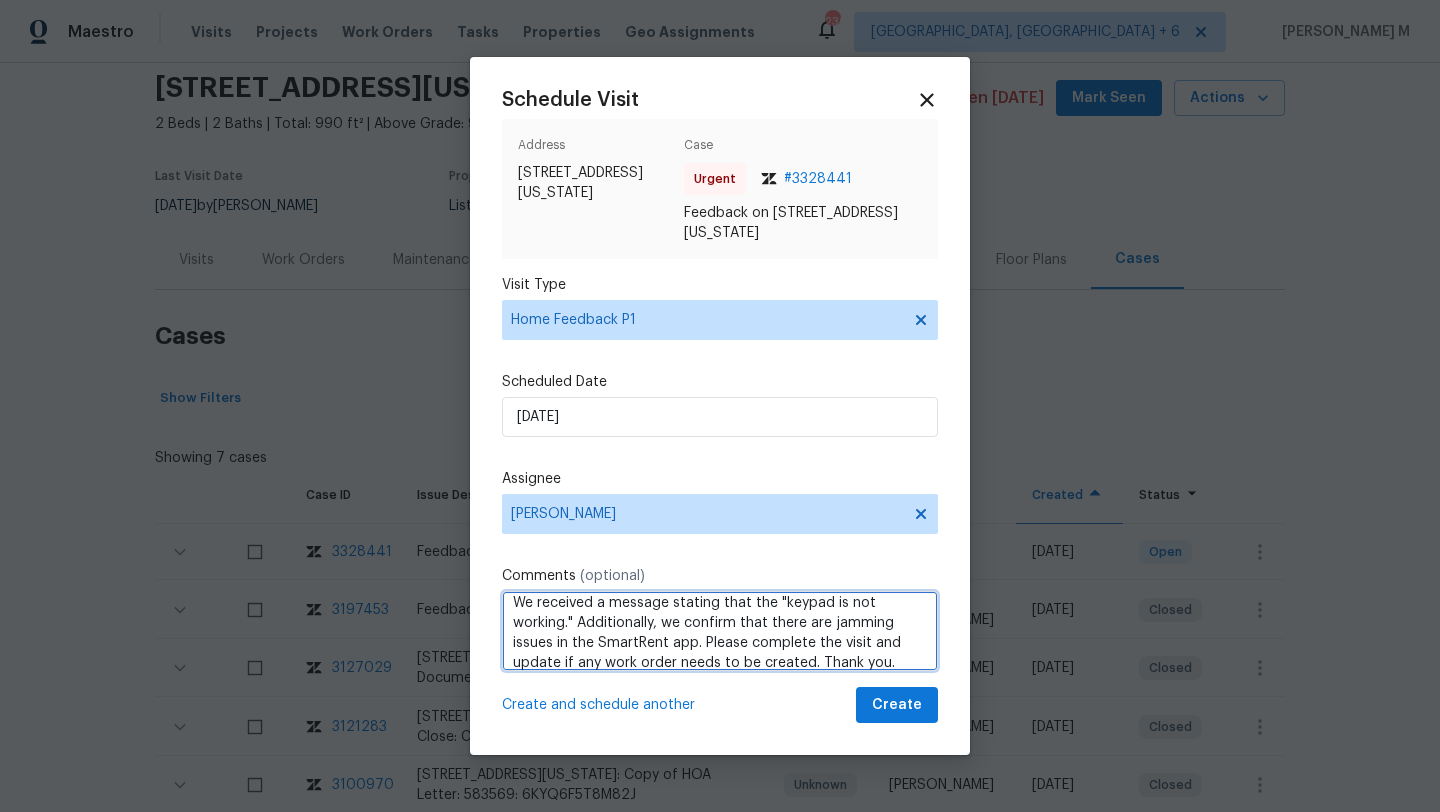 type on "We received a message stating that the "keypad is not working." Additionally, we confirm that there are jamming issues in the SmartRent app. Please complete the visit and update if any work order needs to be created. Thank you." 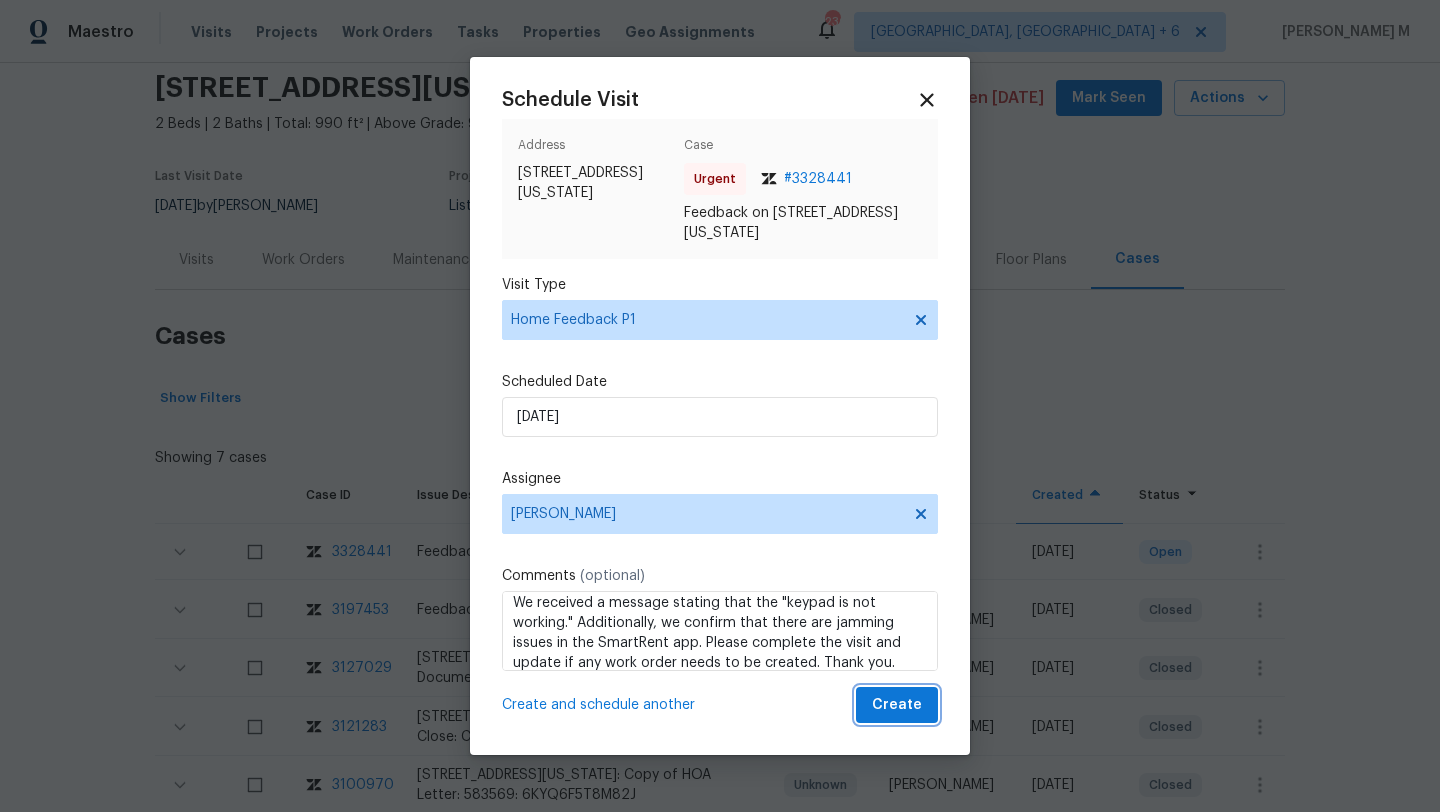 click on "Create" at bounding box center (897, 705) 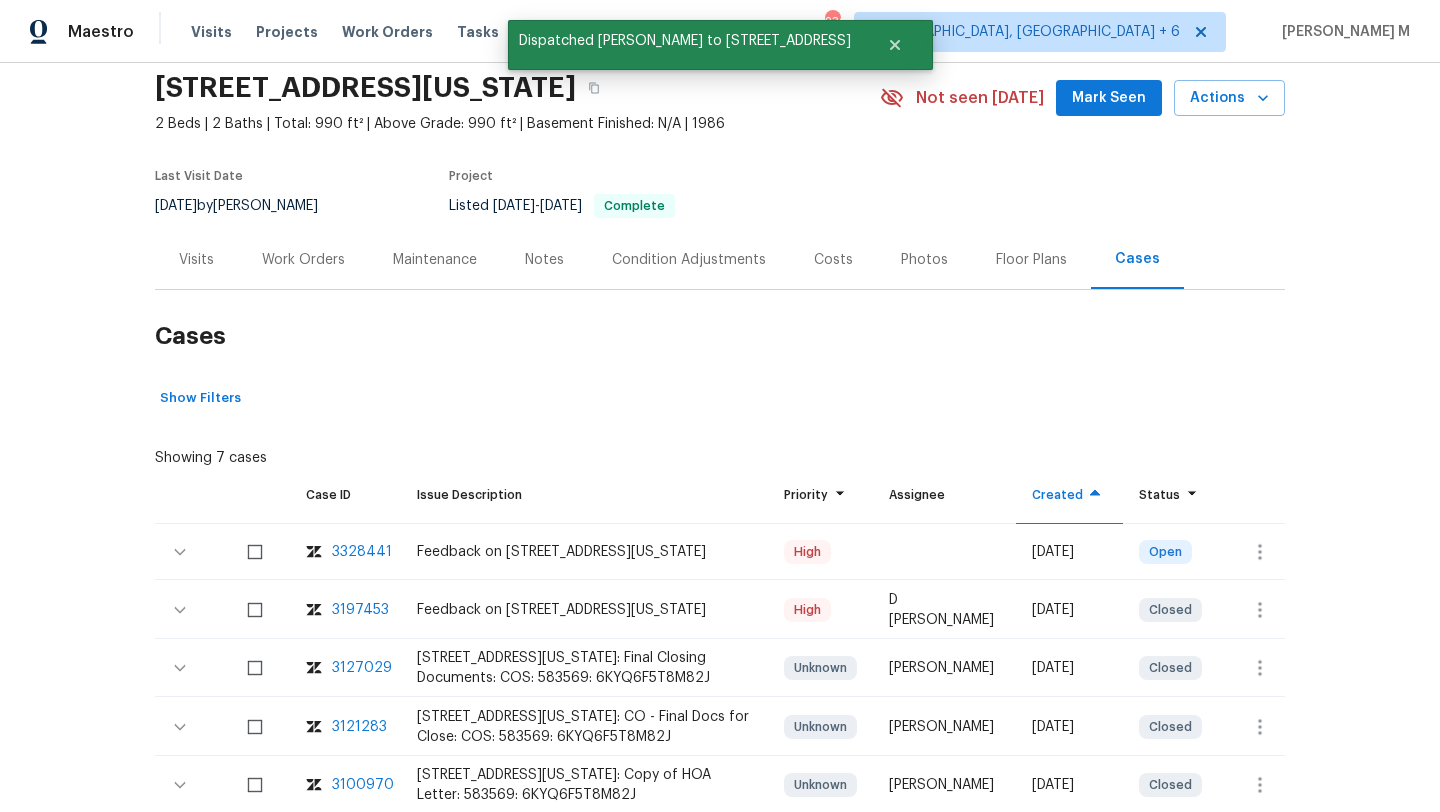 click on "Visits" at bounding box center (196, 259) 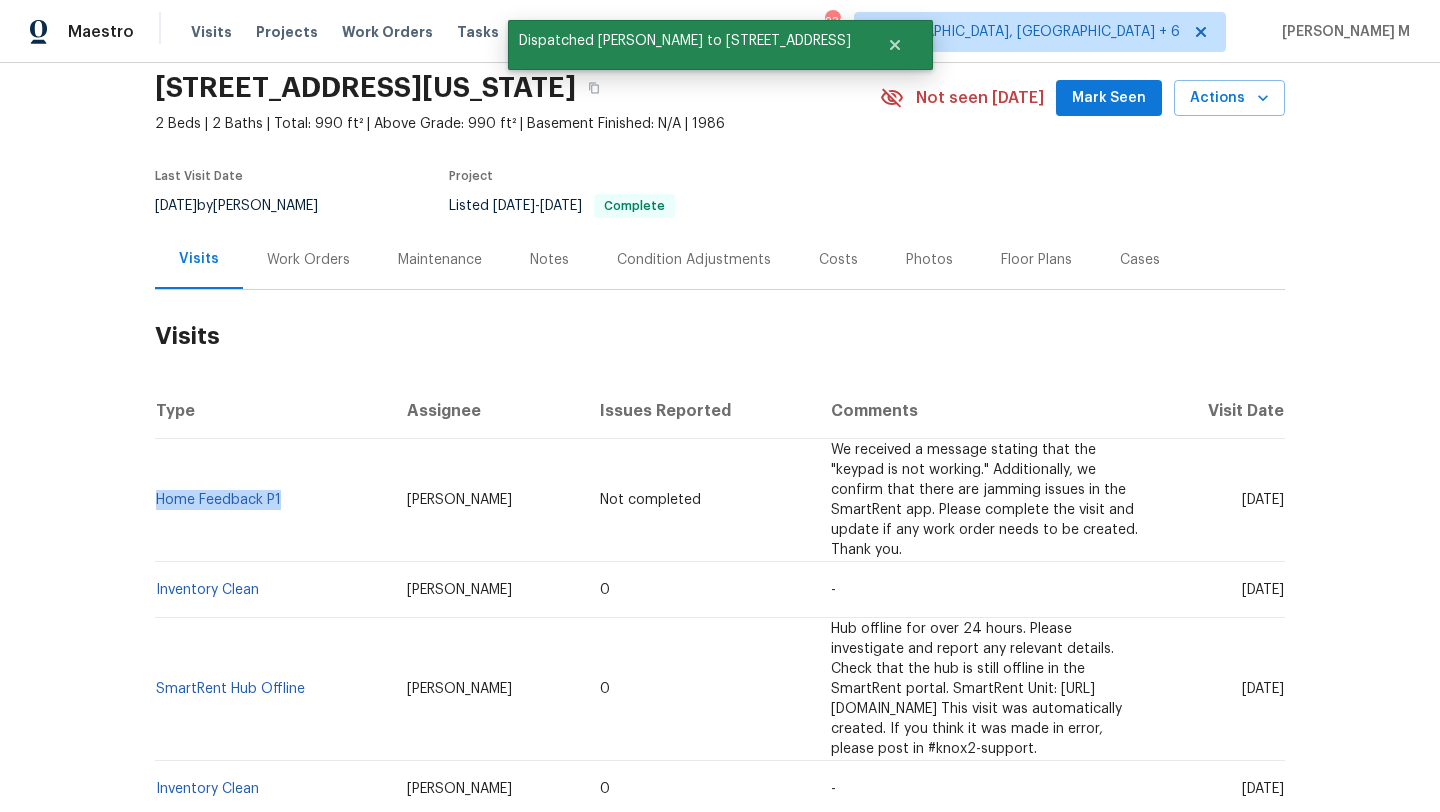 drag, startPoint x: 279, startPoint y: 487, endPoint x: 150, endPoint y: 488, distance: 129.00388 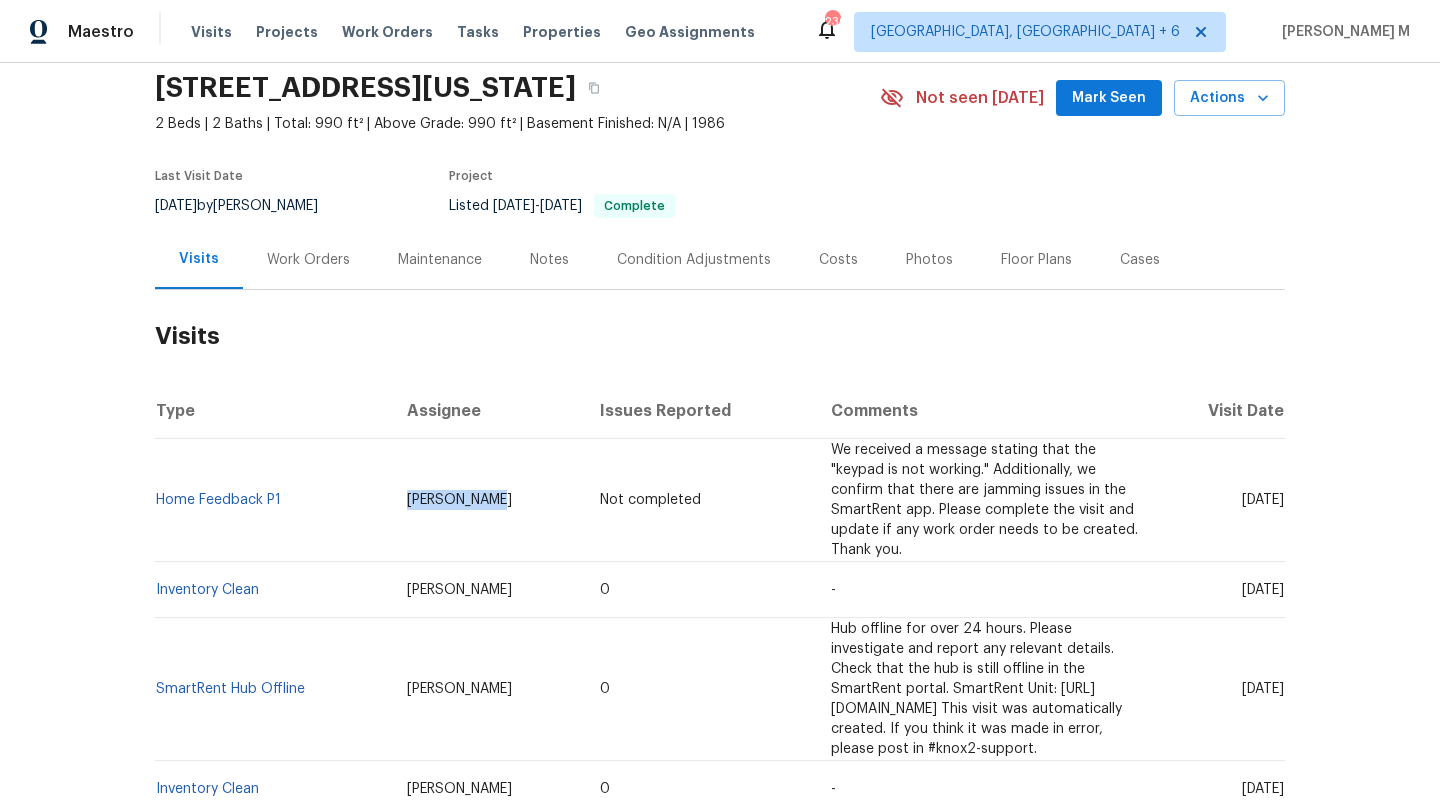 drag, startPoint x: 356, startPoint y: 480, endPoint x: 456, endPoint y: 480, distance: 100 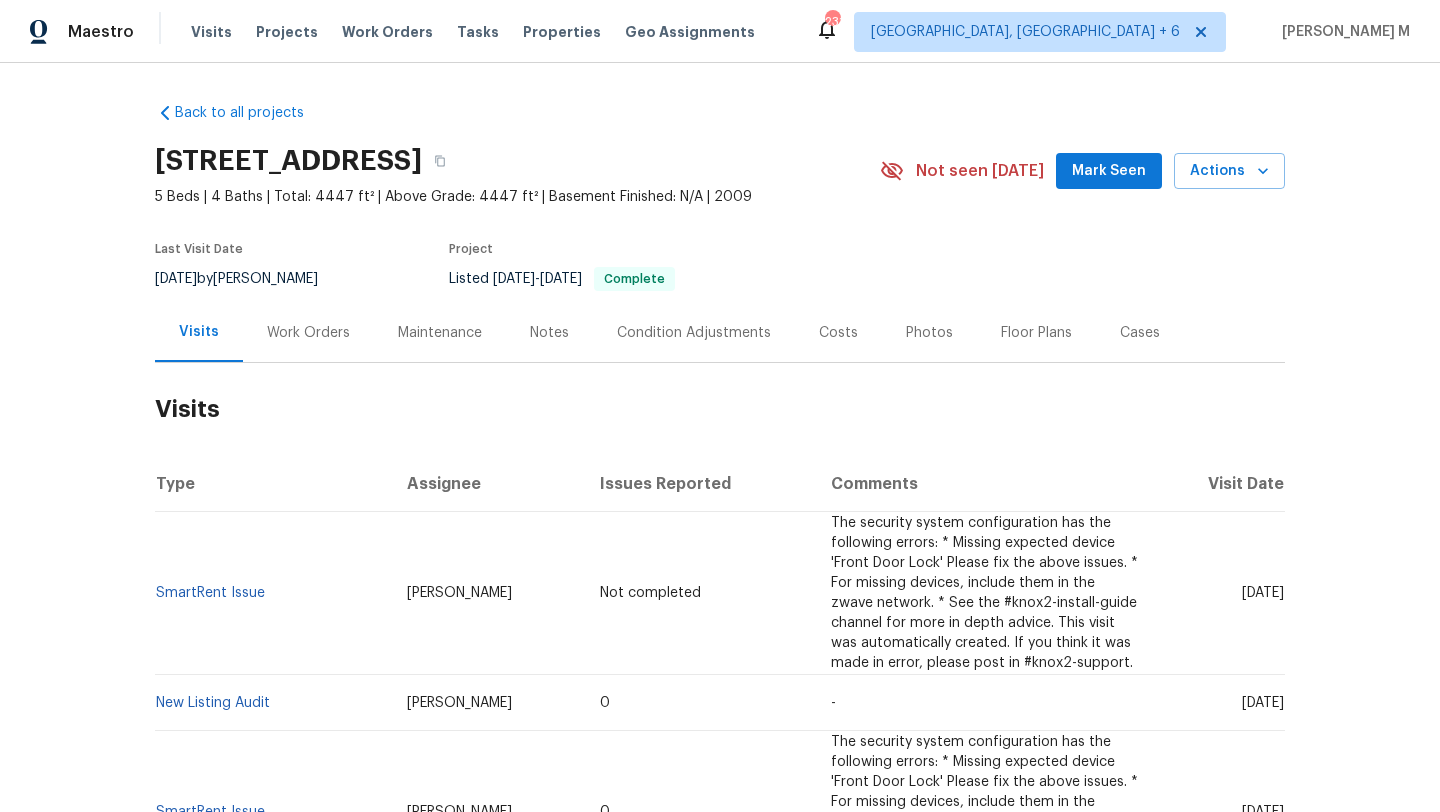 scroll, scrollTop: 0, scrollLeft: 0, axis: both 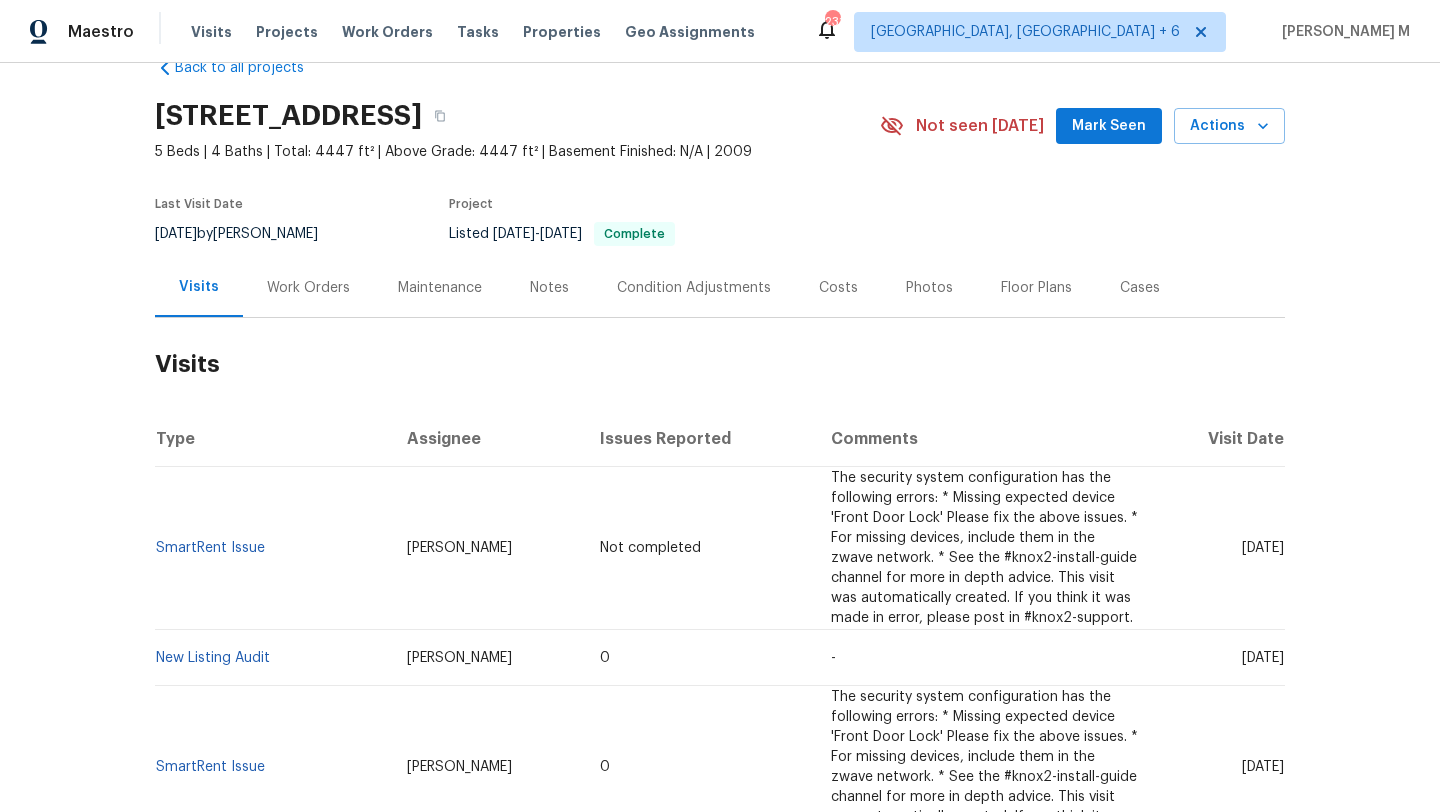 drag, startPoint x: 1204, startPoint y: 549, endPoint x: 1238, endPoint y: 551, distance: 34.058773 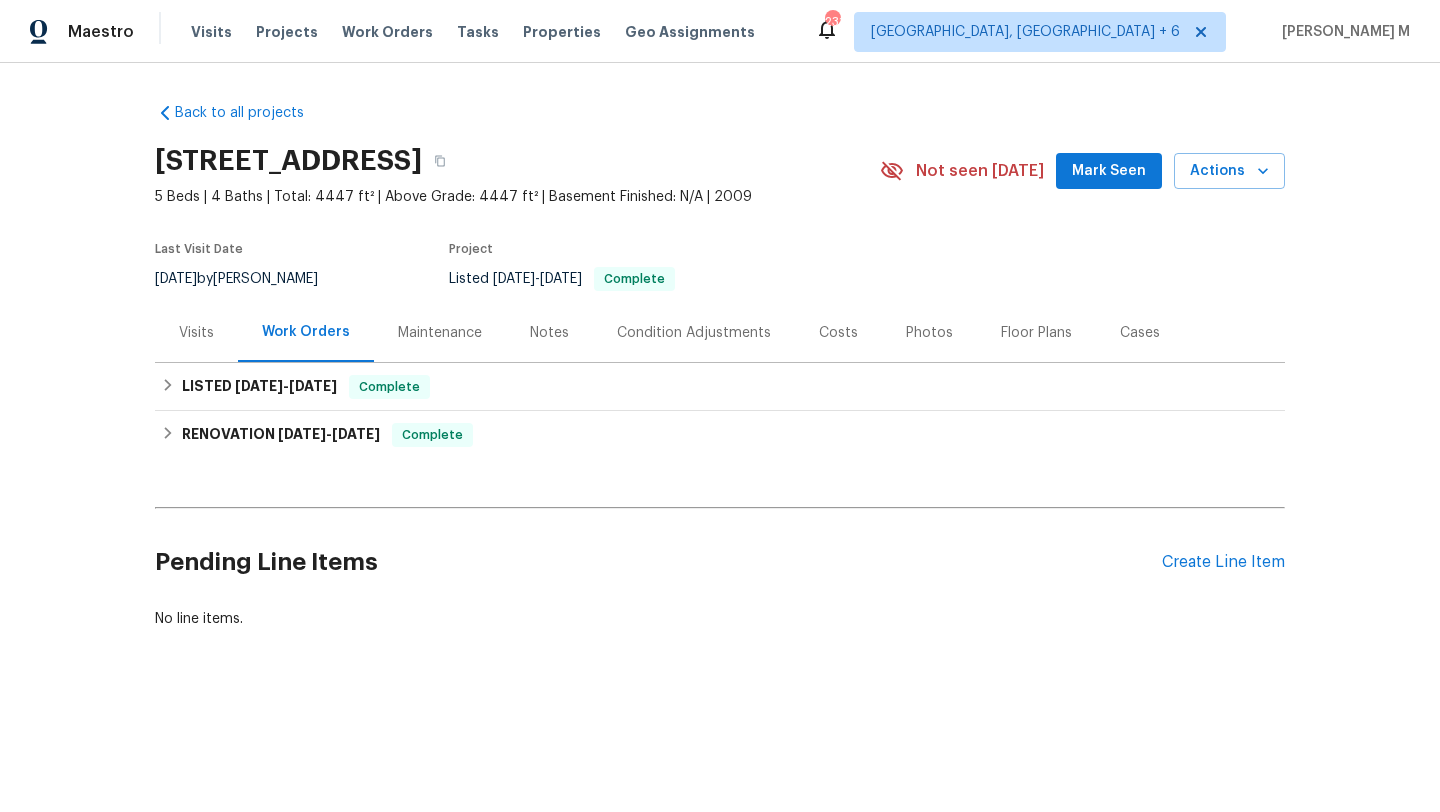 scroll, scrollTop: 0, scrollLeft: 0, axis: both 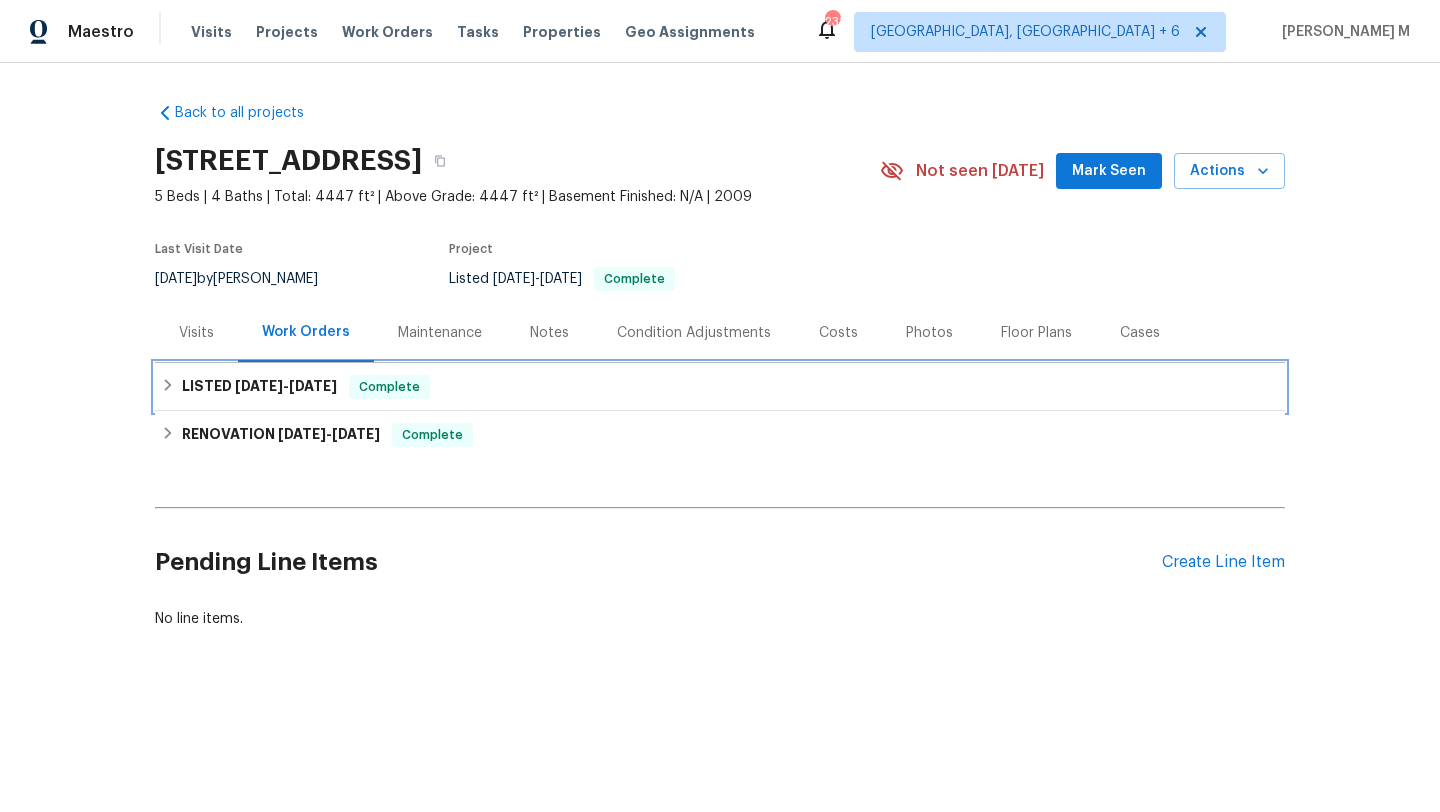 click on "[DATE]" at bounding box center (259, 386) 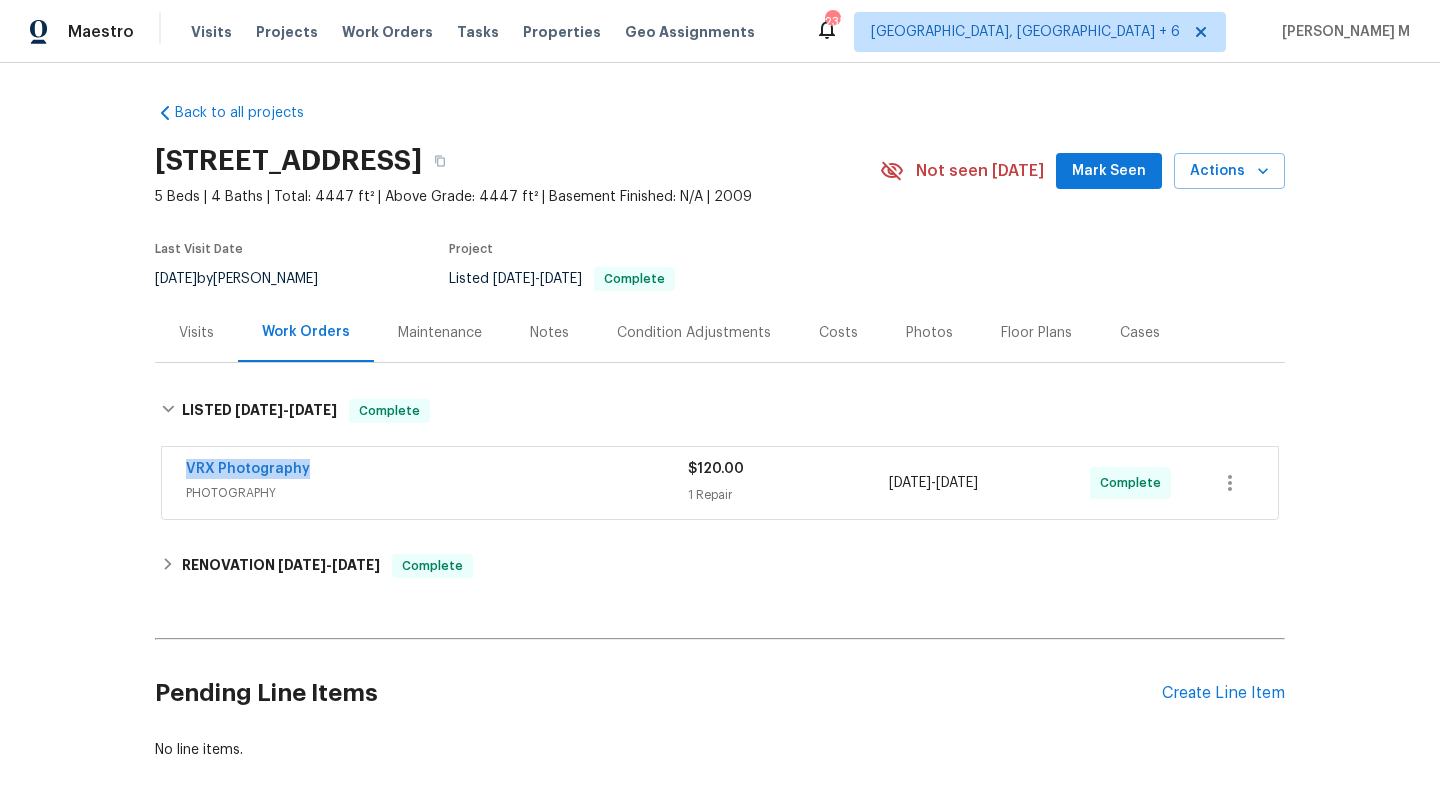 drag, startPoint x: 166, startPoint y: 465, endPoint x: 339, endPoint y: 465, distance: 173 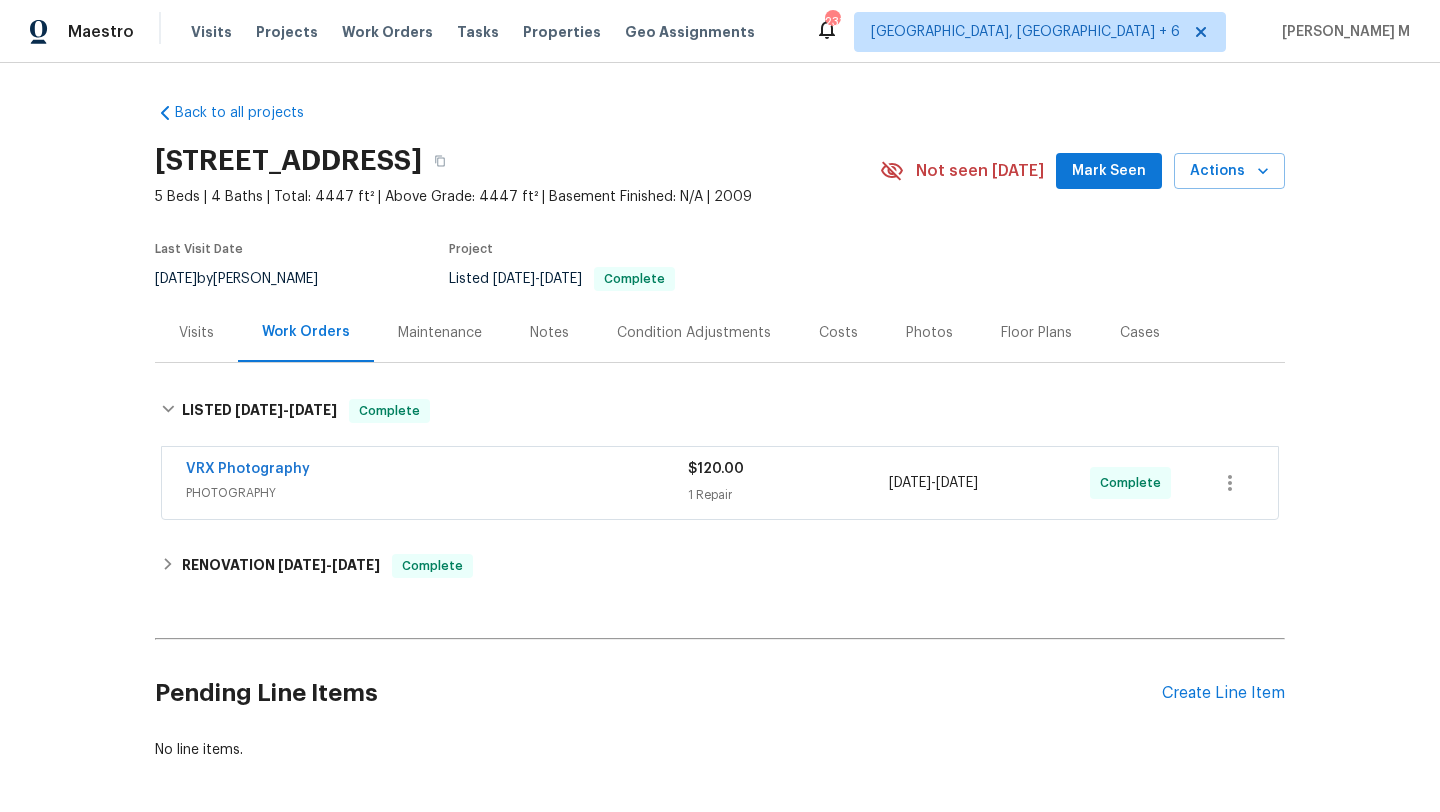 click on "Visits" at bounding box center [196, 332] 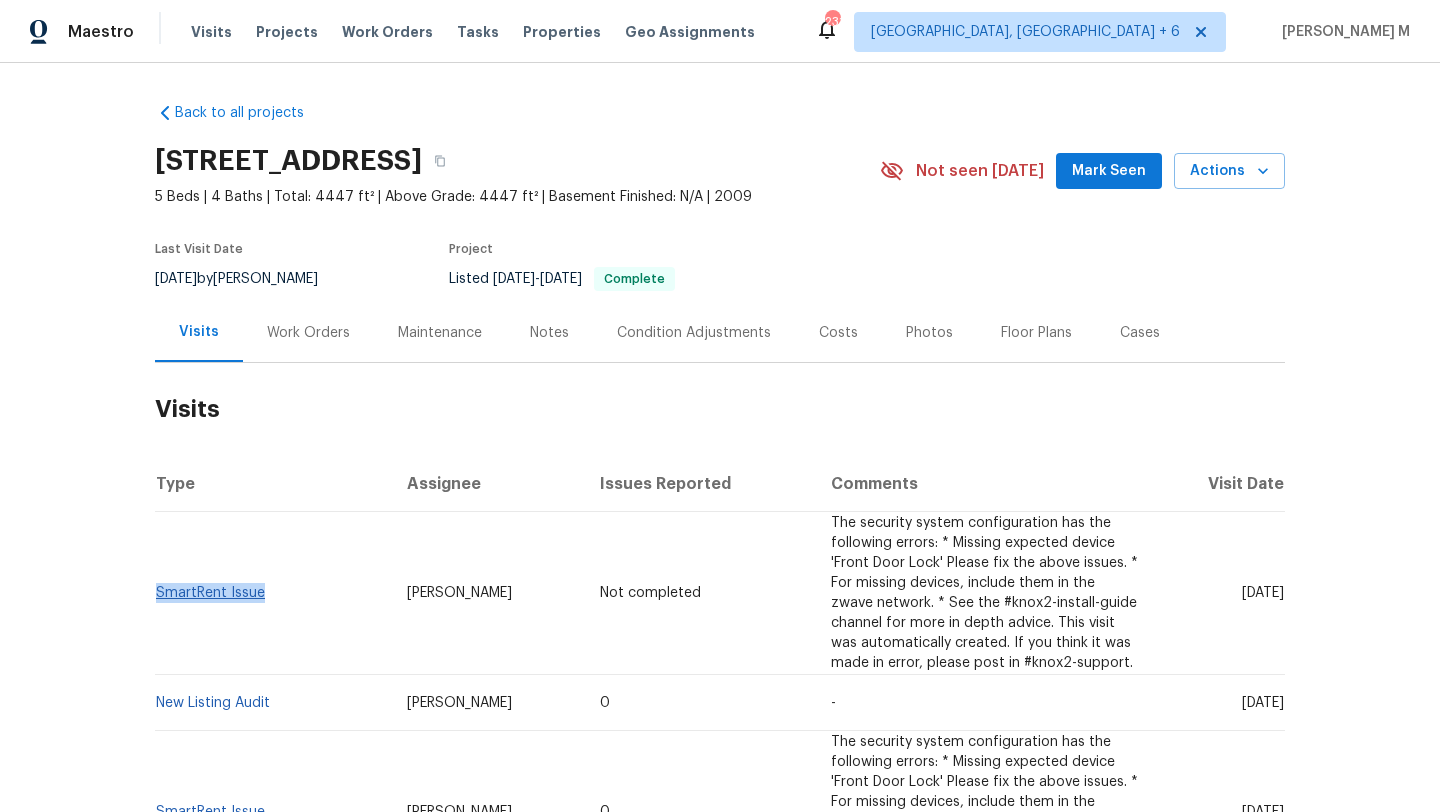 copy on "SmartRent Issue" 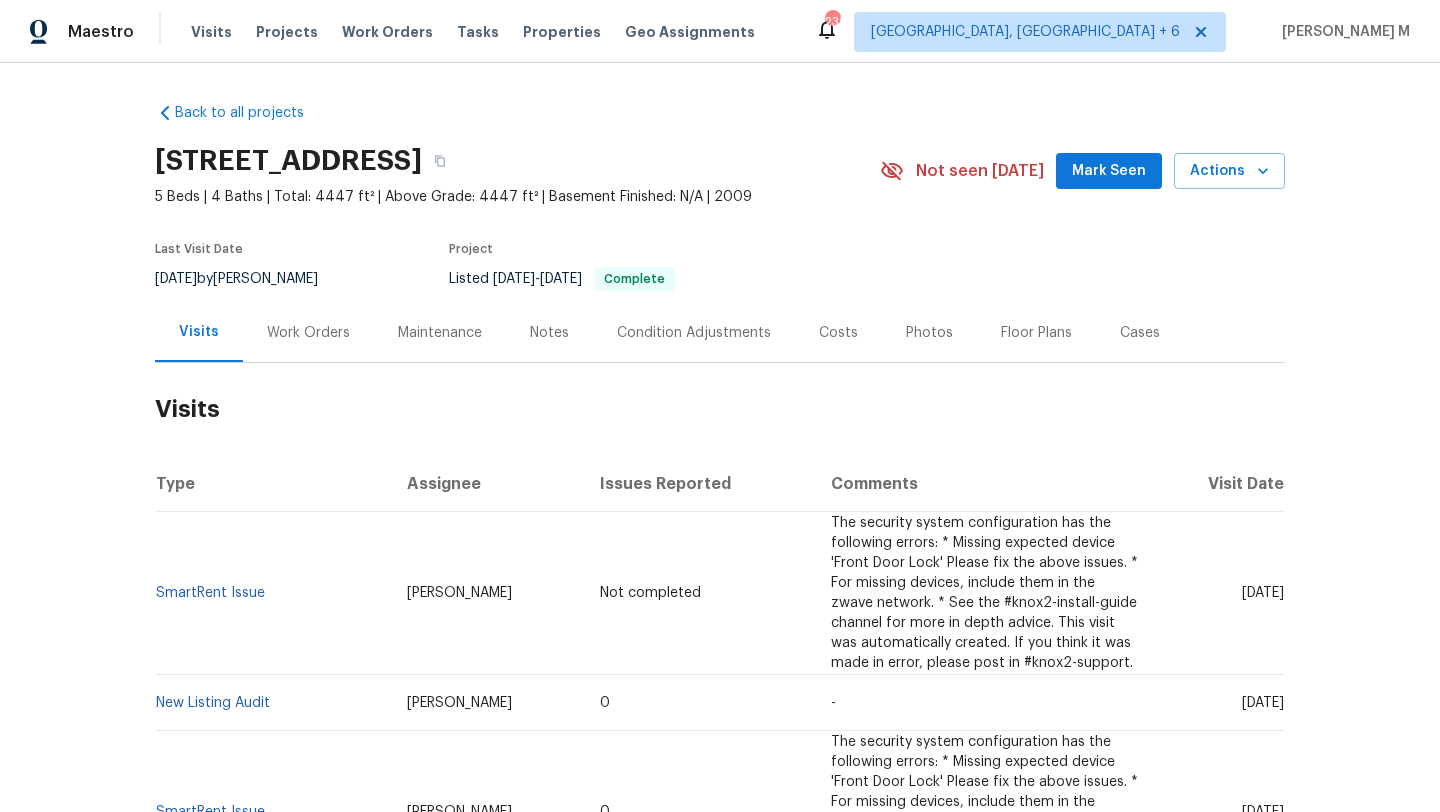 click on "Cases" at bounding box center (1140, 333) 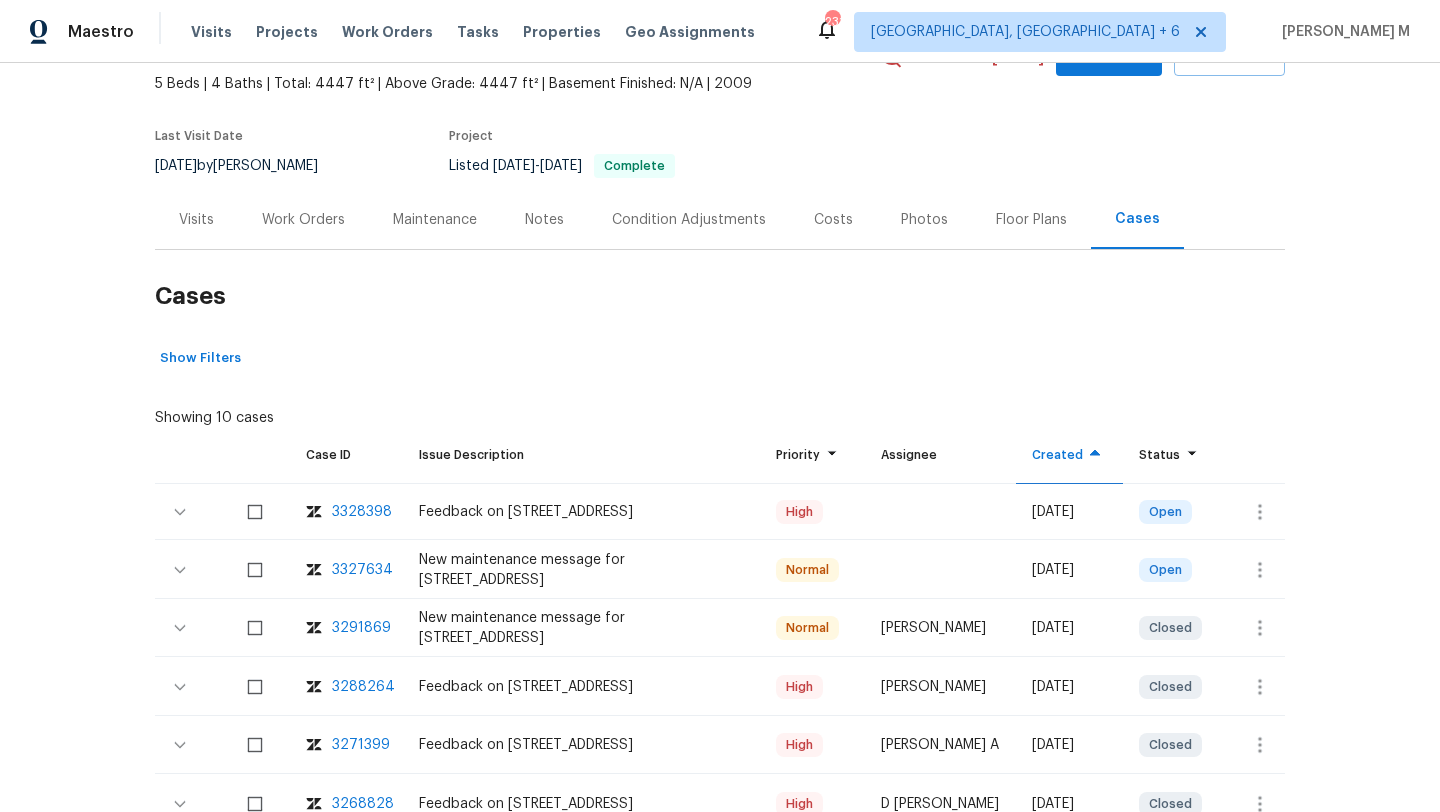 scroll, scrollTop: 124, scrollLeft: 0, axis: vertical 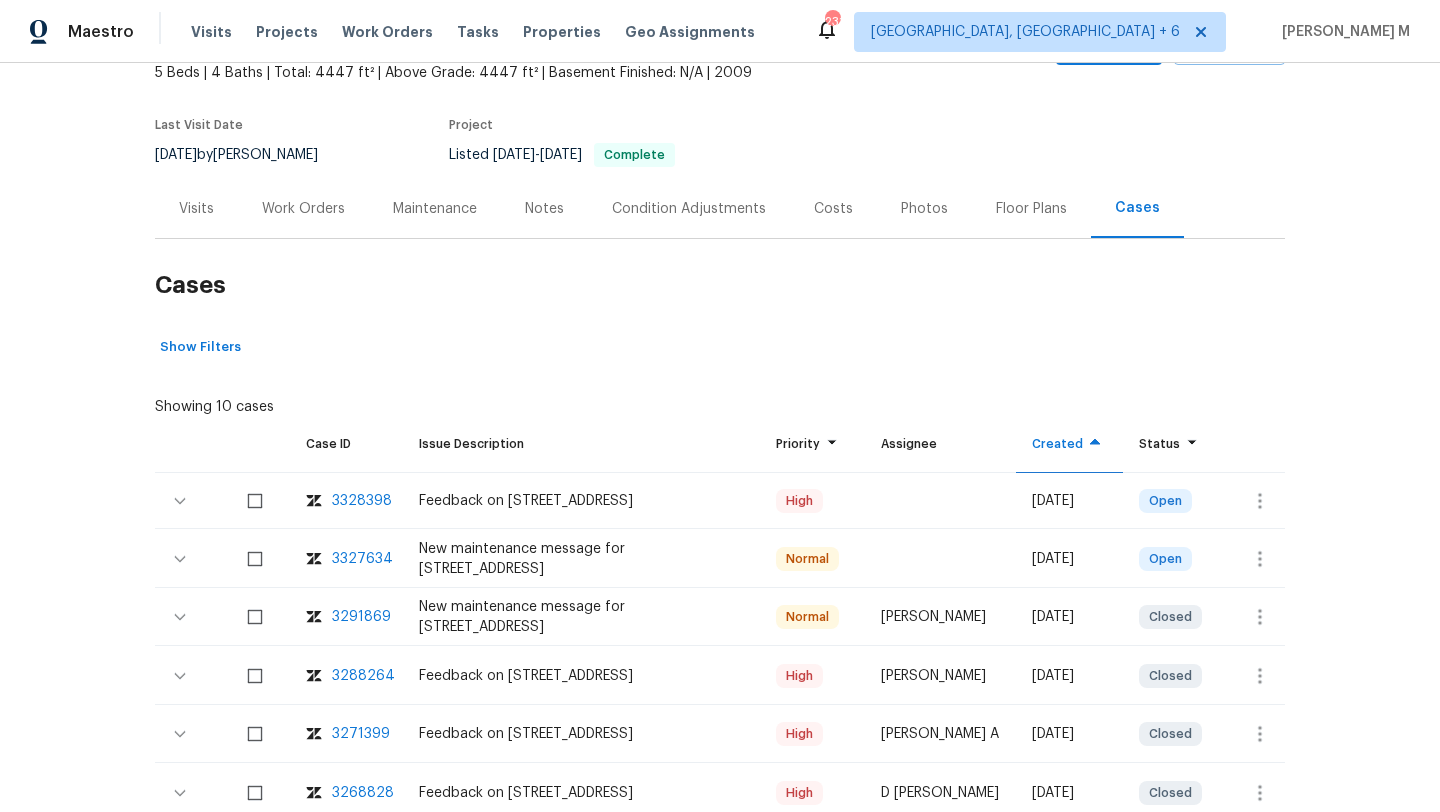 click on "3327634" at bounding box center [362, 559] 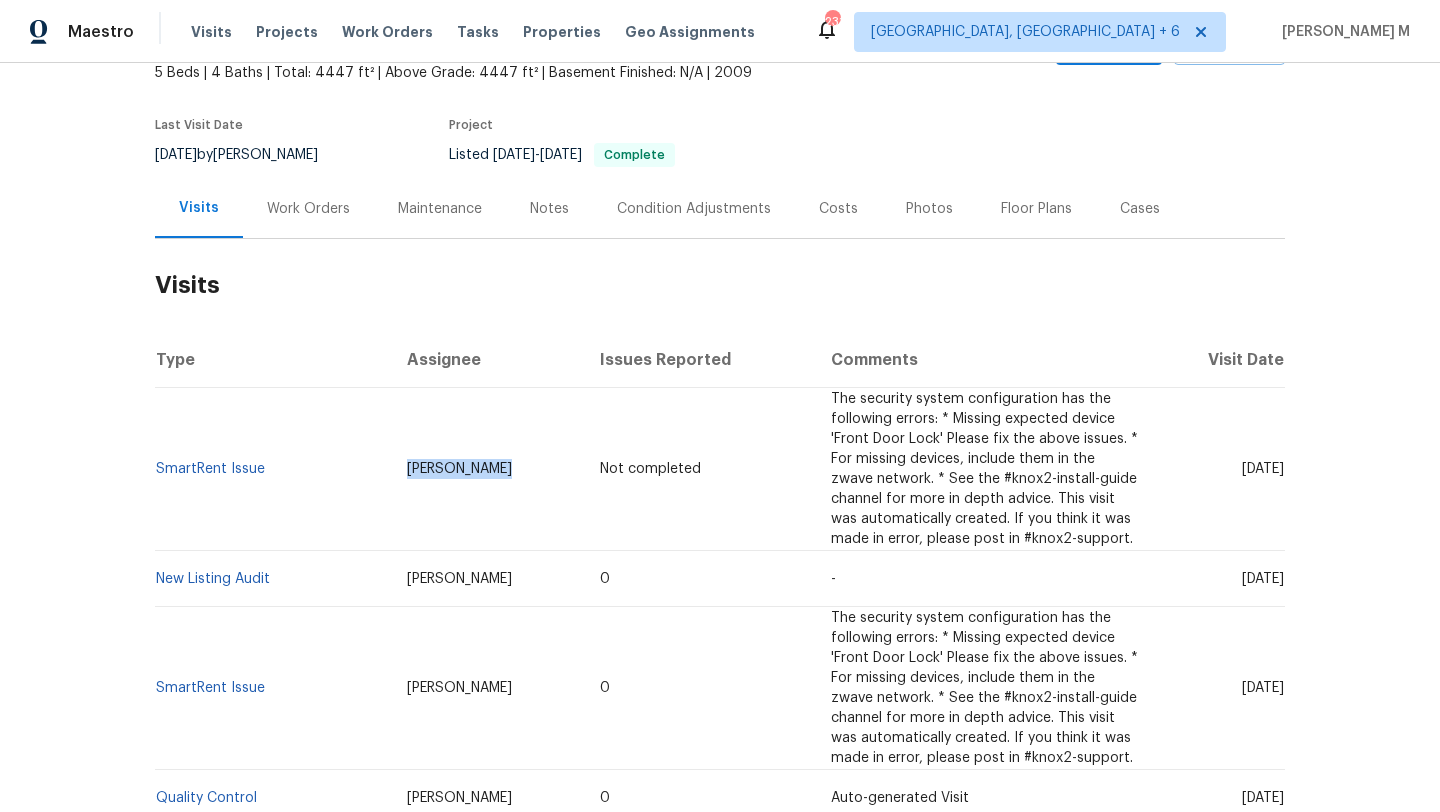 drag, startPoint x: 378, startPoint y: 468, endPoint x: 469, endPoint y: 468, distance: 91 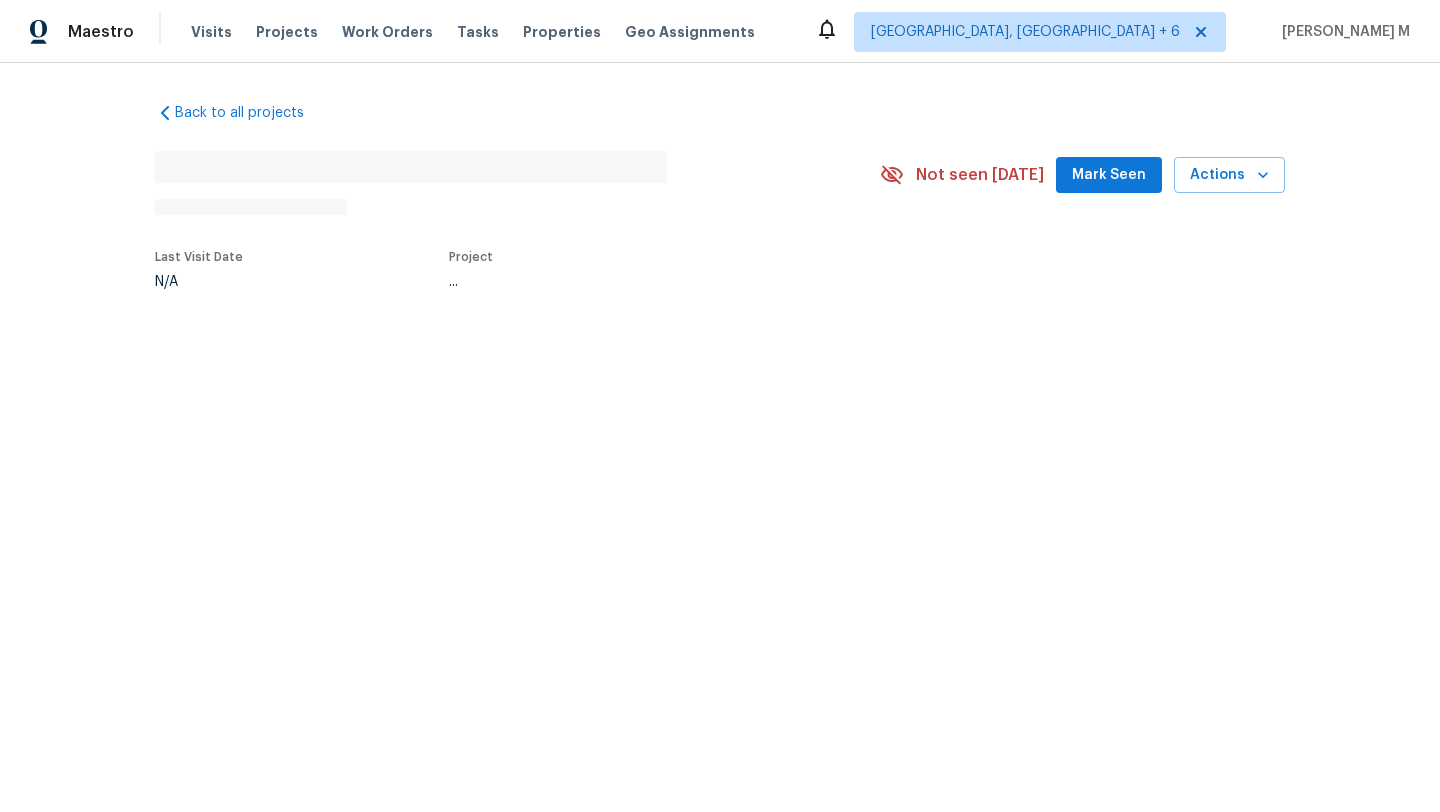 scroll, scrollTop: 0, scrollLeft: 0, axis: both 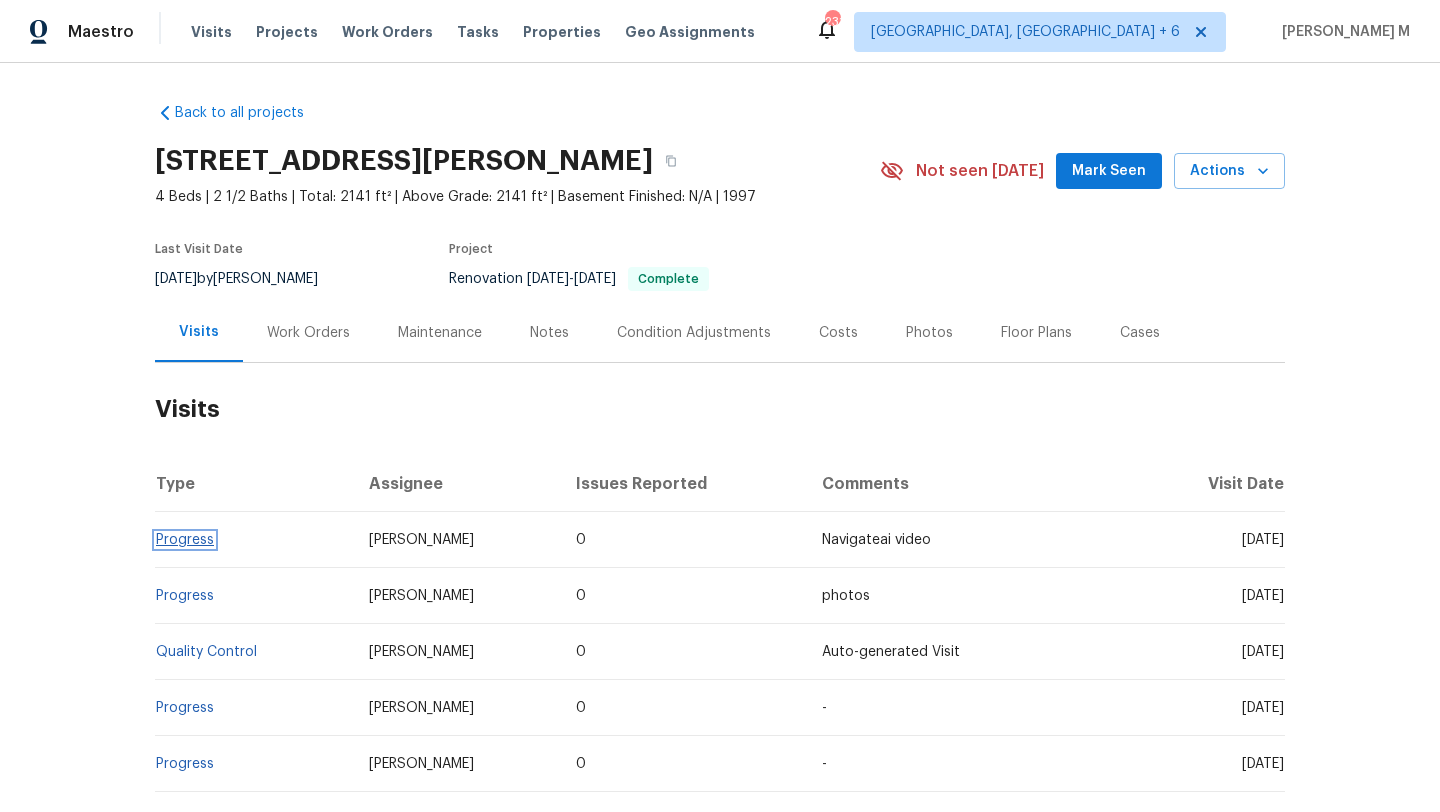 click on "Progress" at bounding box center [185, 540] 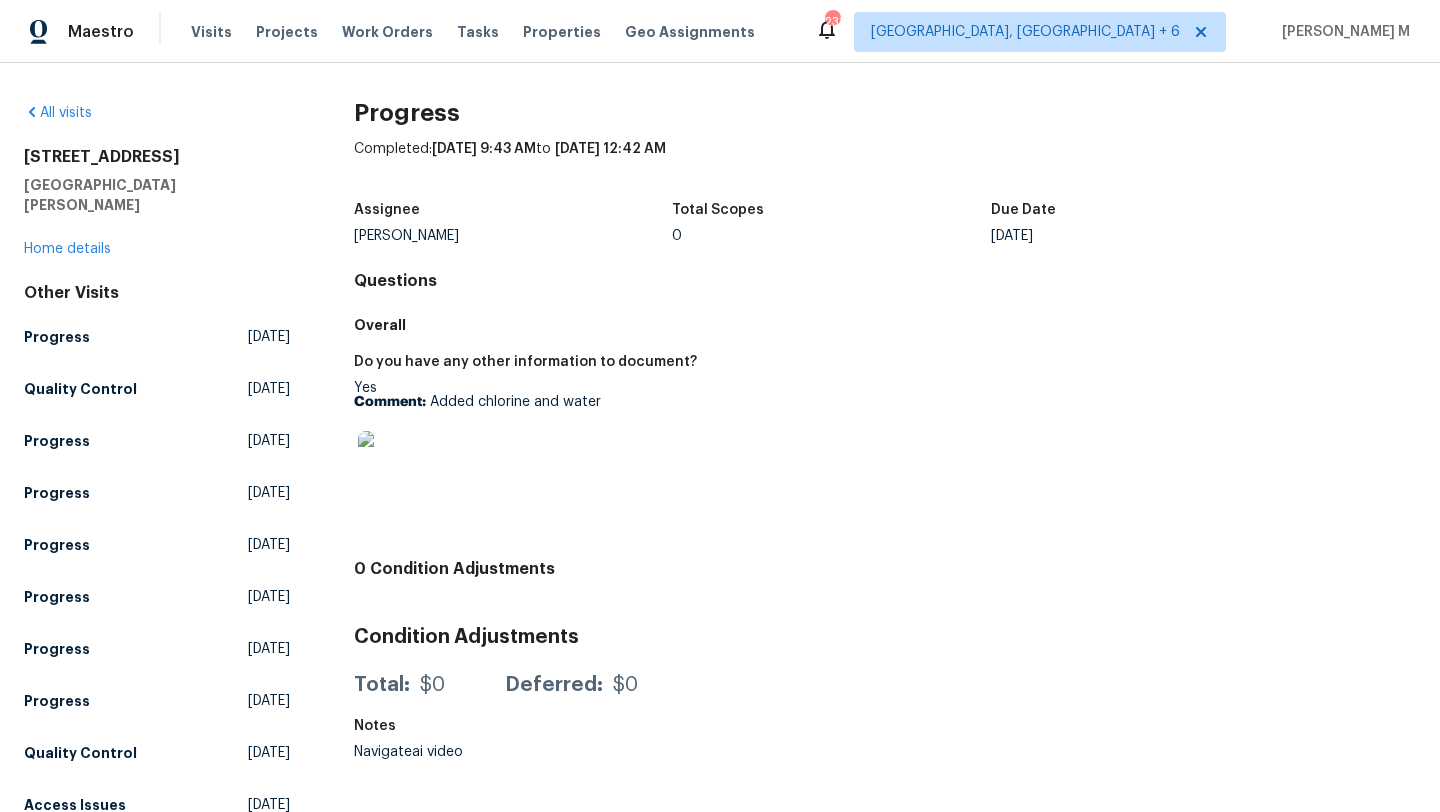 click on "[STREET_ADDRESS][PERSON_NAME] Home details" at bounding box center (157, 203) 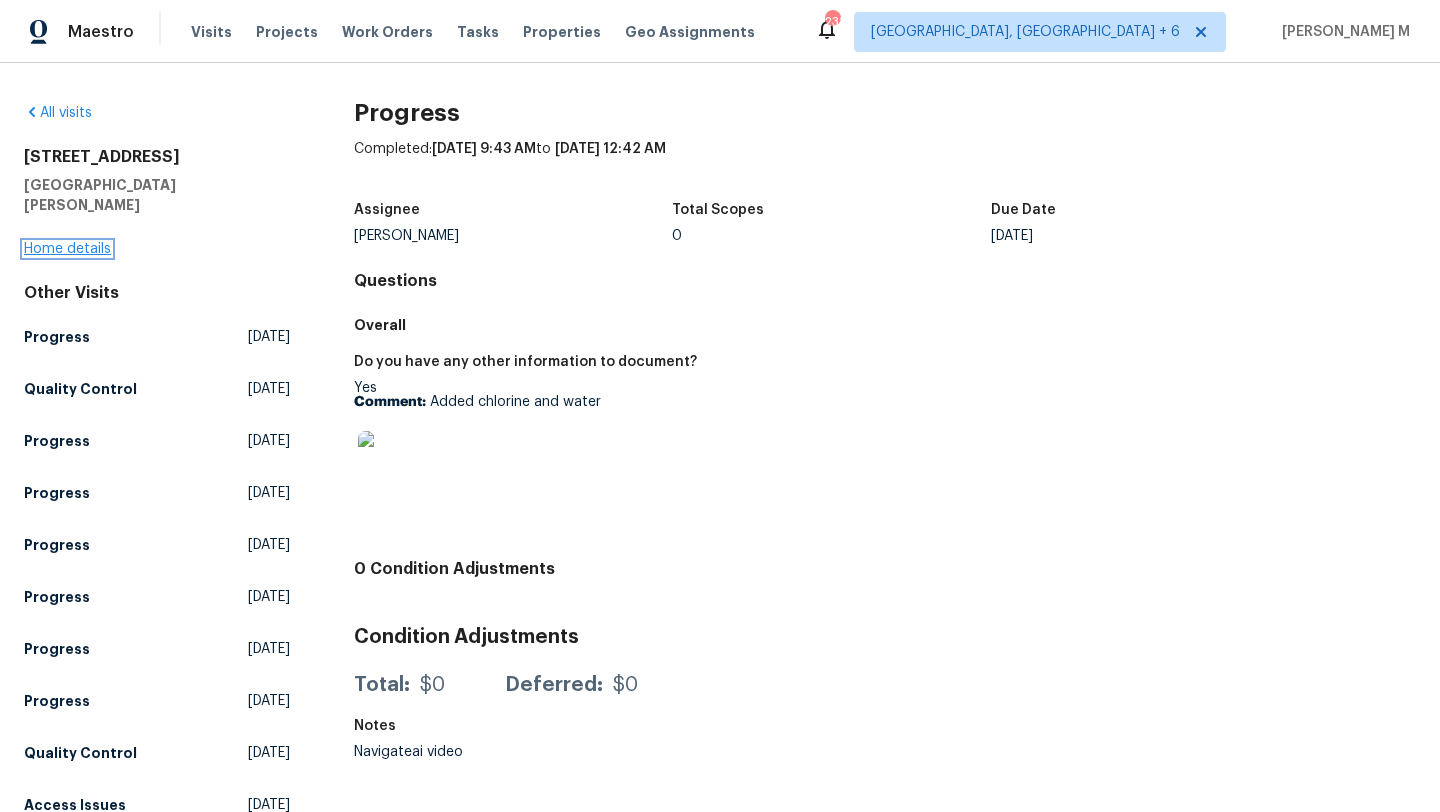 click on "Home details" at bounding box center (67, 249) 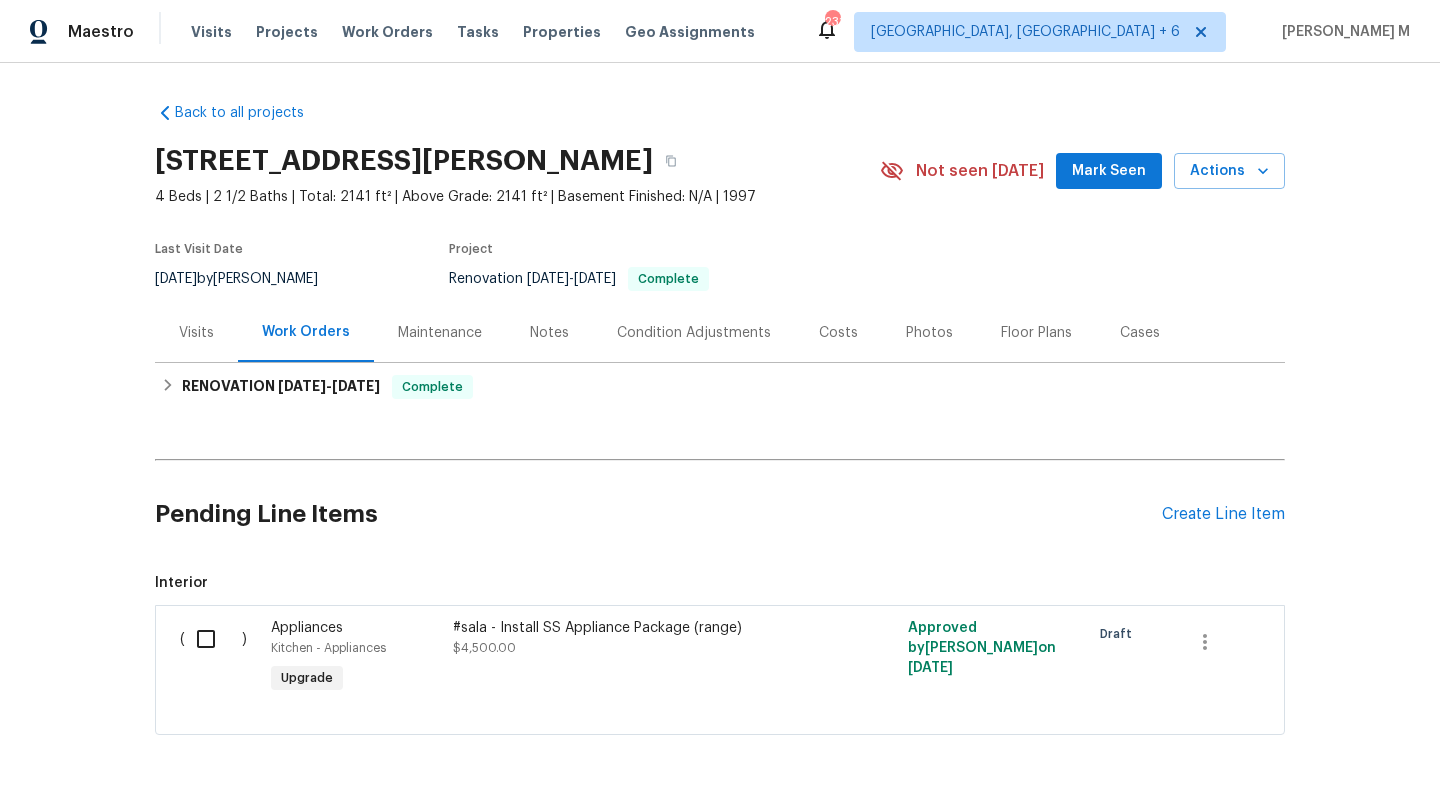 click on "Visits" at bounding box center [196, 332] 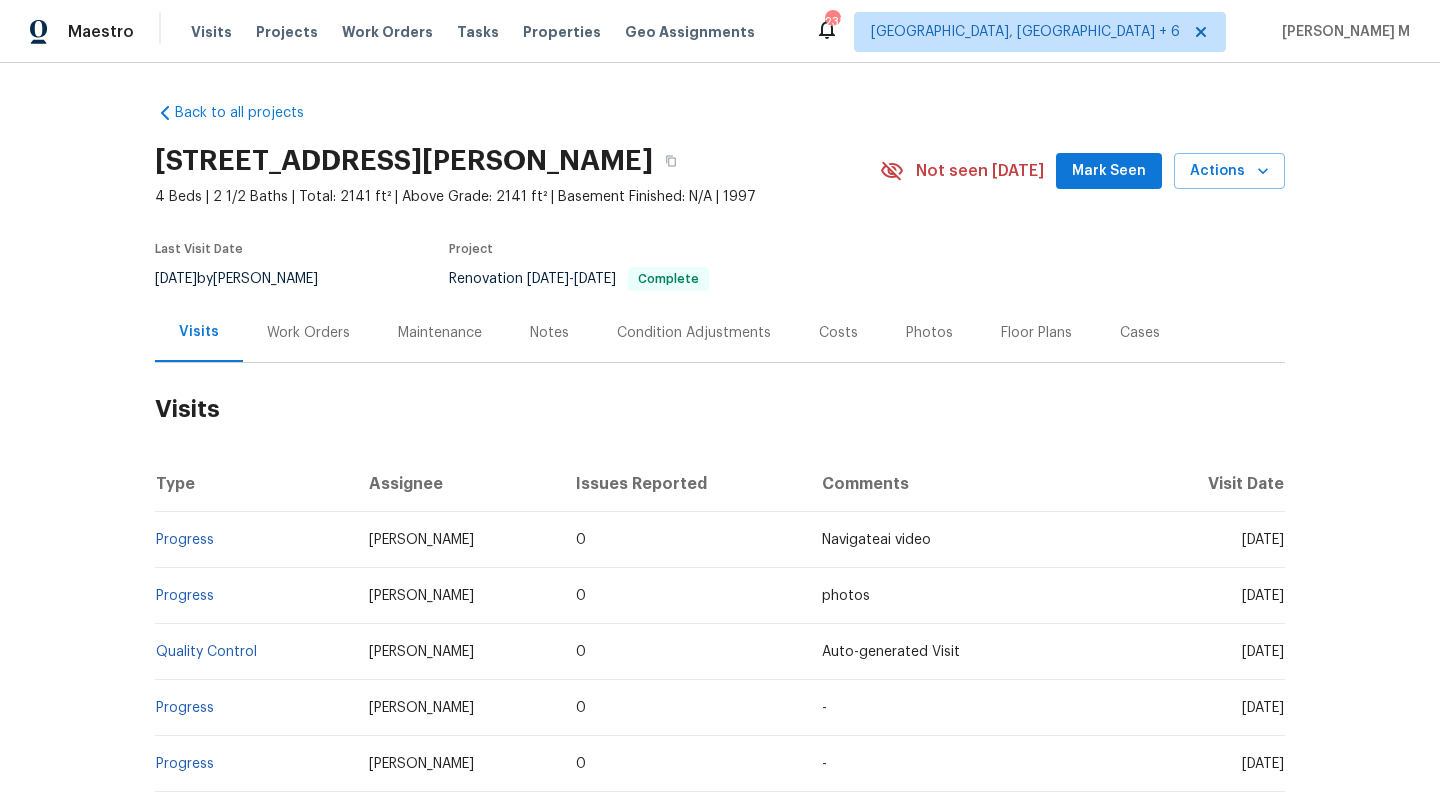 click on "Visits" at bounding box center [199, 332] 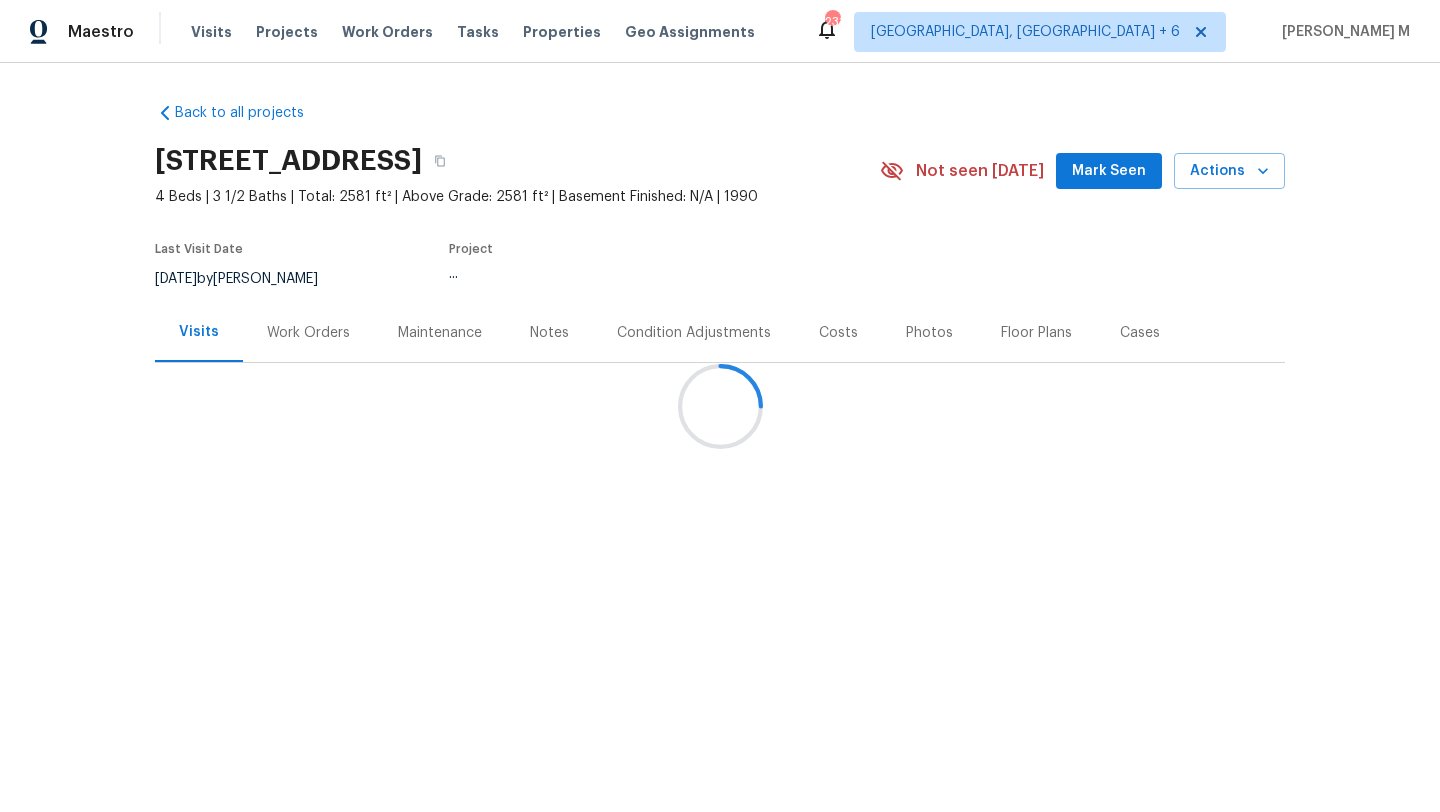 scroll, scrollTop: 0, scrollLeft: 0, axis: both 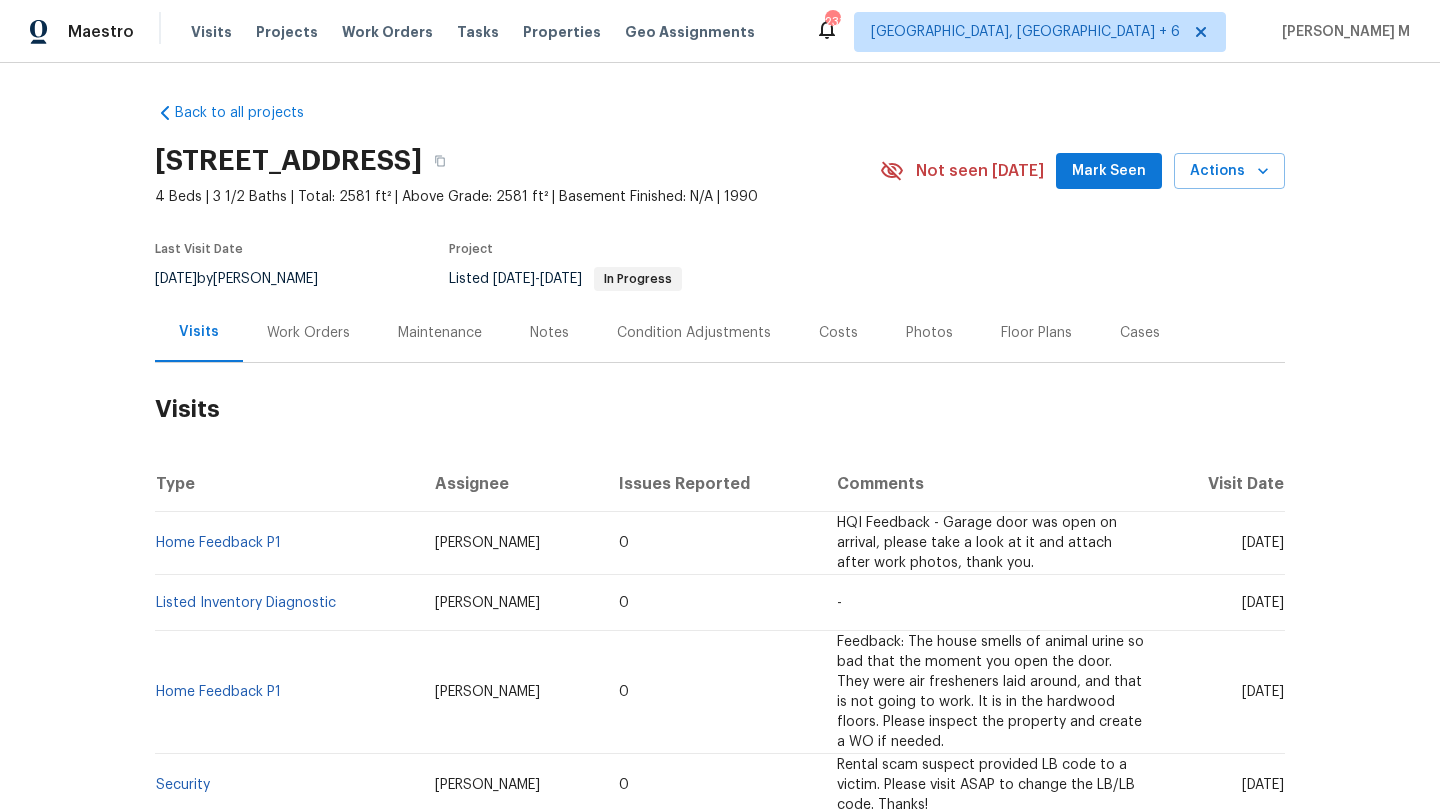 click on "Cases" at bounding box center [1140, 332] 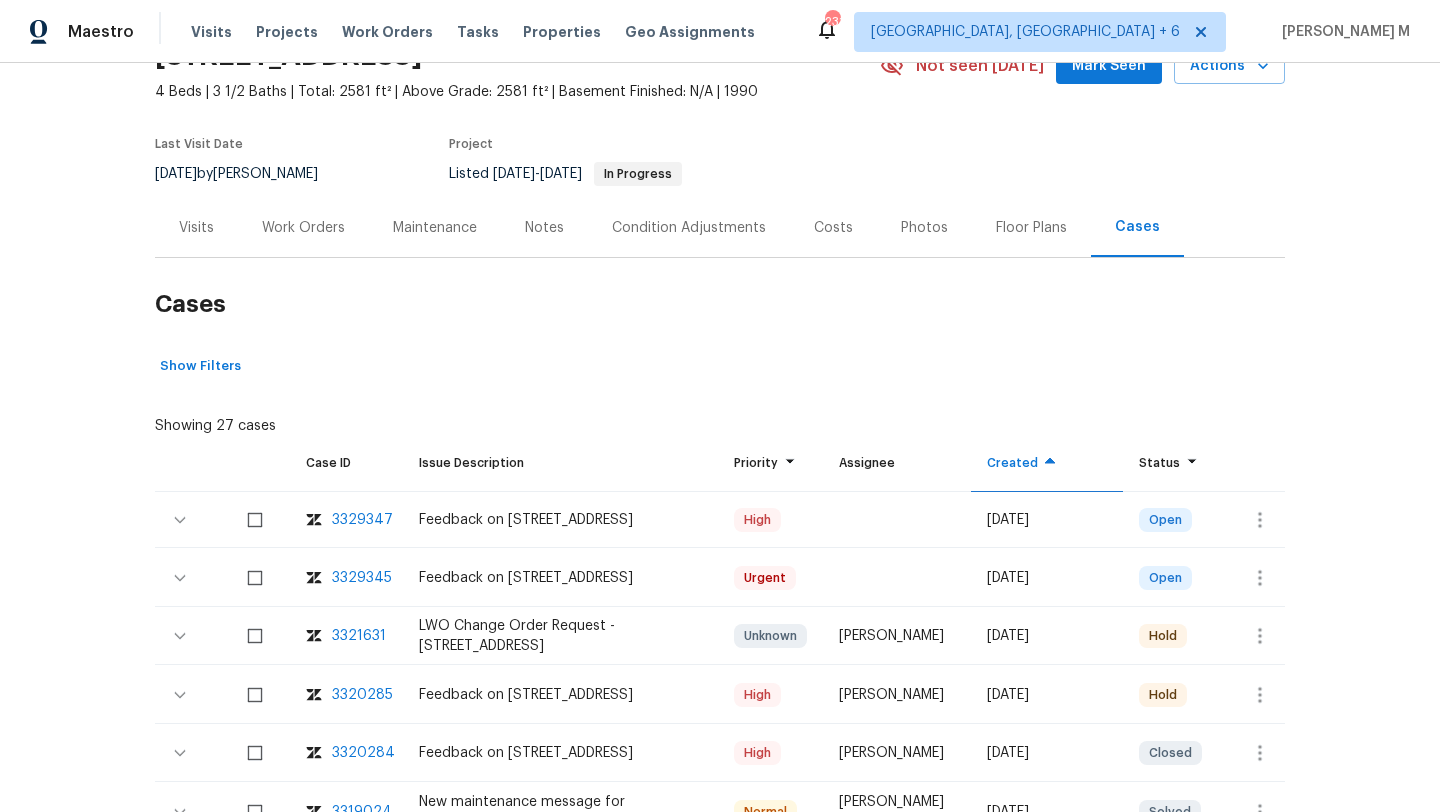 scroll, scrollTop: 116, scrollLeft: 0, axis: vertical 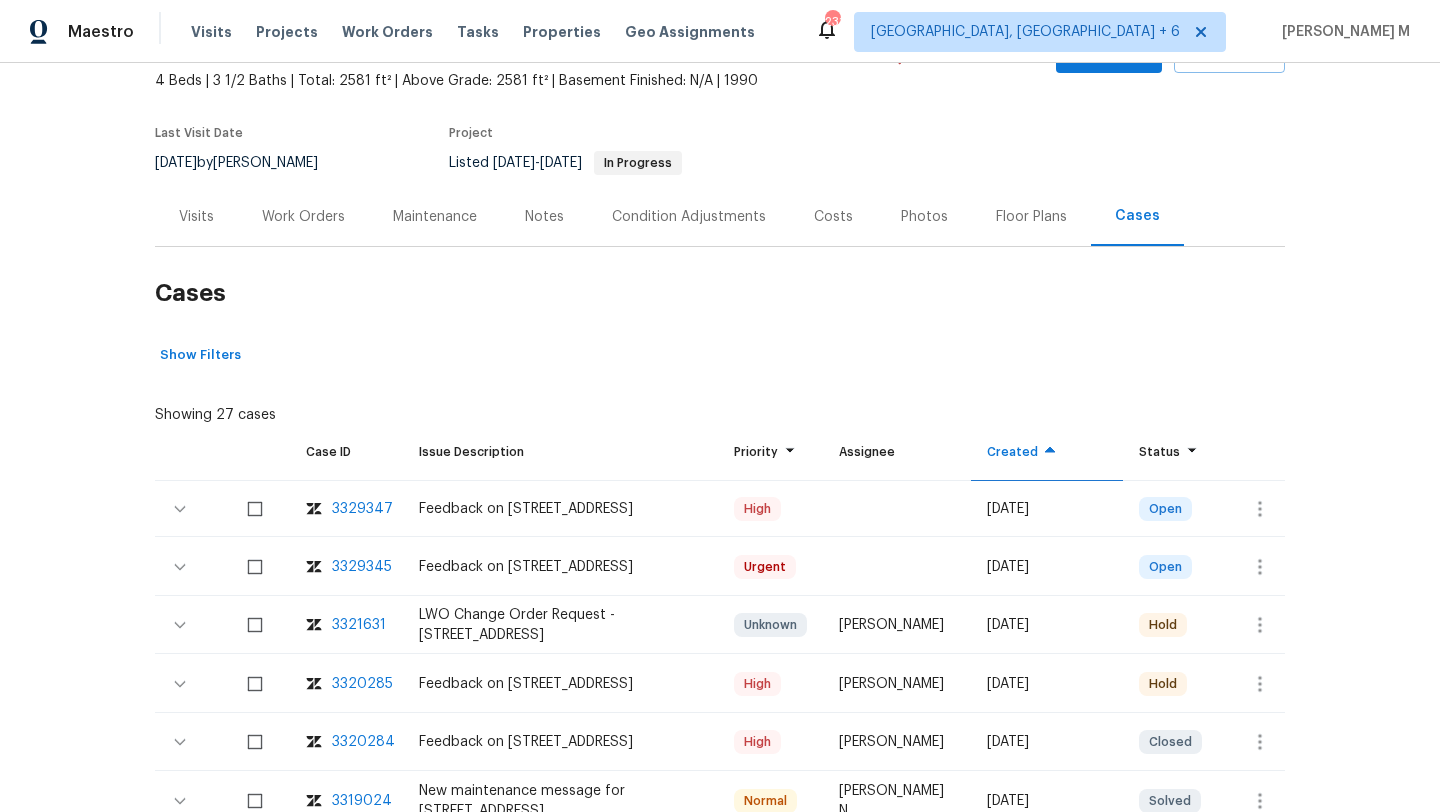 click on "3320285" at bounding box center (362, 684) 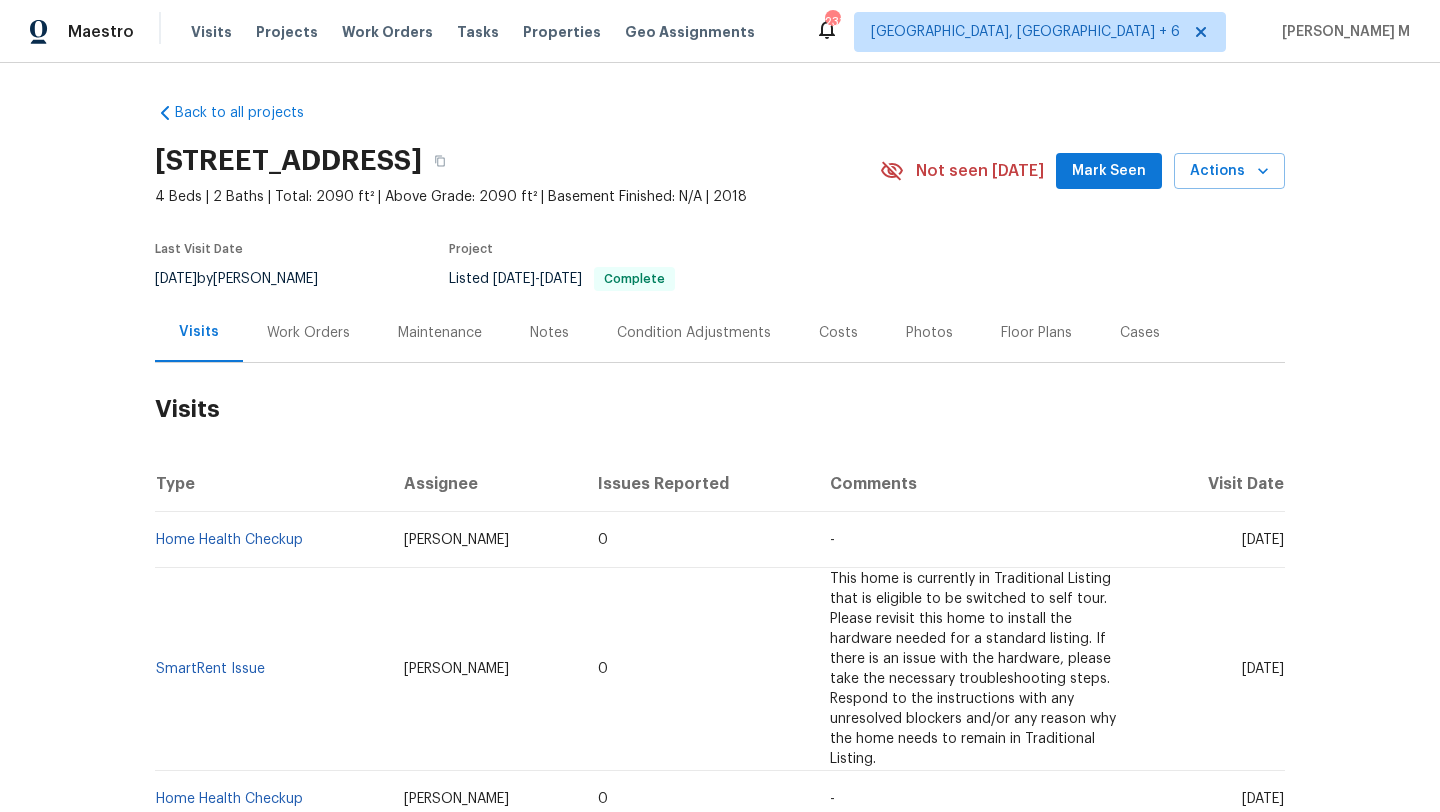 scroll, scrollTop: 0, scrollLeft: 0, axis: both 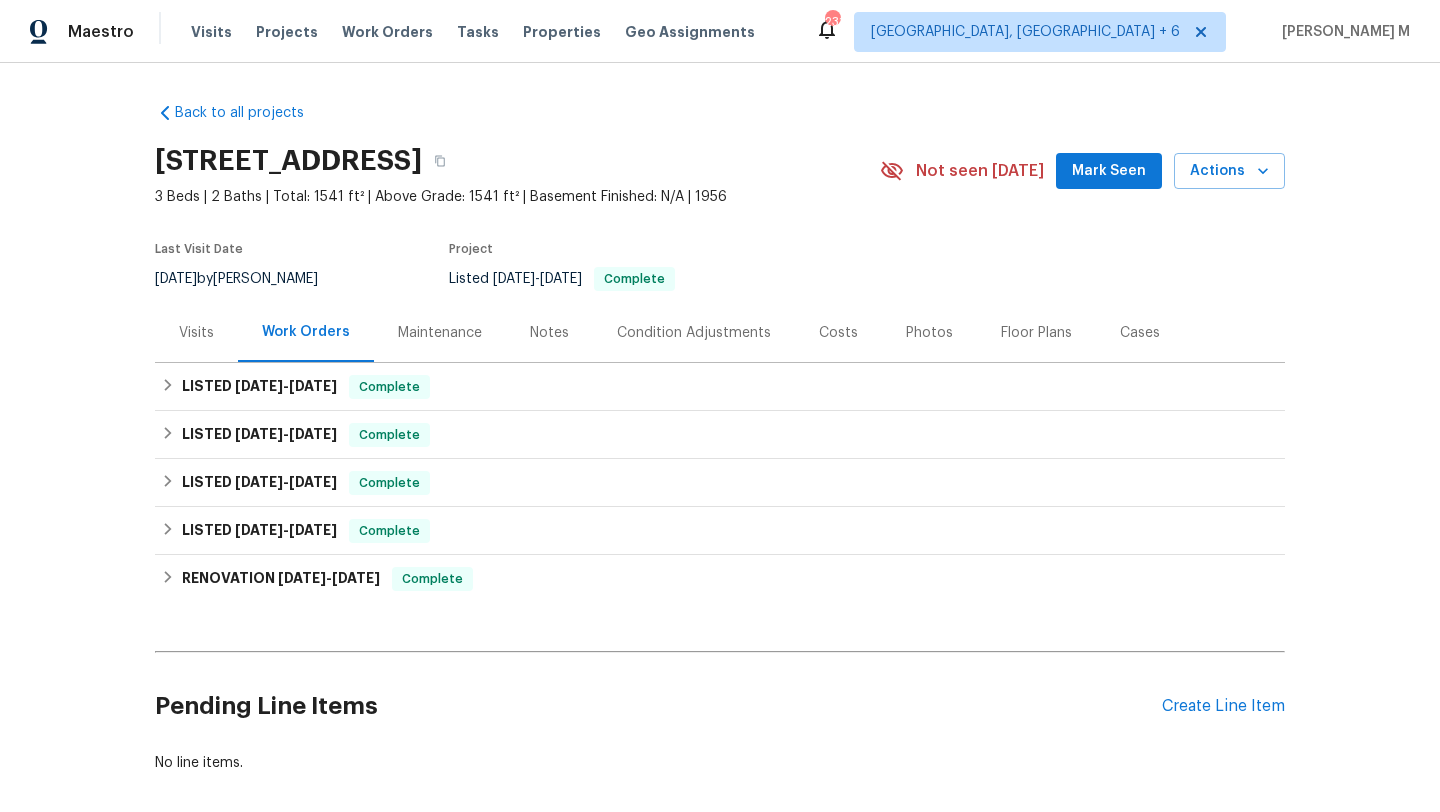 click on "Cases" at bounding box center [1140, 333] 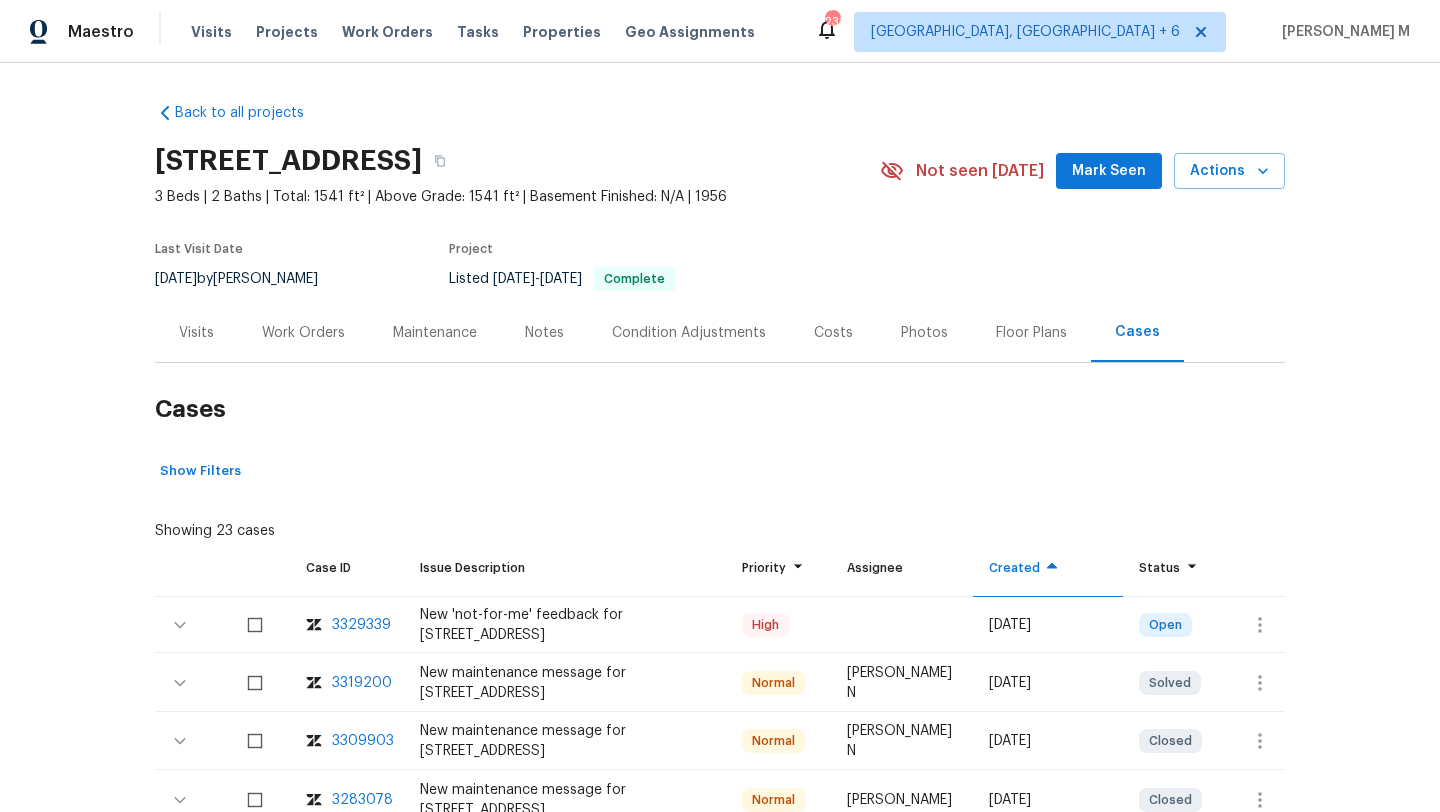 click on "Visits" at bounding box center [196, 332] 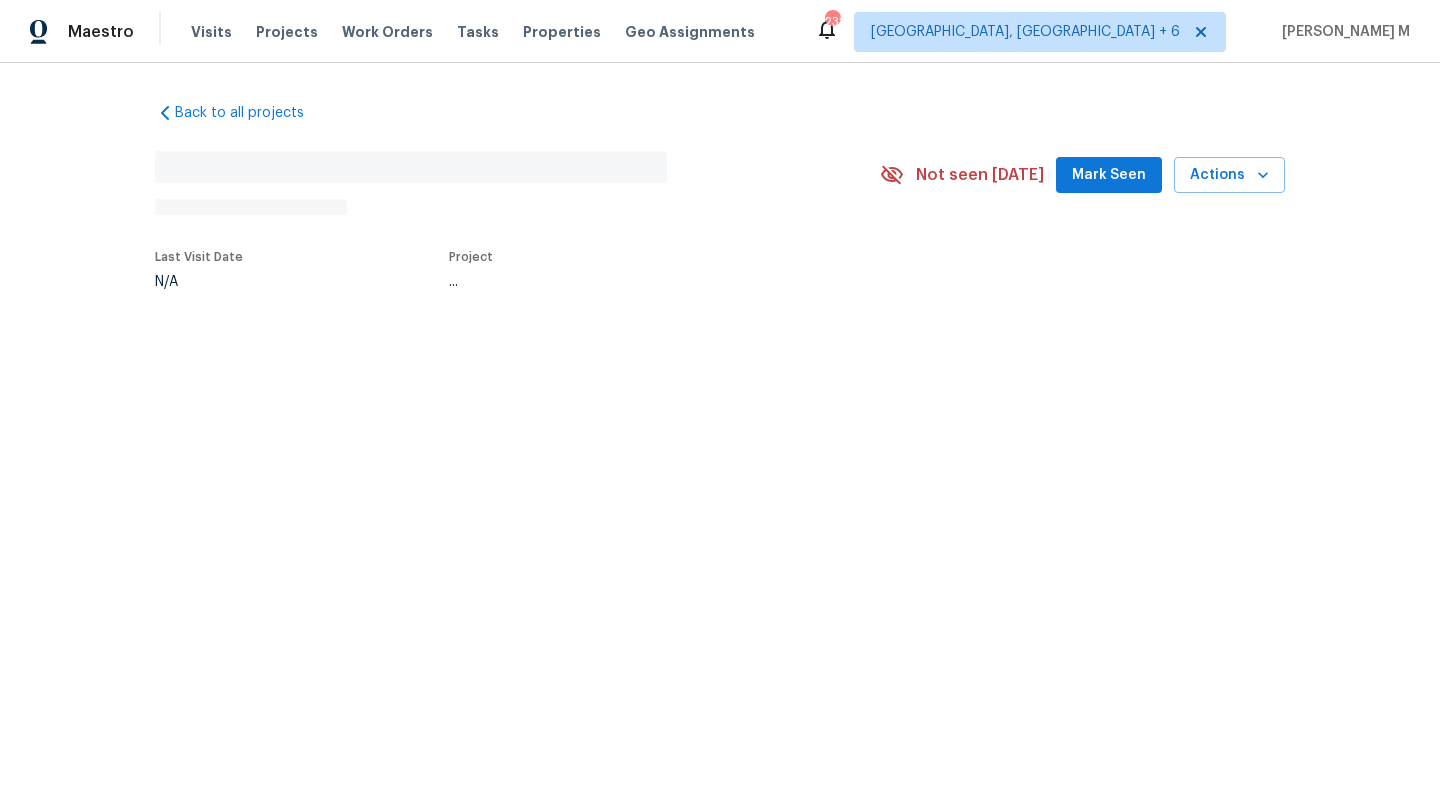 scroll, scrollTop: 0, scrollLeft: 0, axis: both 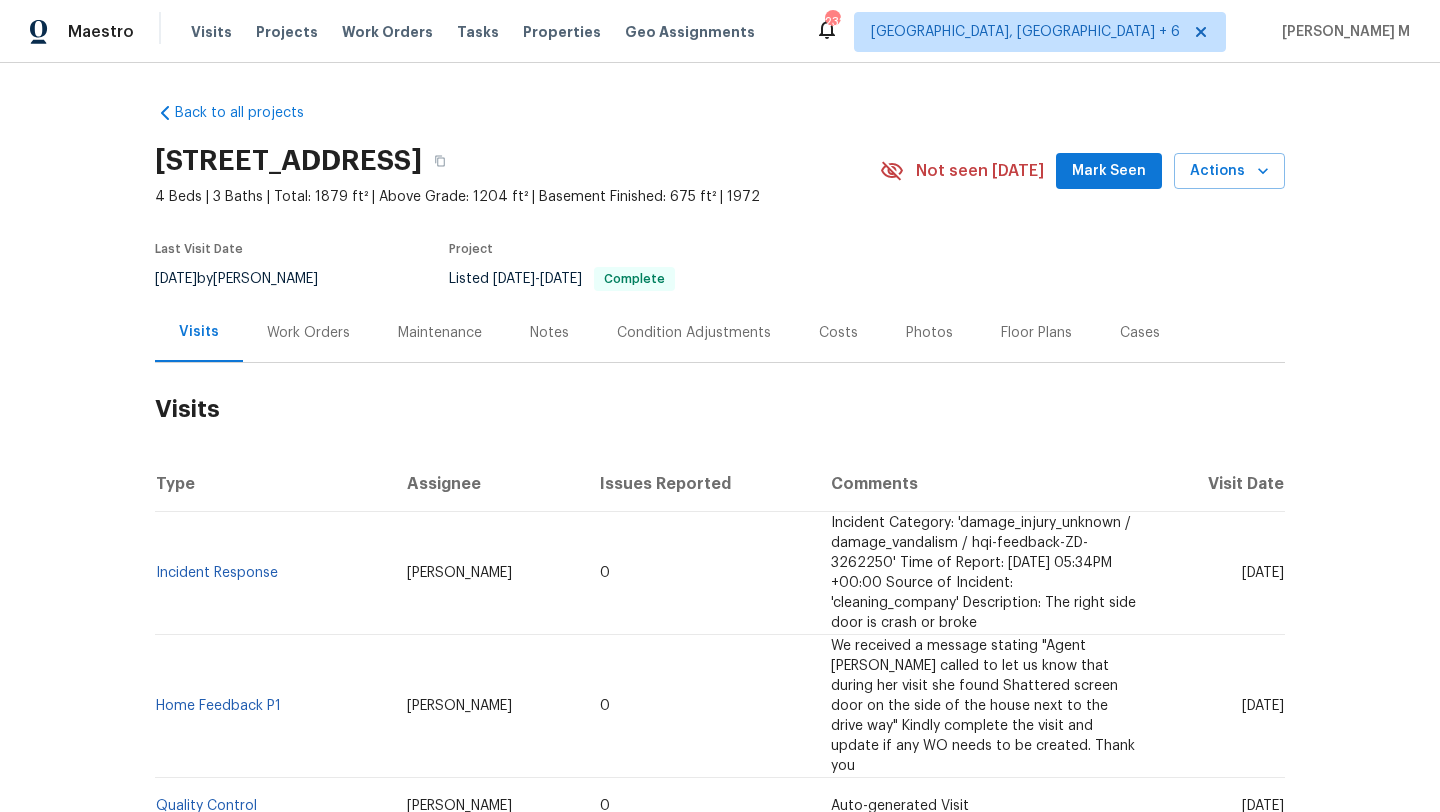 click on "Work Orders" at bounding box center (308, 333) 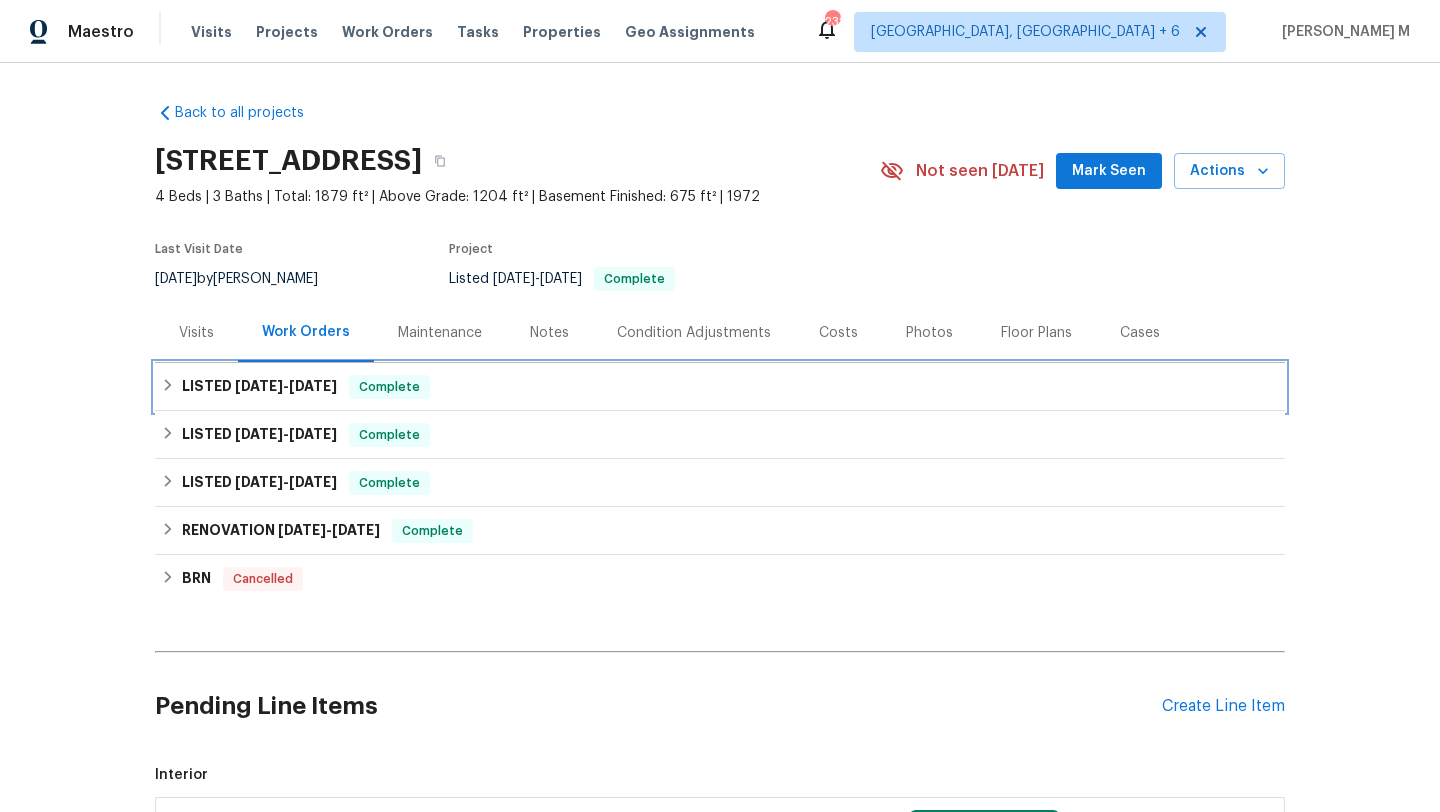 click on "6/20/25" at bounding box center (313, 386) 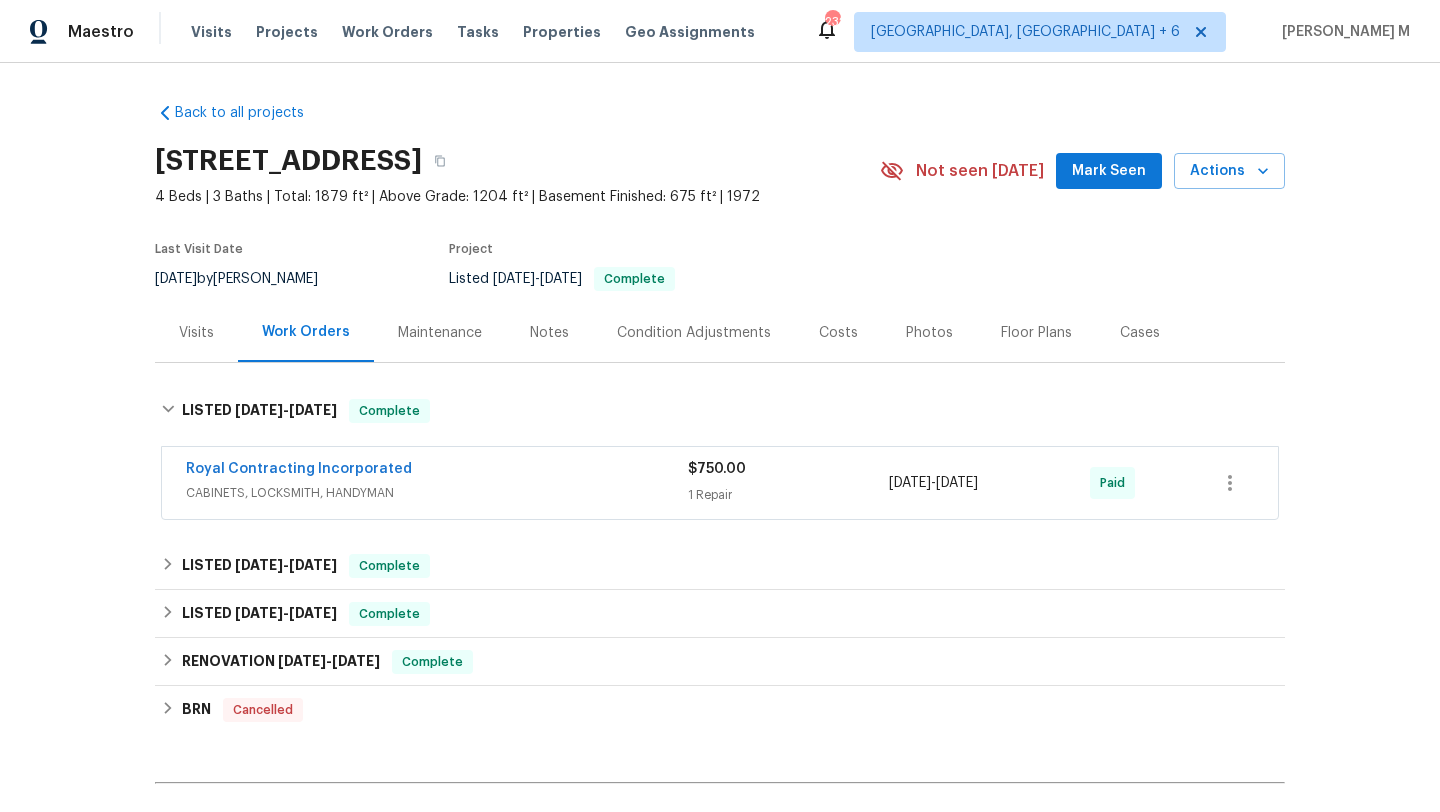 click on "Royal Contracting Incorporated" at bounding box center [437, 471] 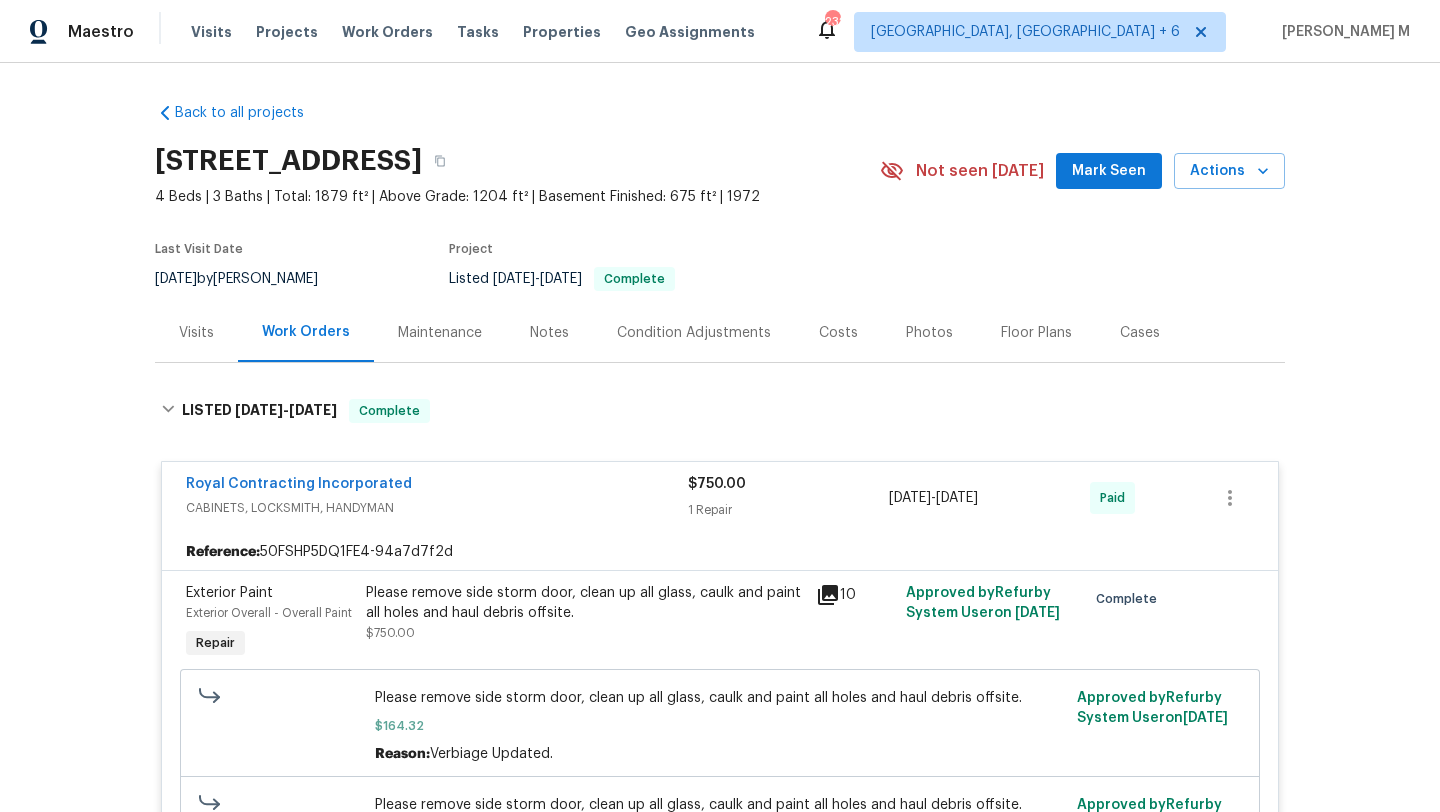 click on "Visits" at bounding box center [196, 332] 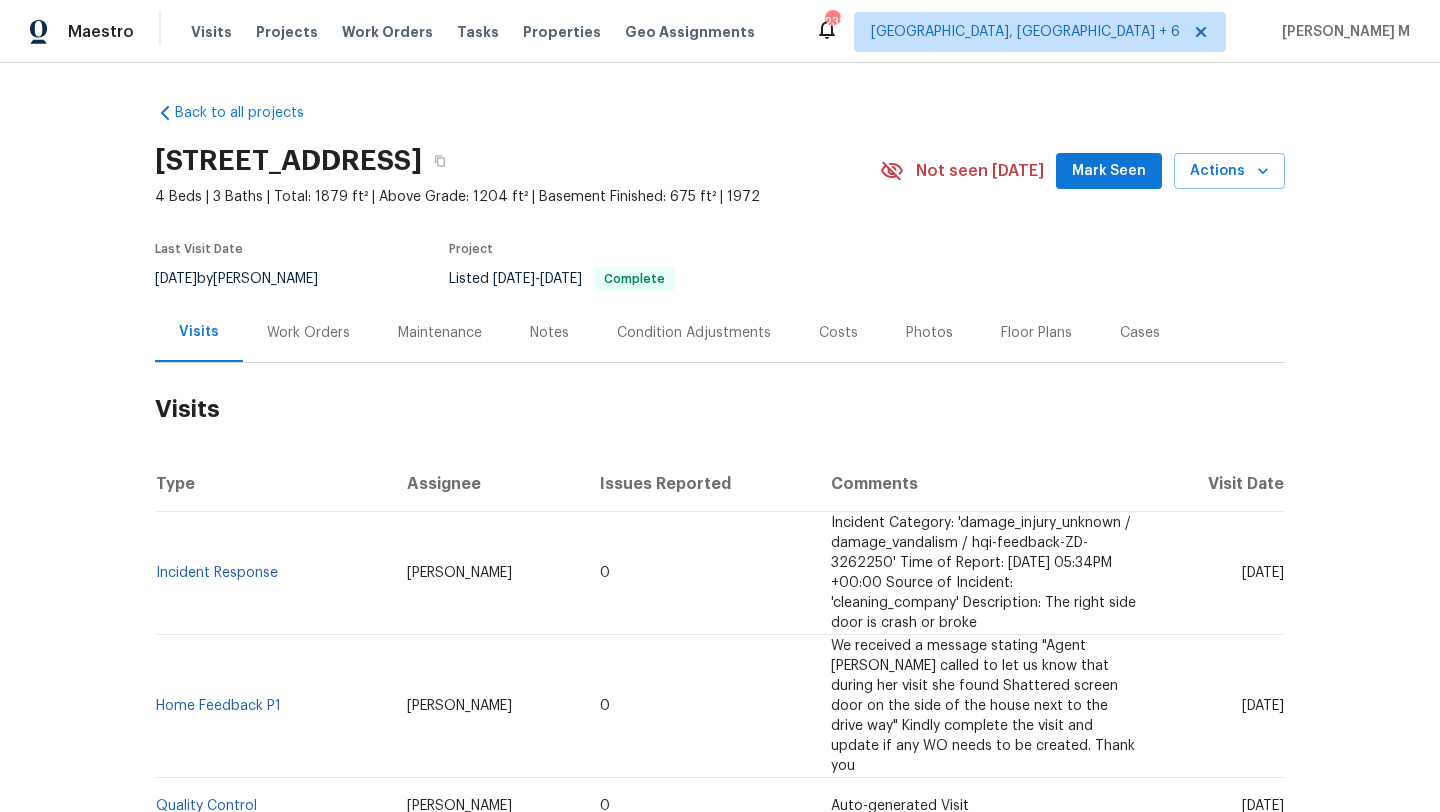 drag, startPoint x: 1200, startPoint y: 576, endPoint x: 1240, endPoint y: 576, distance: 40 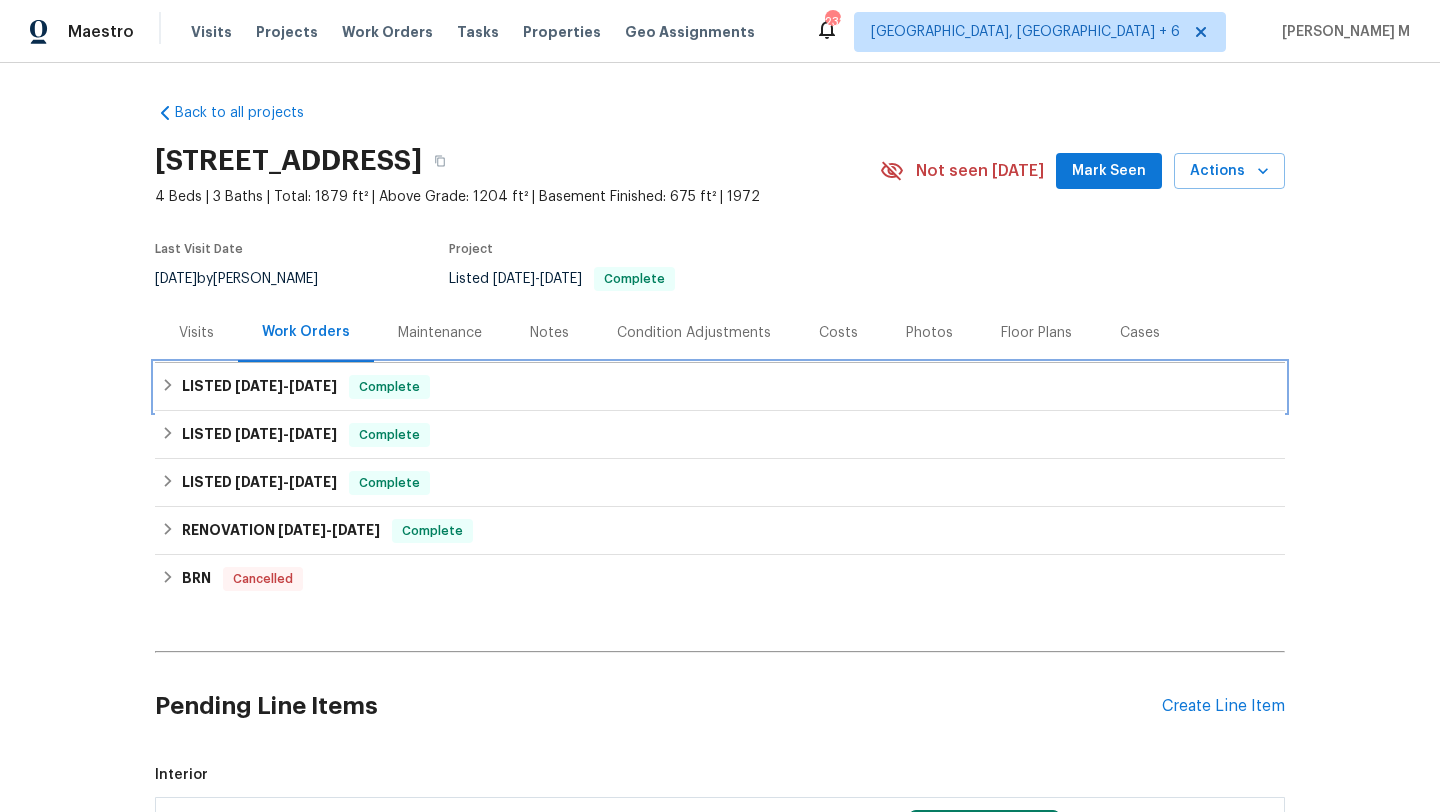 click on "LISTED   6/18/25  -  6/20/25 Complete" at bounding box center (720, 387) 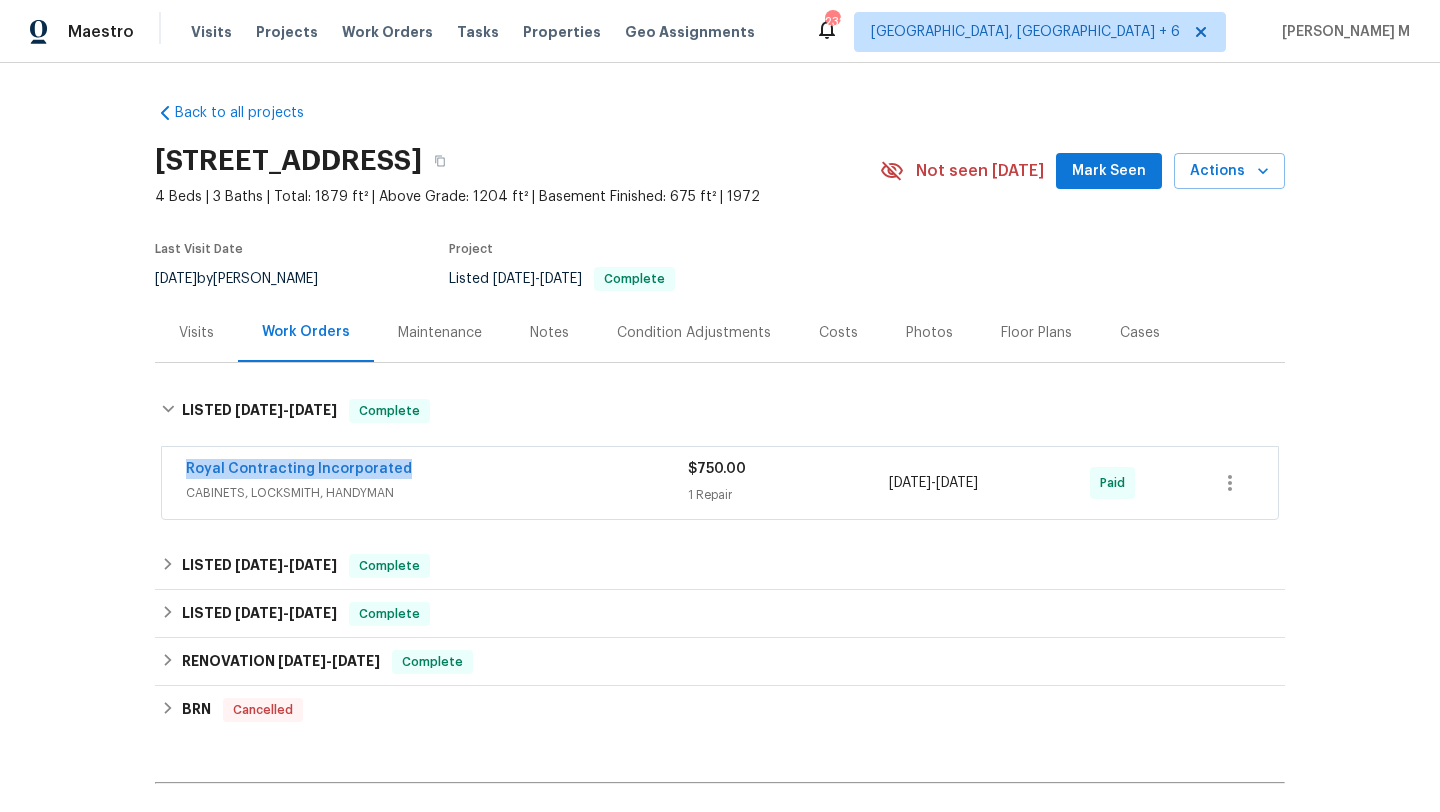 drag, startPoint x: 171, startPoint y: 474, endPoint x: 461, endPoint y: 469, distance: 290.0431 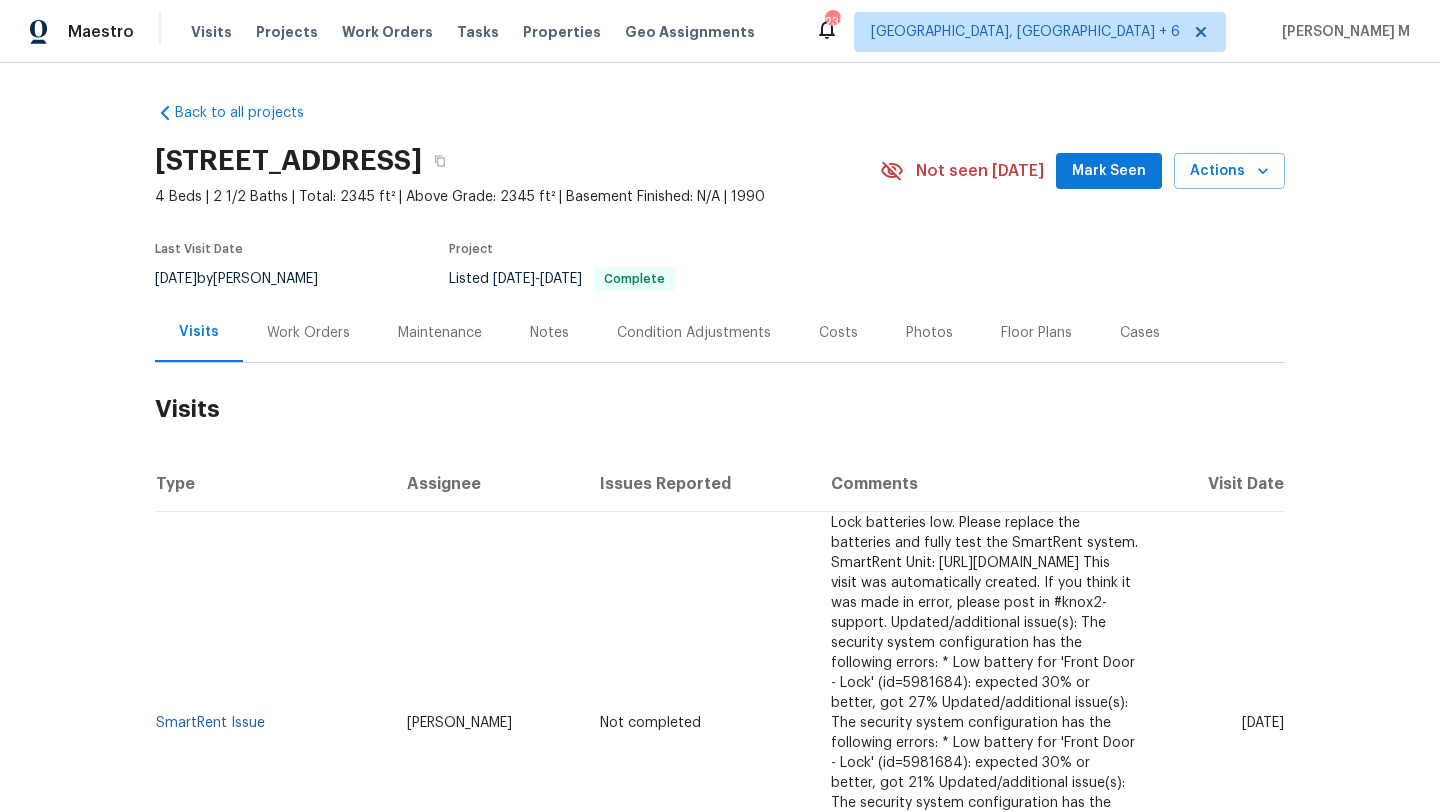 scroll, scrollTop: 0, scrollLeft: 0, axis: both 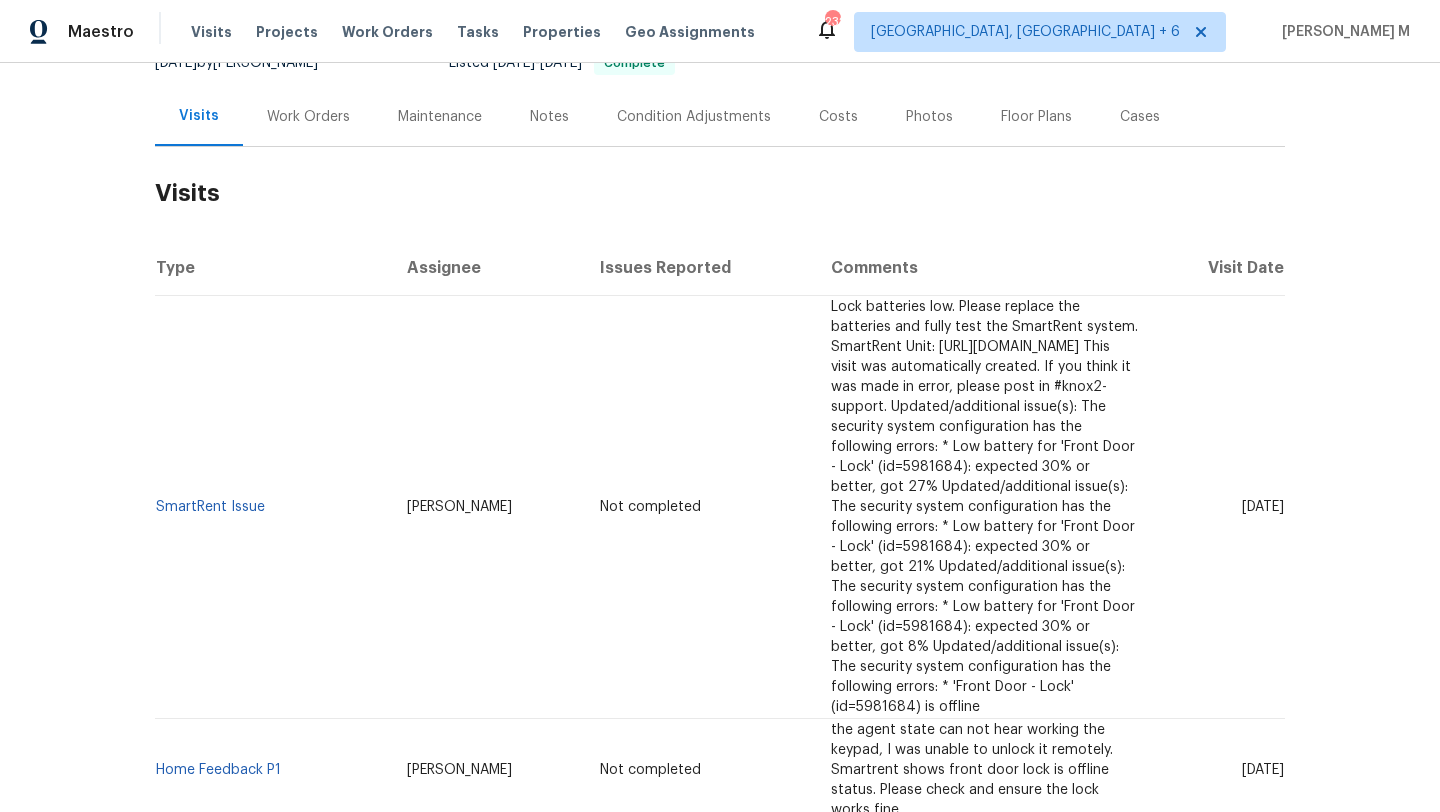 click on "Cases" at bounding box center (1140, 117) 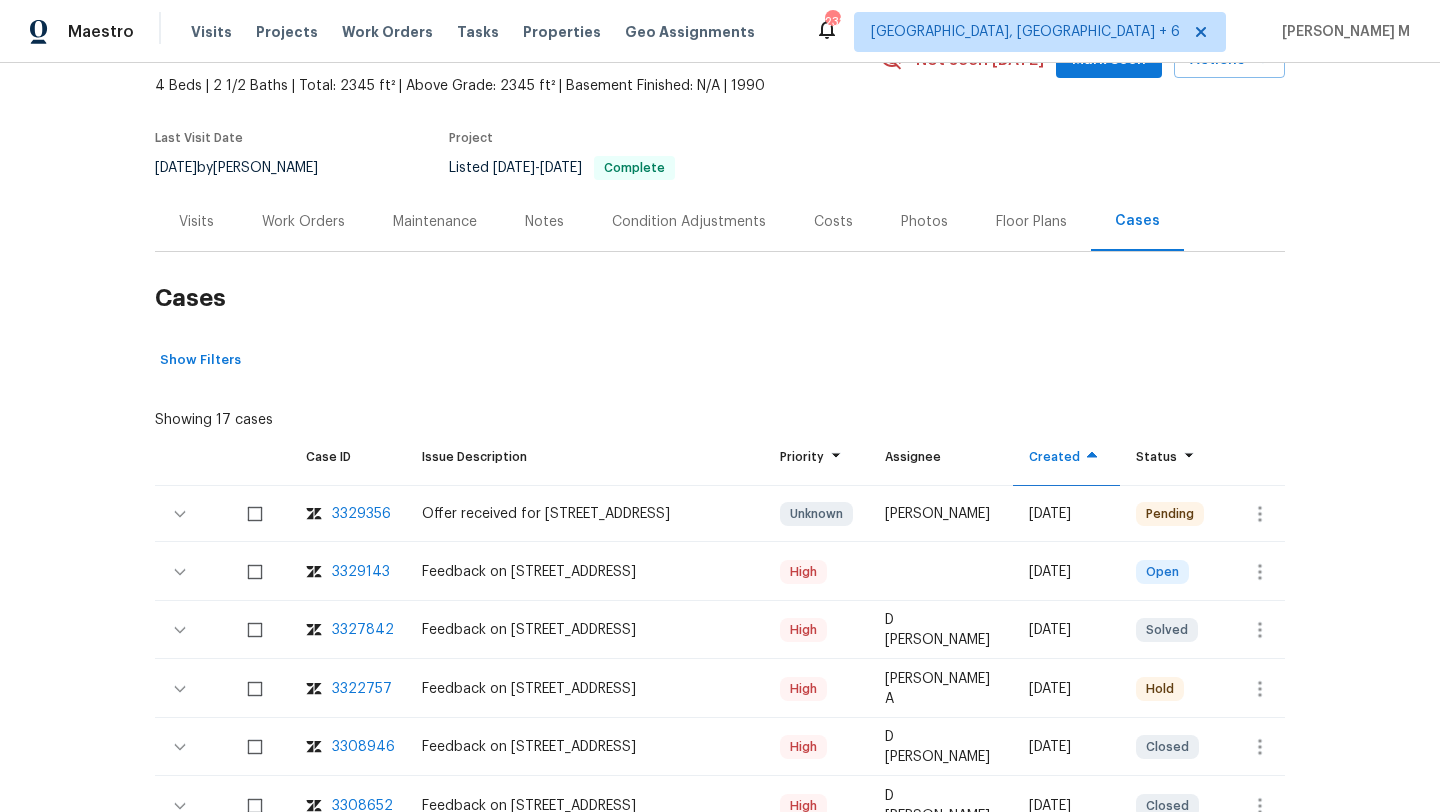 scroll, scrollTop: 137, scrollLeft: 0, axis: vertical 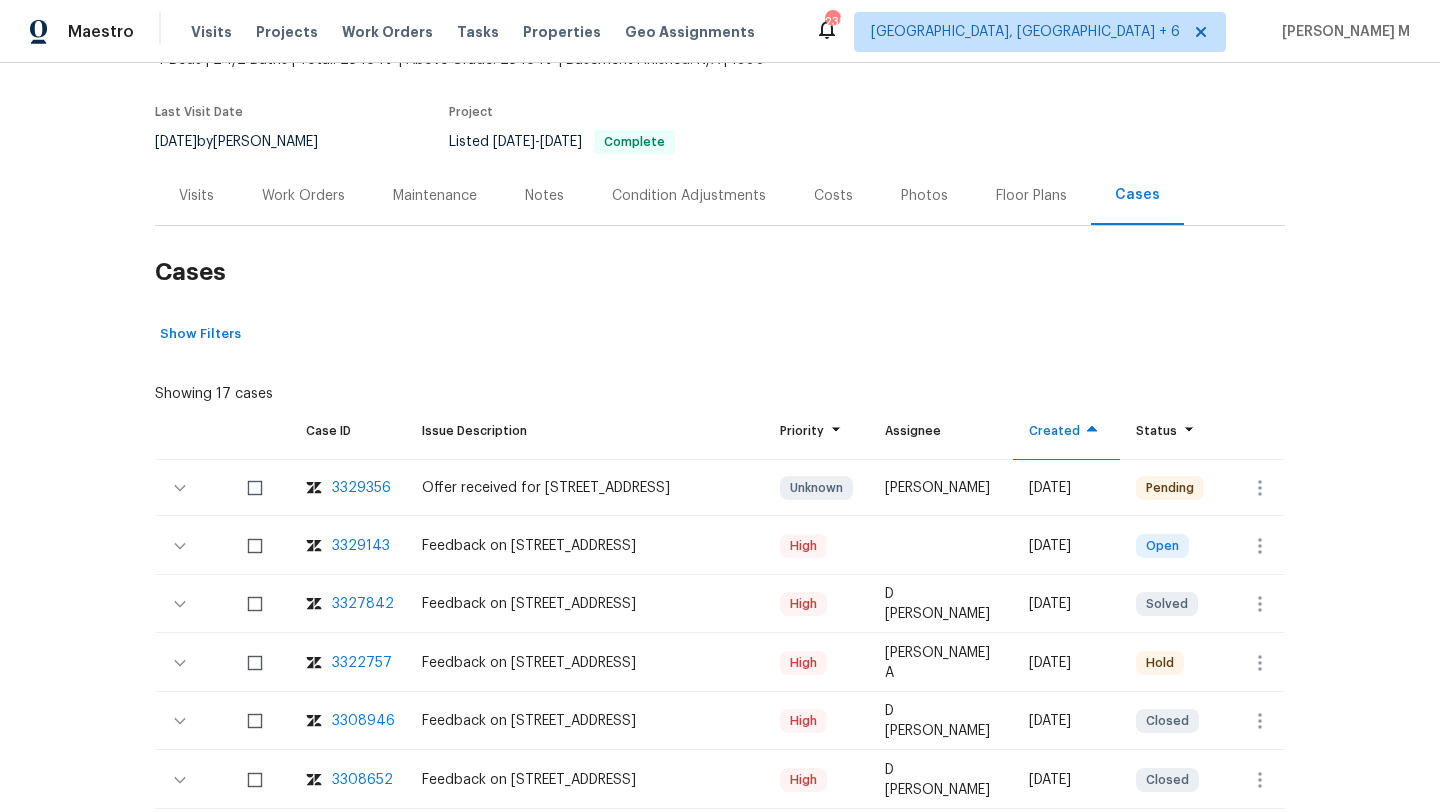 click on "3322757" at bounding box center [362, 663] 